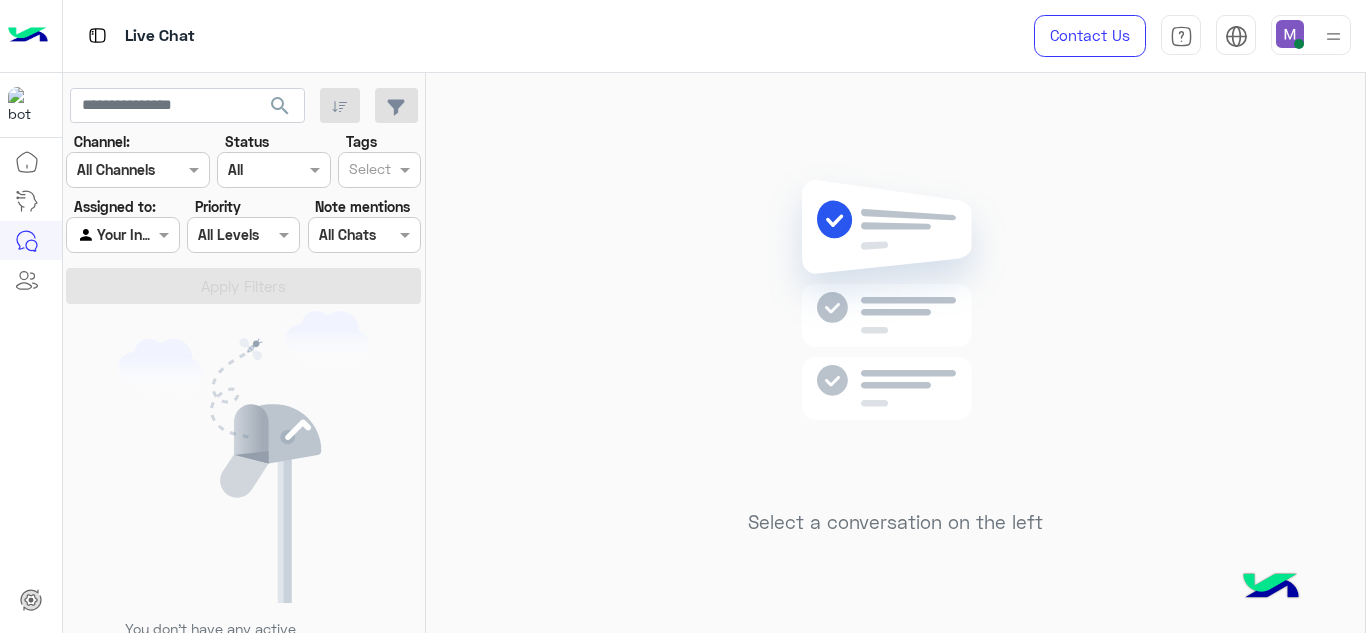 scroll, scrollTop: 0, scrollLeft: 0, axis: both 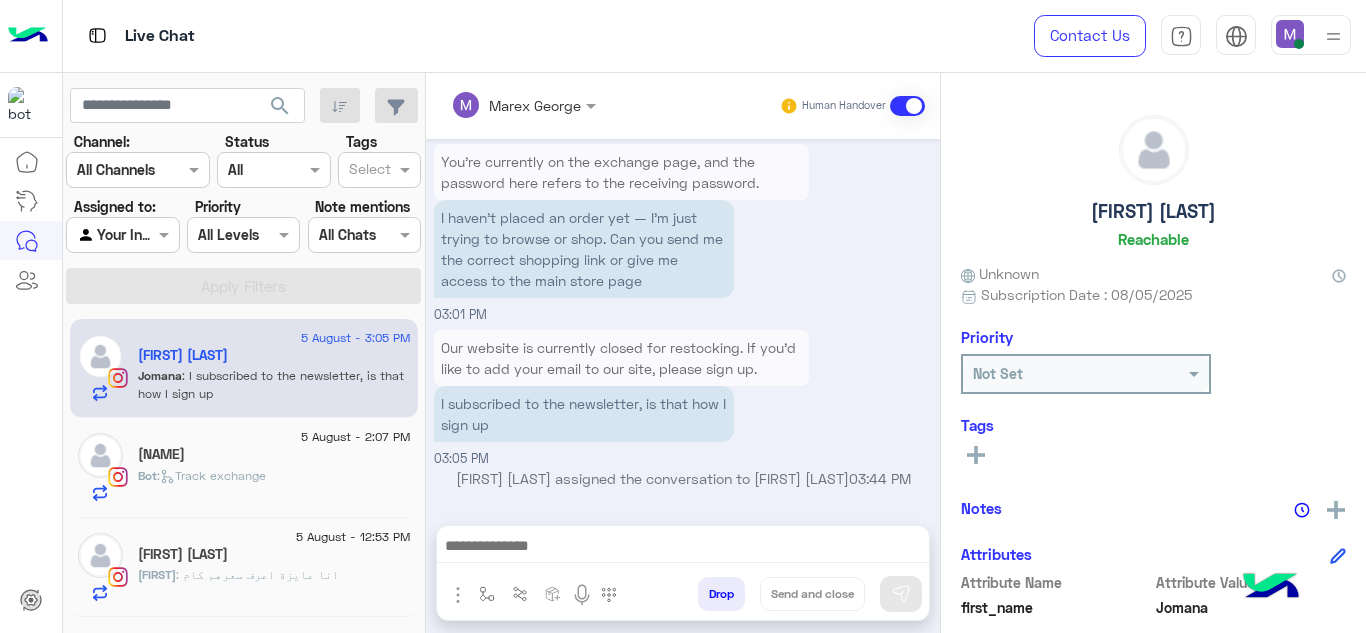 click on "Salma Ibrahim" 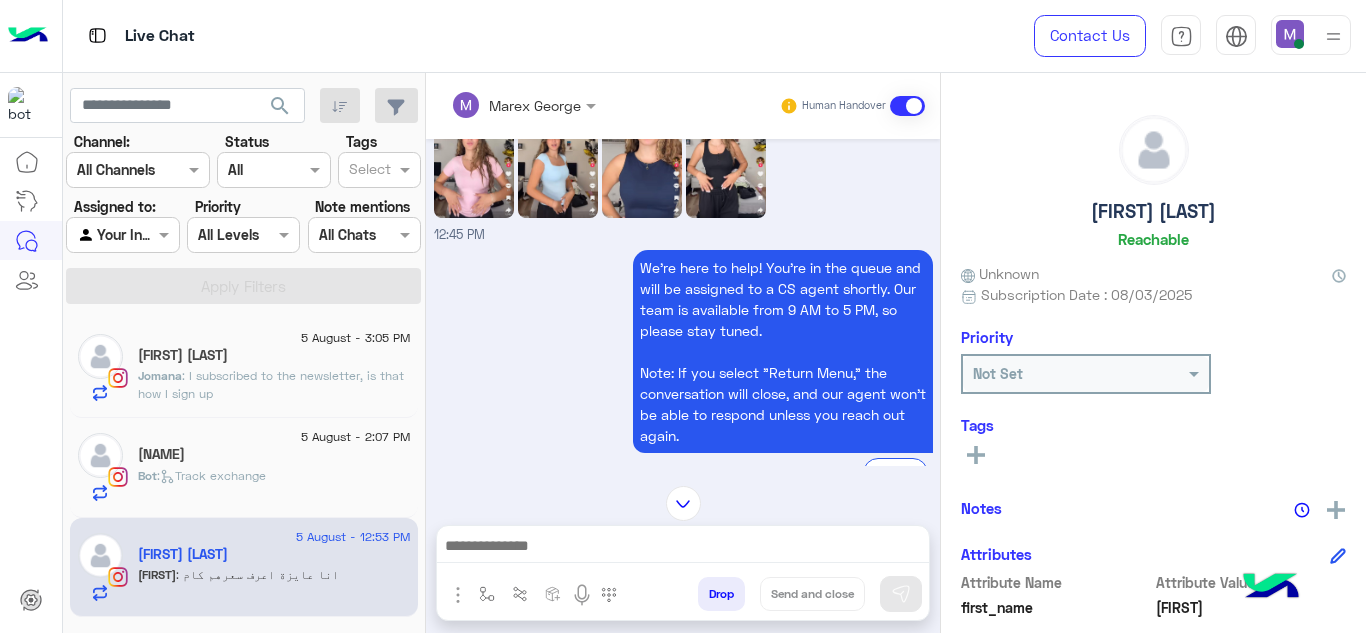 scroll, scrollTop: 2110, scrollLeft: 0, axis: vertical 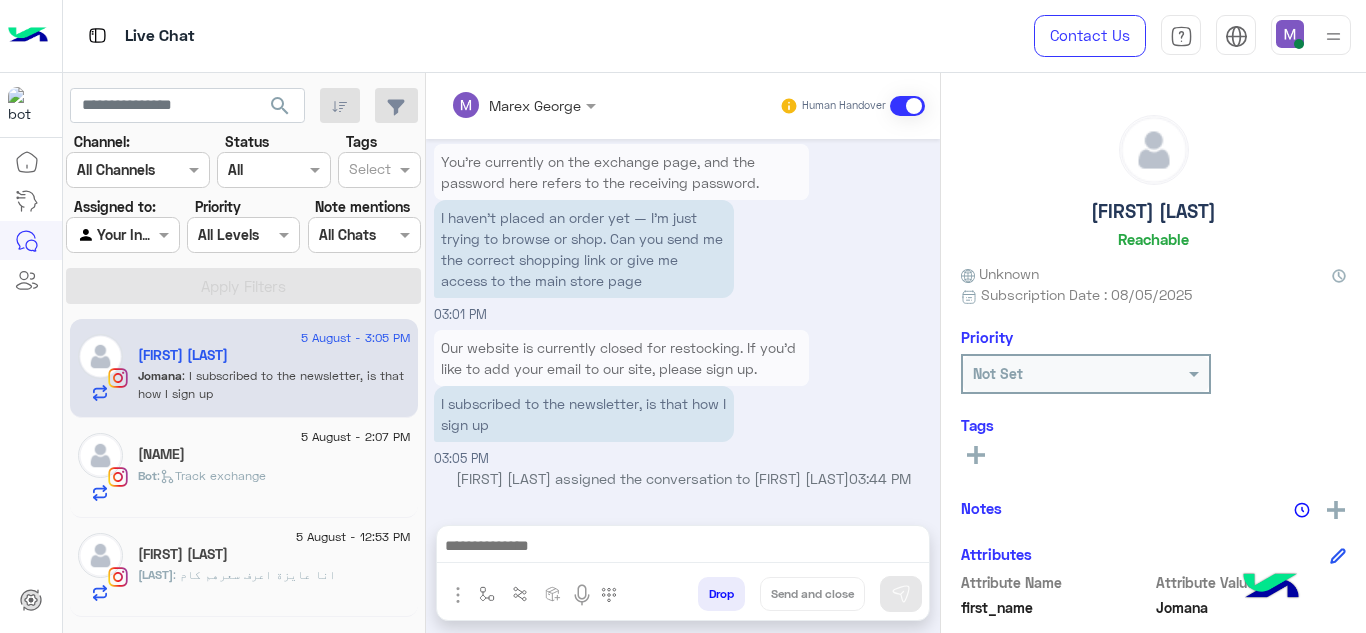 click on "5 August - 12:53 PM" 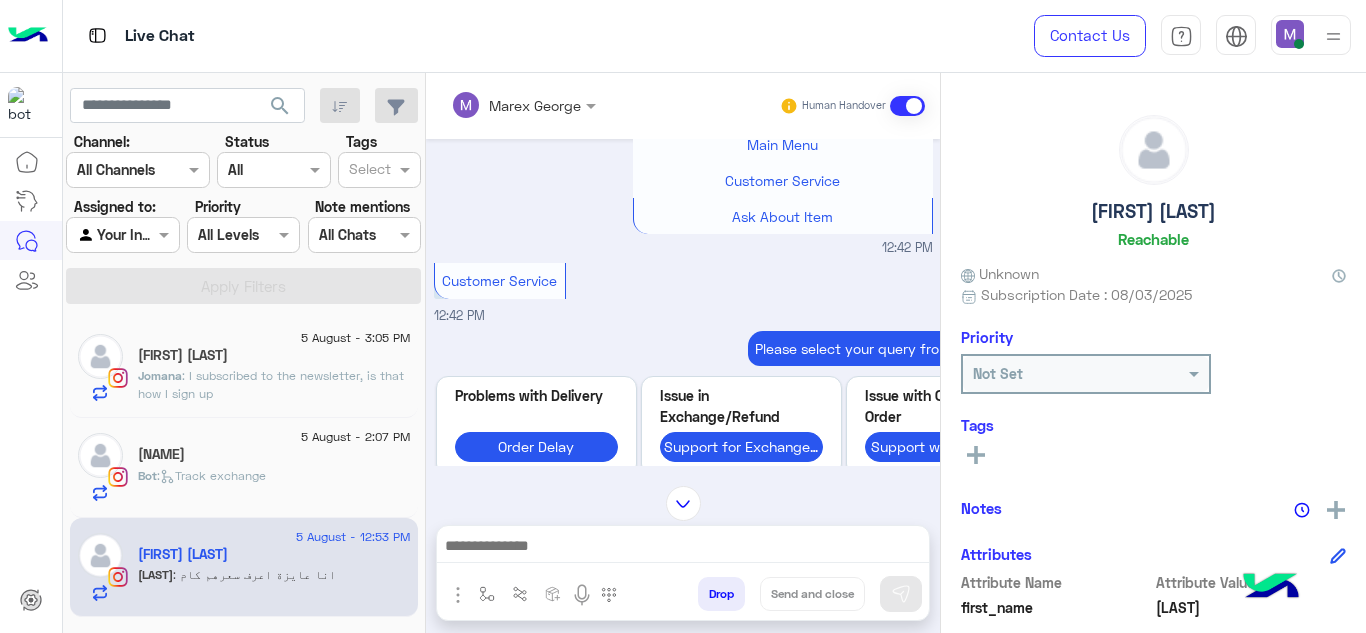 scroll, scrollTop: 1414, scrollLeft: 0, axis: vertical 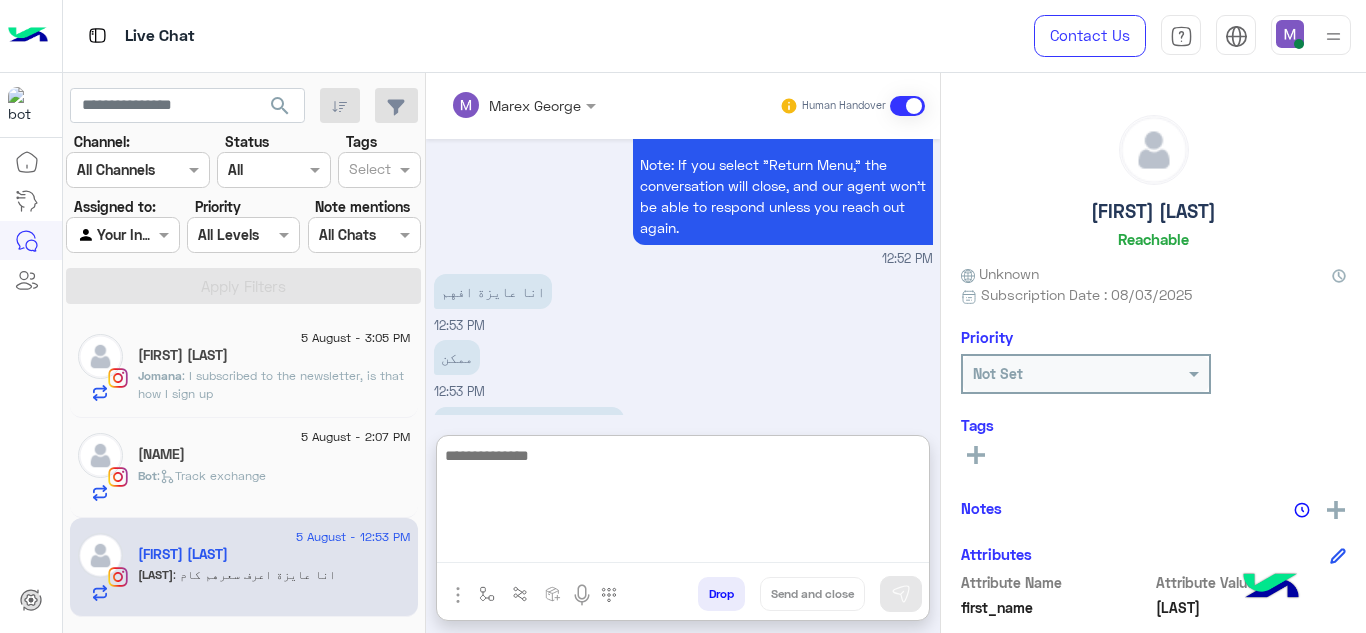 click at bounding box center [683, 503] 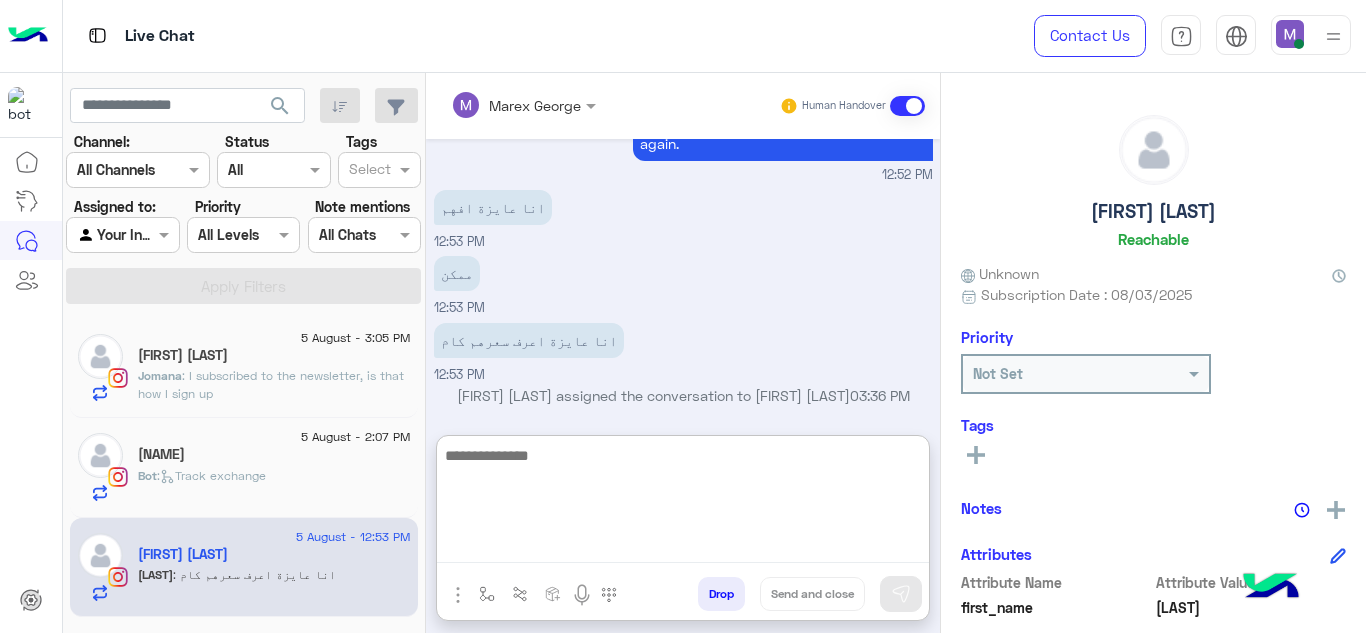scroll, scrollTop: 3574, scrollLeft: 0, axis: vertical 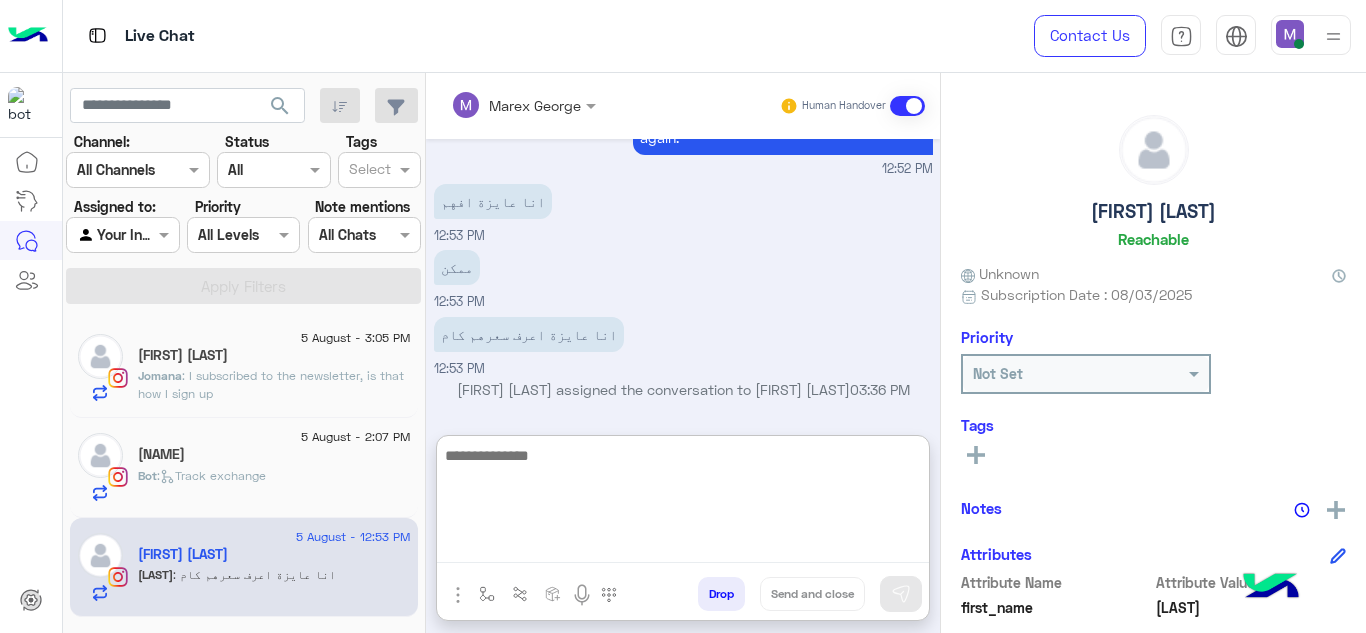paste on "**********" 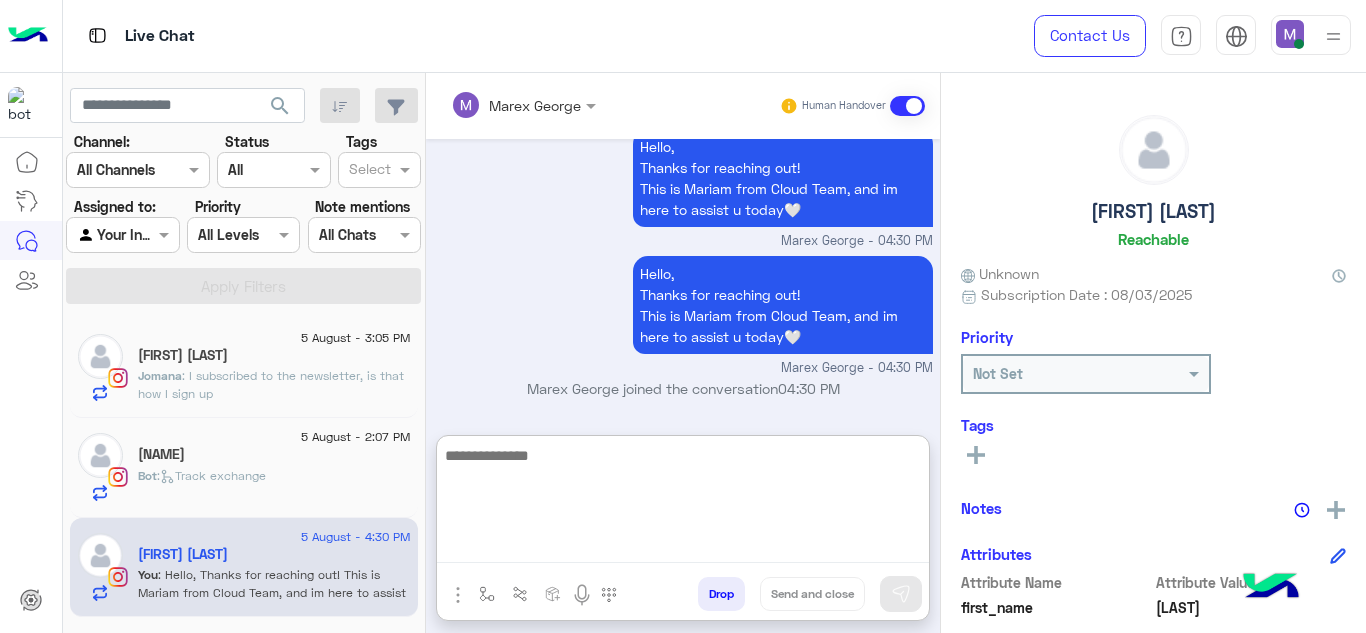 scroll, scrollTop: 3901, scrollLeft: 0, axis: vertical 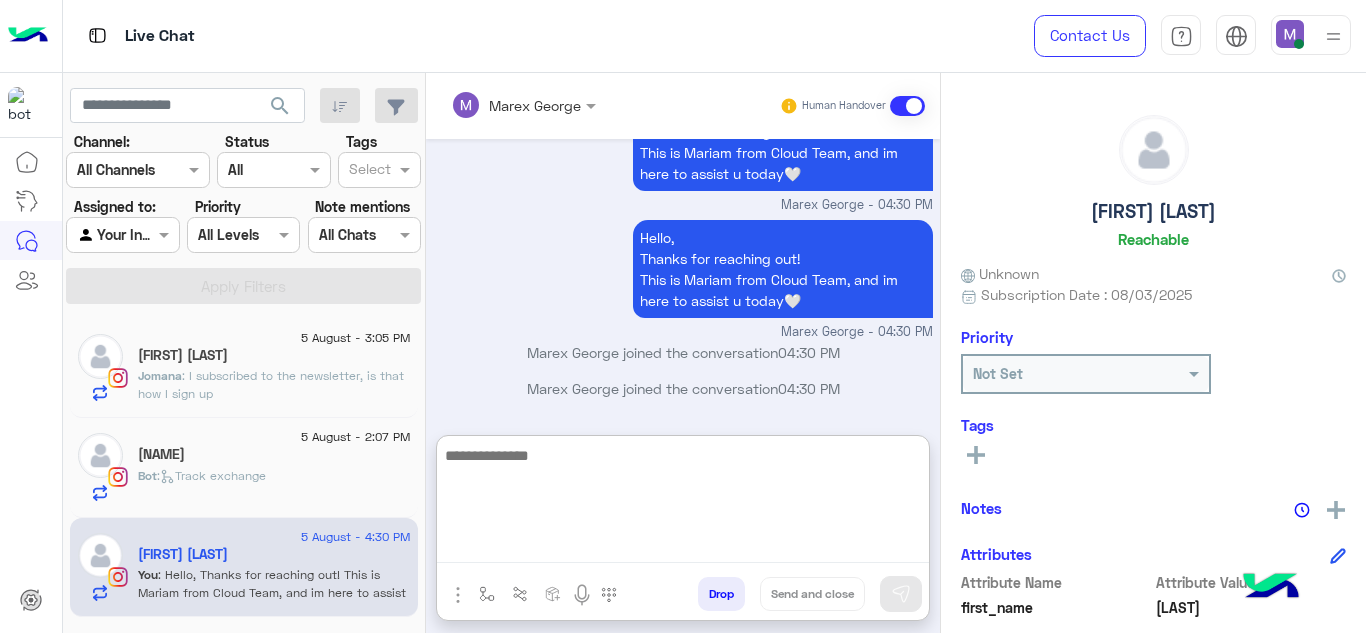 paste on "**********" 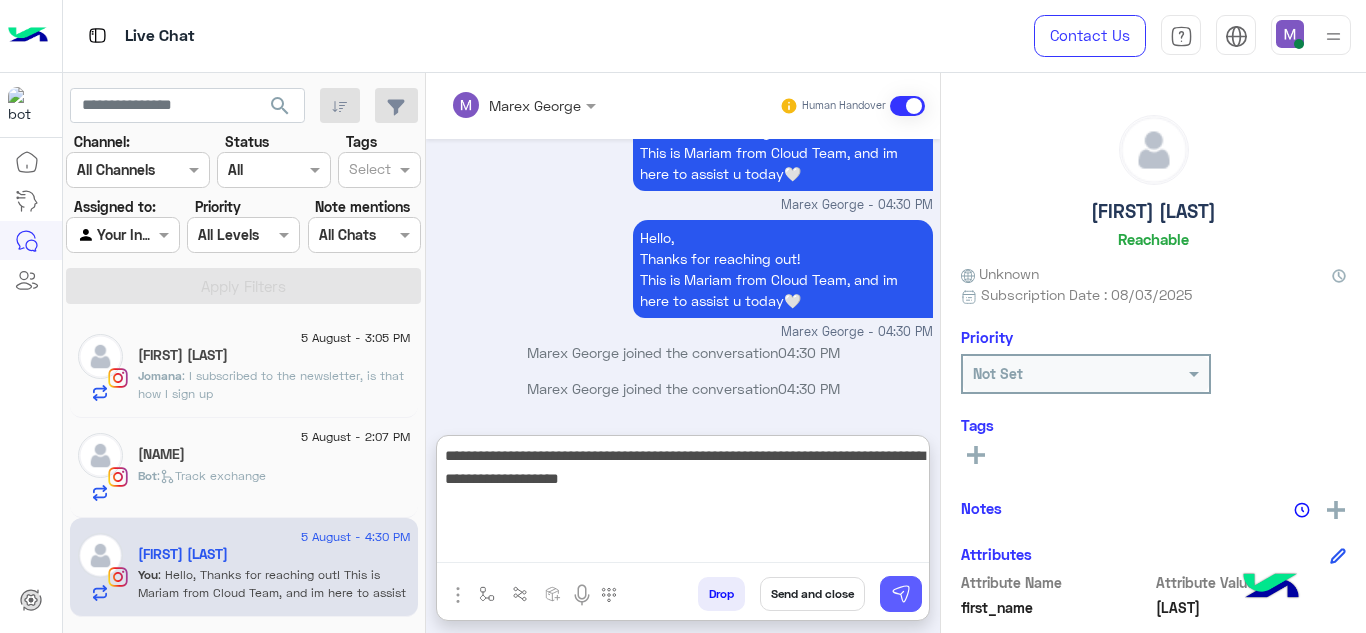type on "**********" 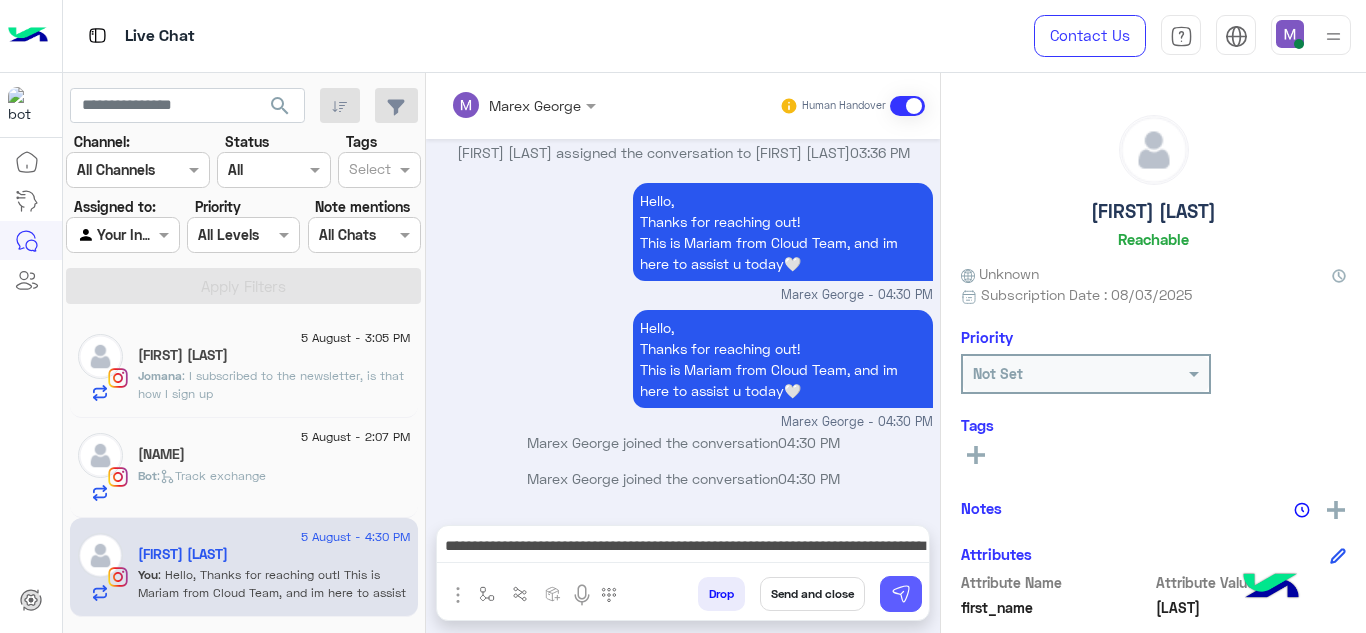 scroll, scrollTop: 3917, scrollLeft: 0, axis: vertical 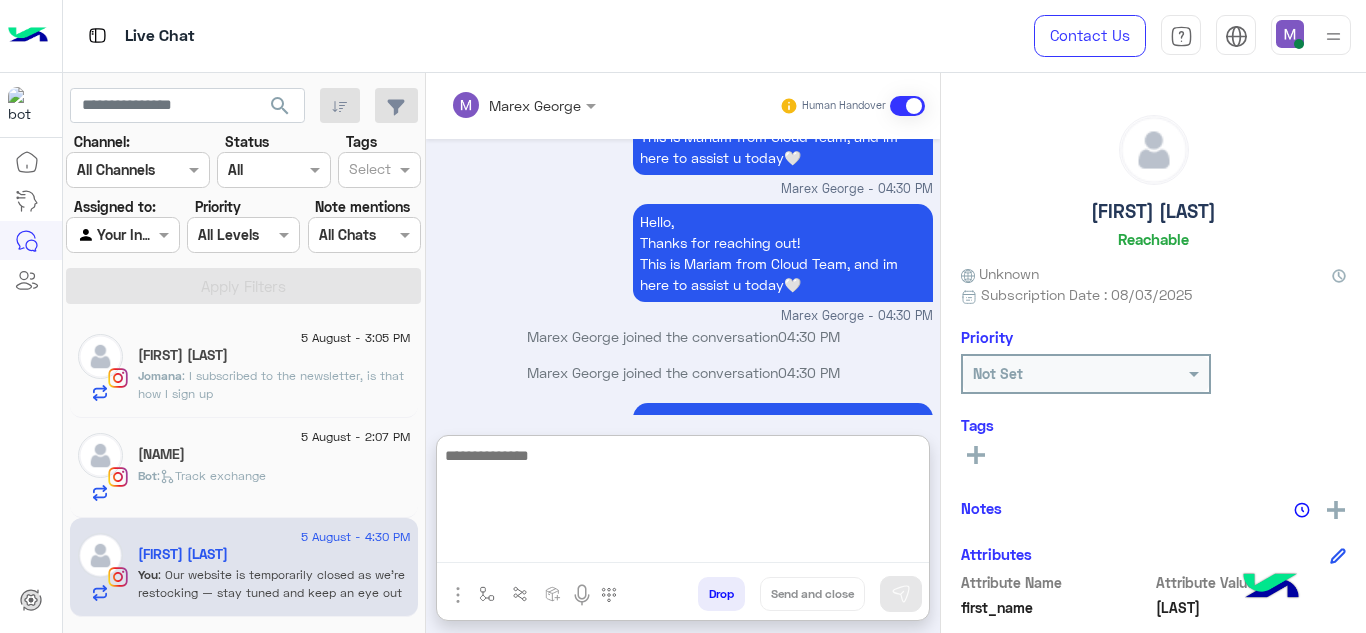click at bounding box center (683, 503) 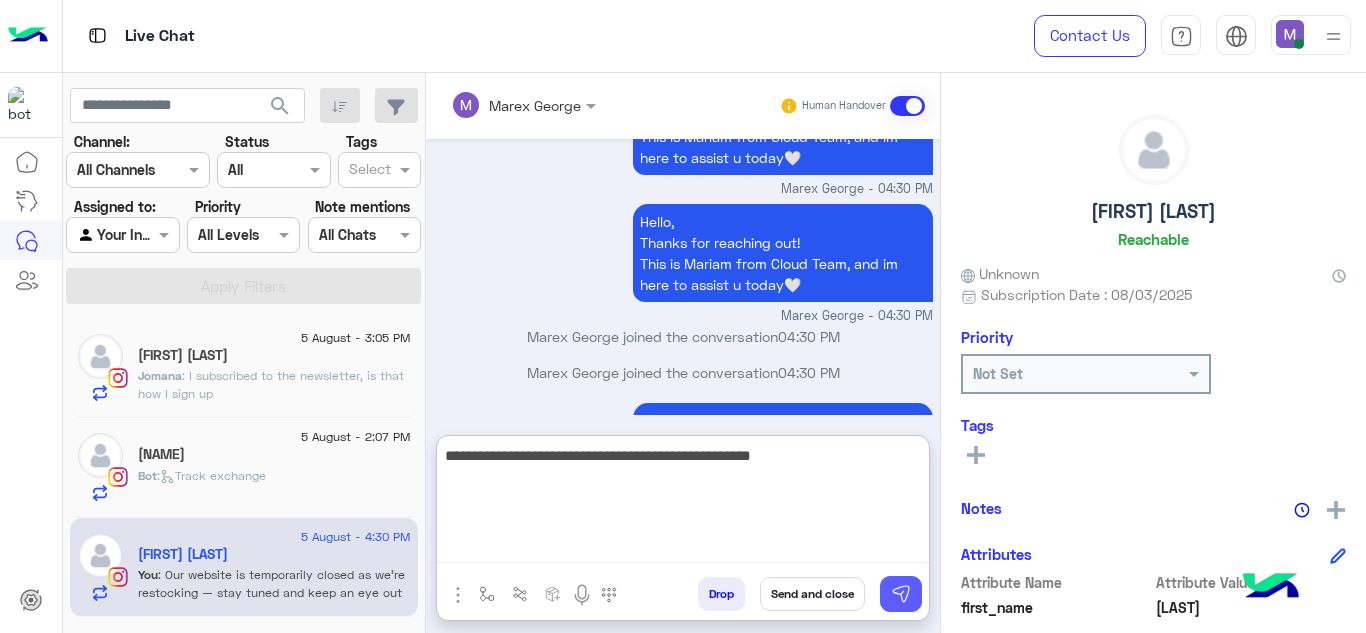 type on "**********" 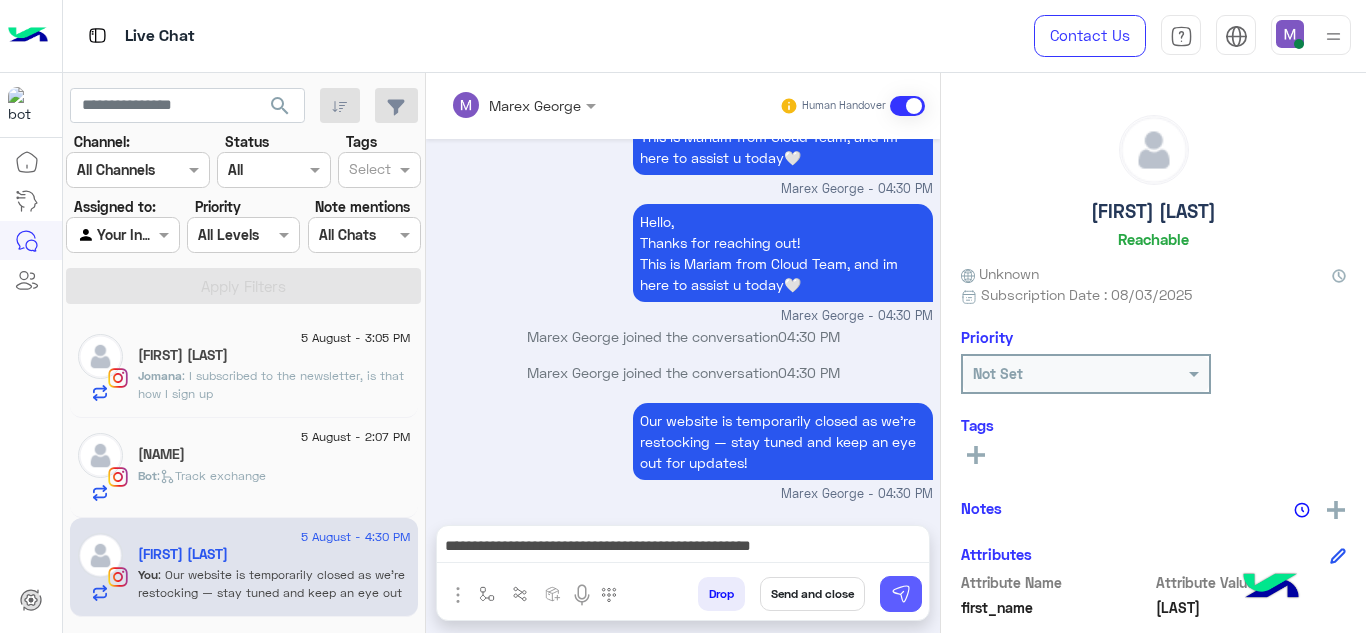 click at bounding box center [901, 594] 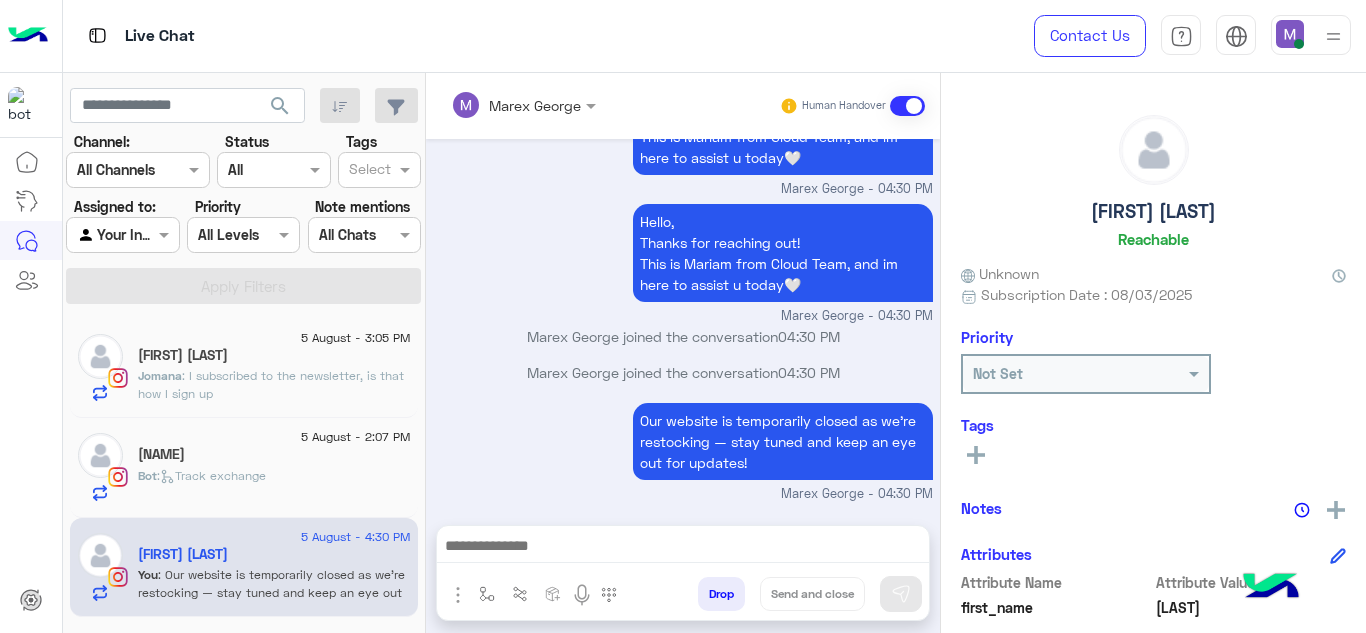 scroll, scrollTop: 4001, scrollLeft: 0, axis: vertical 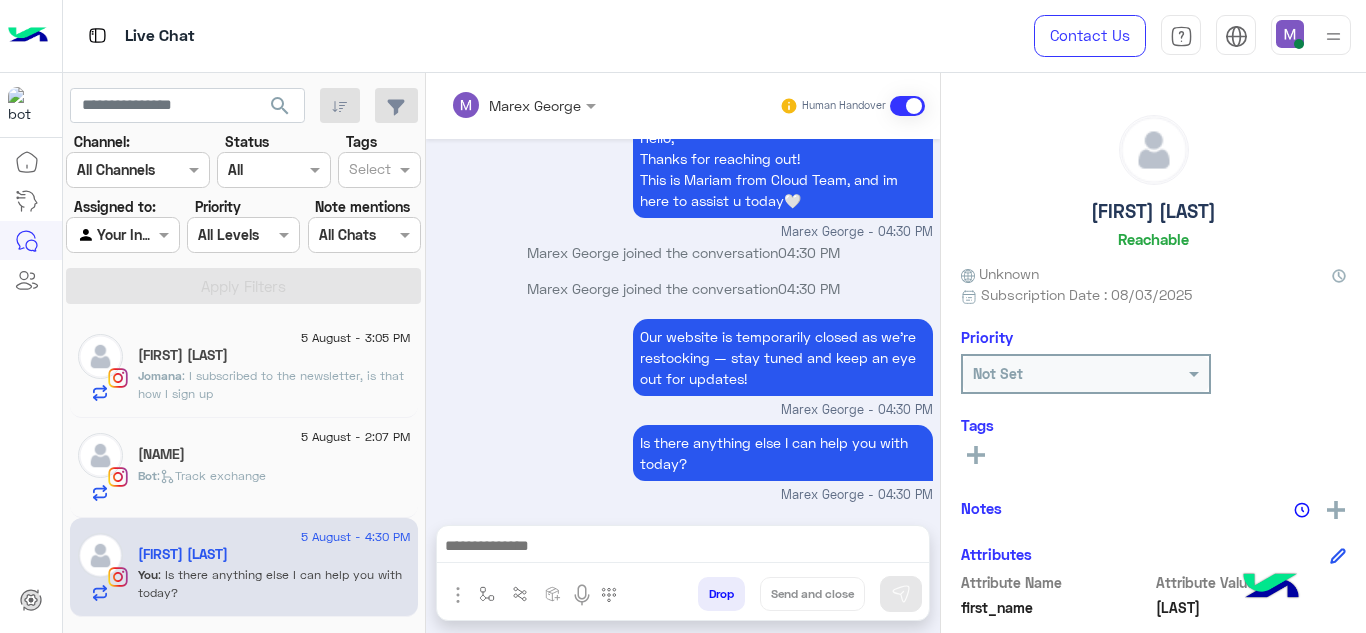 click on "5 August - 3:05 PM  Jomana Wessam  Jomana : I subscribed to the newsletter, is that how I sign up" 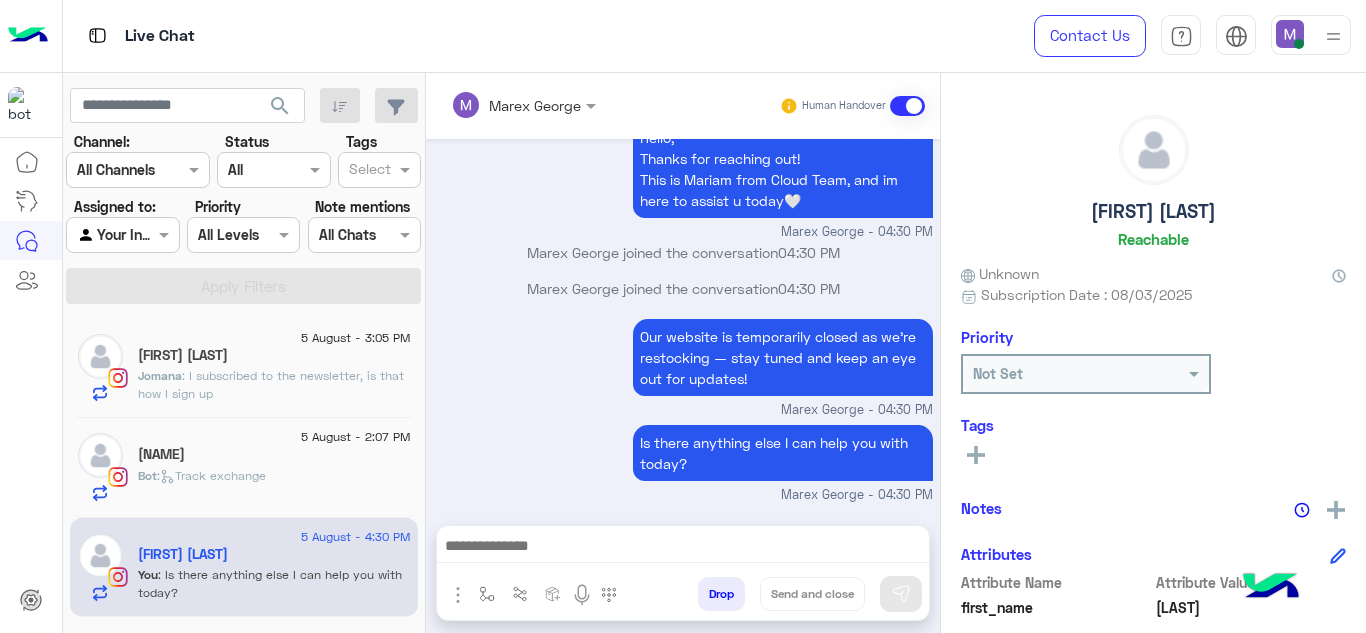 click on "𝓔𝓻𝓮𝓷𝔂🪐" 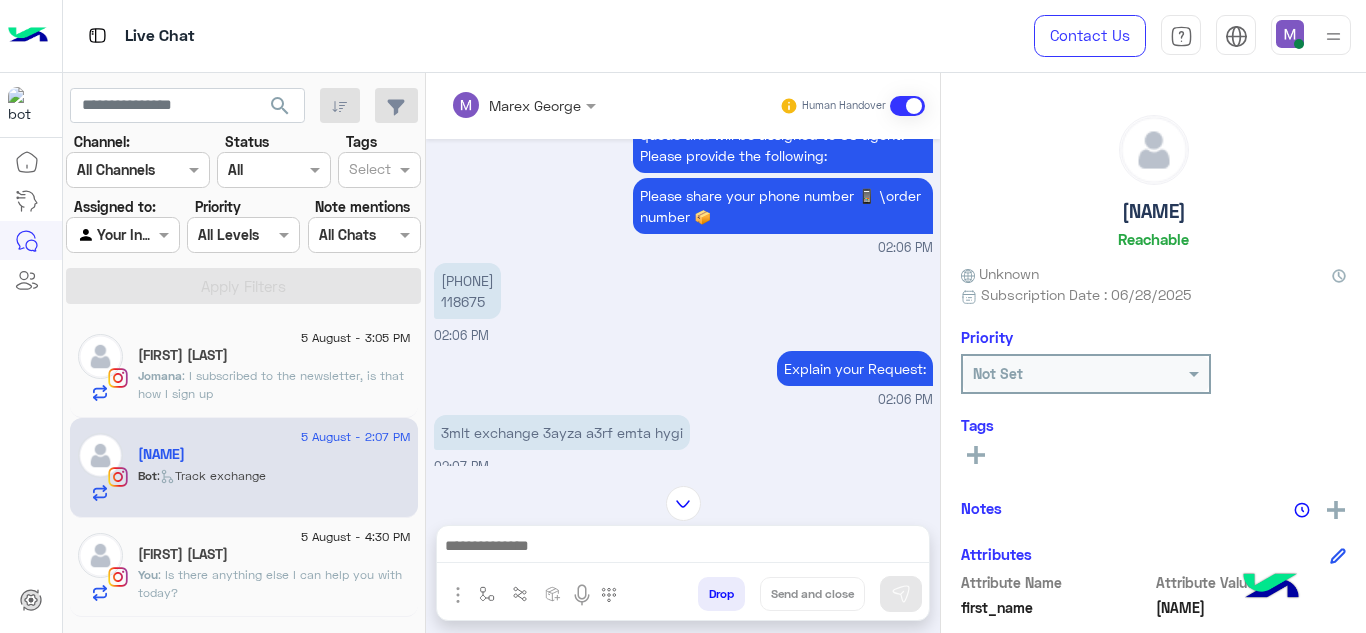 scroll, scrollTop: 336, scrollLeft: 0, axis: vertical 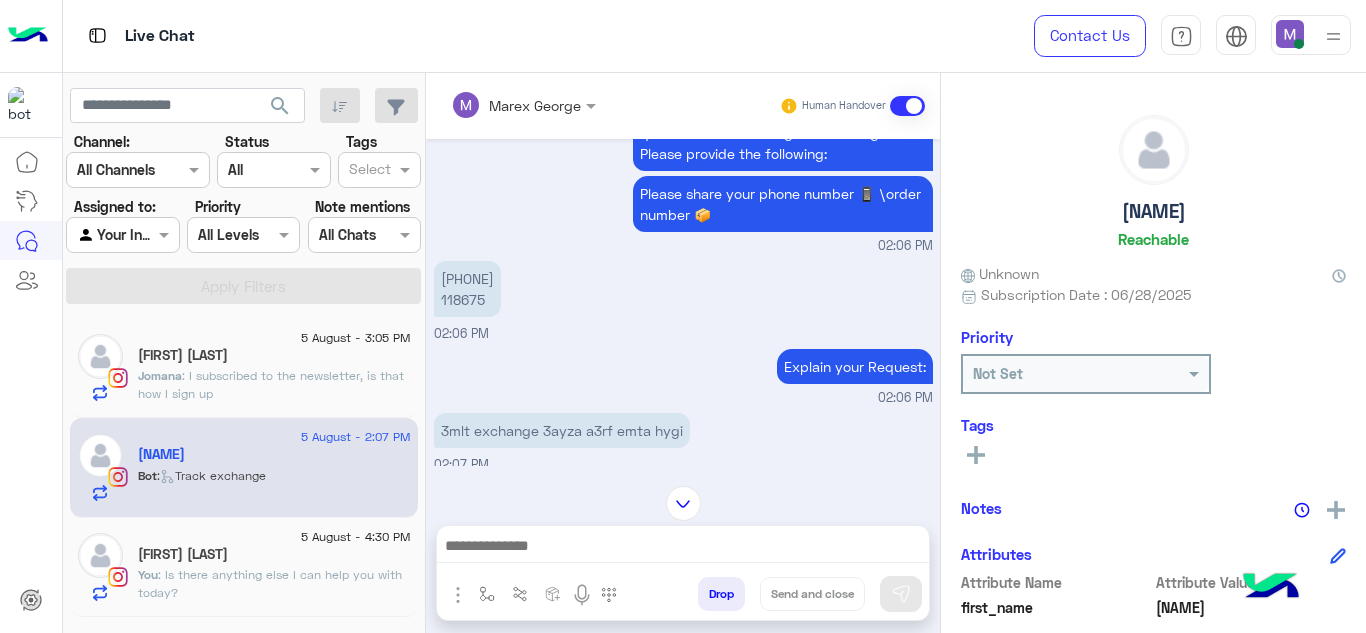 click on "01287673322 118675" at bounding box center [467, 289] 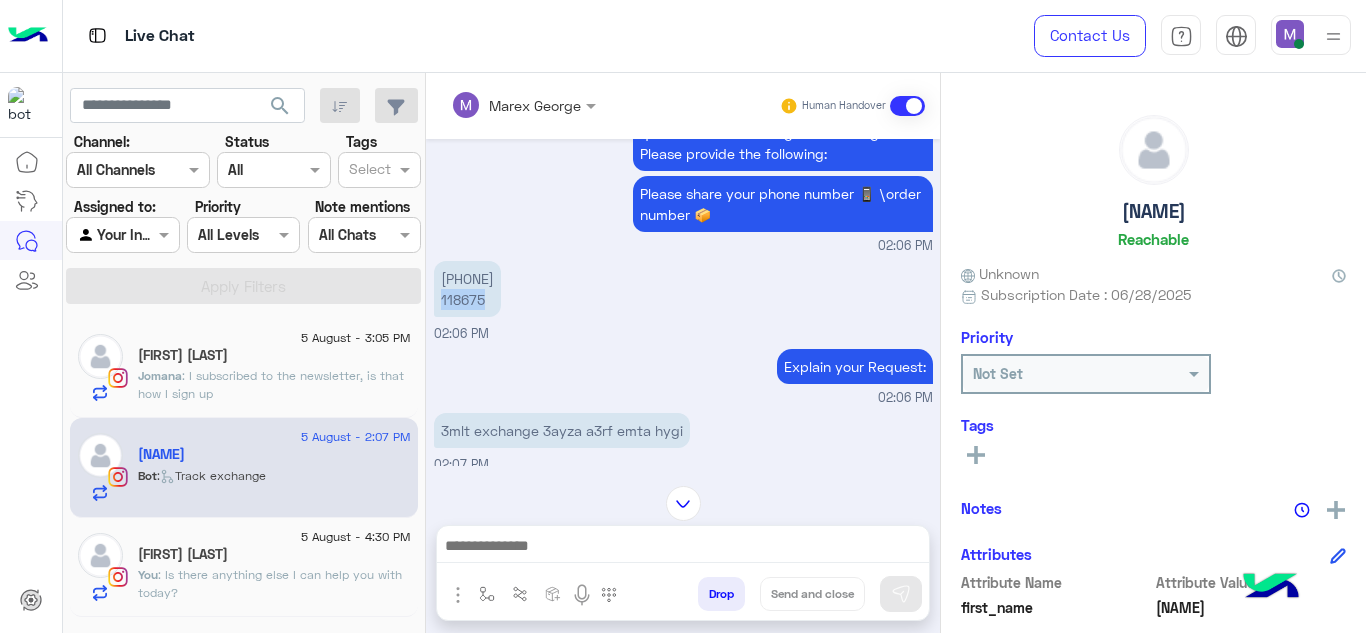 click on "01287673322 118675" at bounding box center (467, 289) 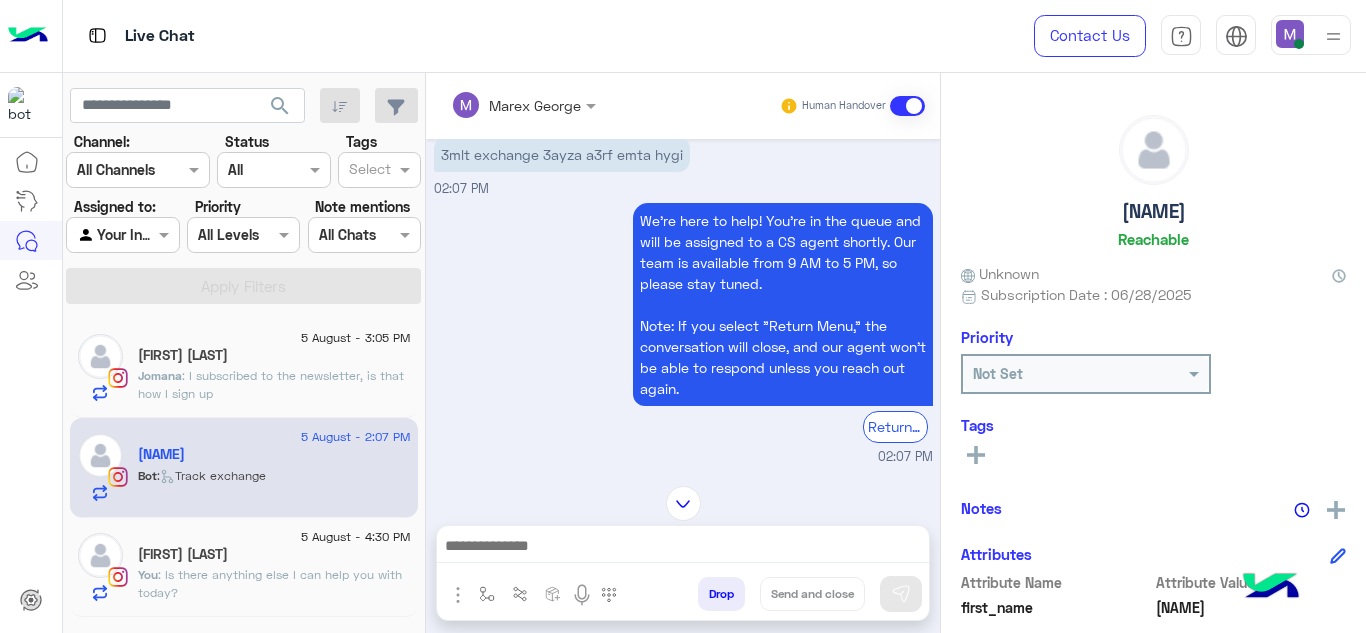 scroll, scrollTop: 466, scrollLeft: 0, axis: vertical 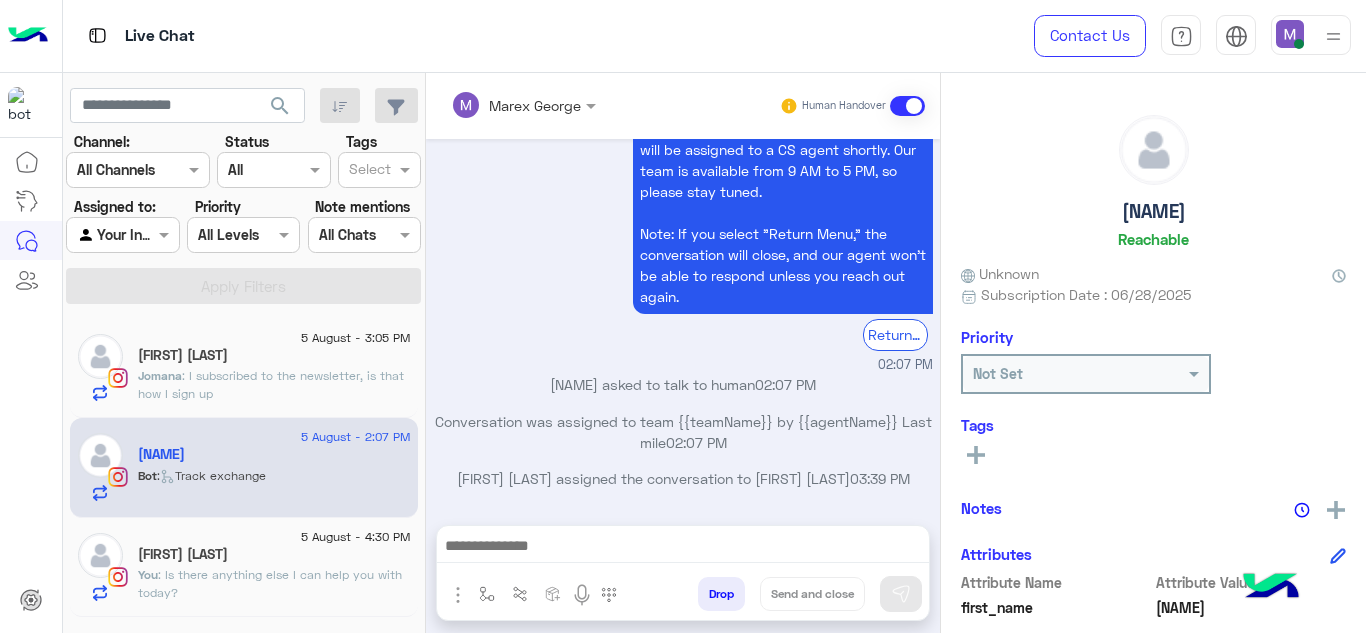 click on "Salma Ibrahim" 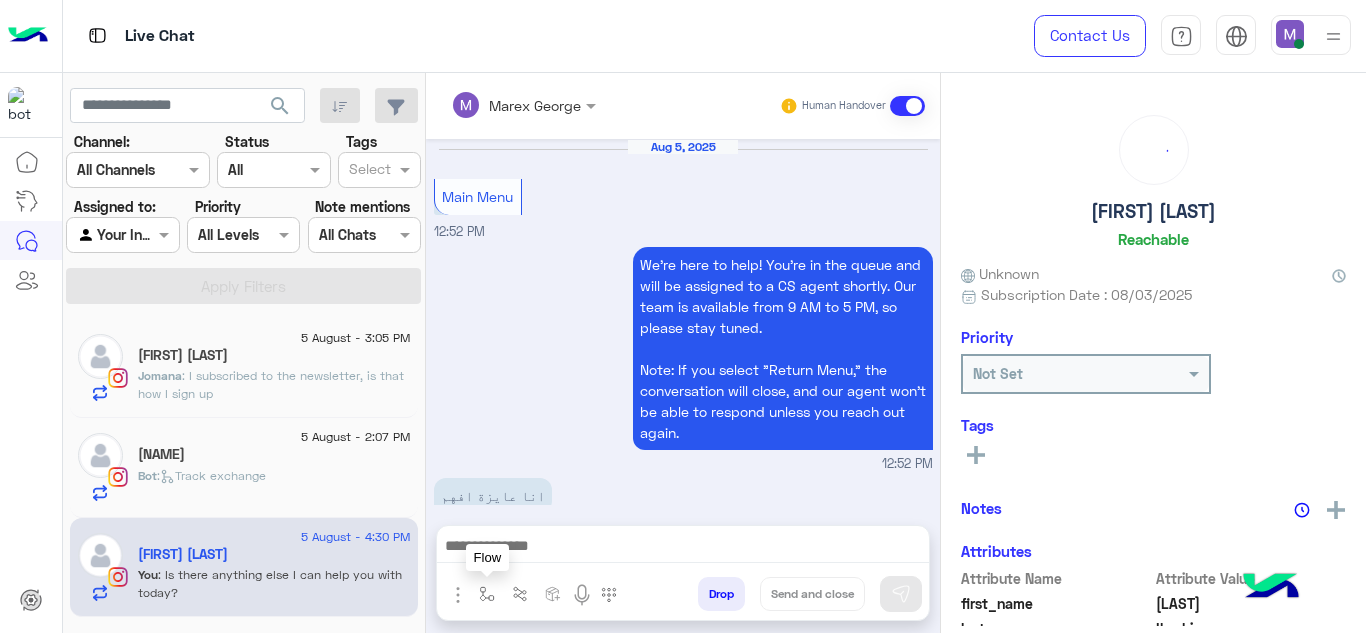 scroll, scrollTop: 559, scrollLeft: 0, axis: vertical 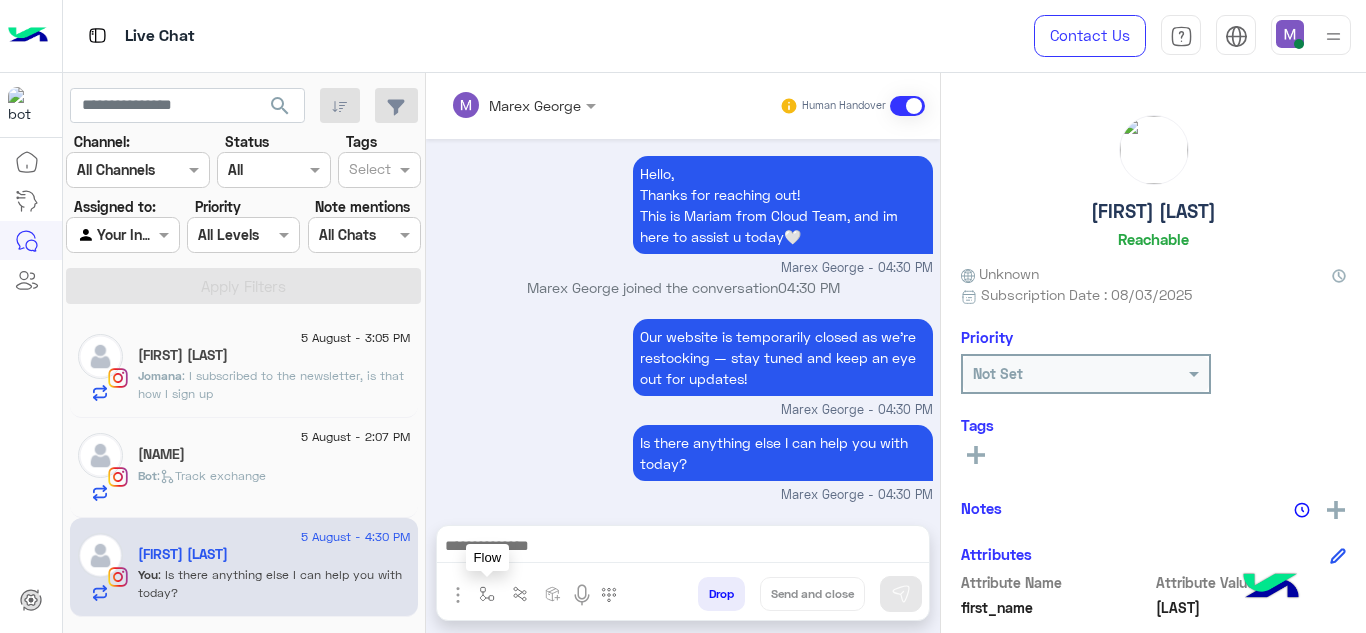 click at bounding box center [487, 593] 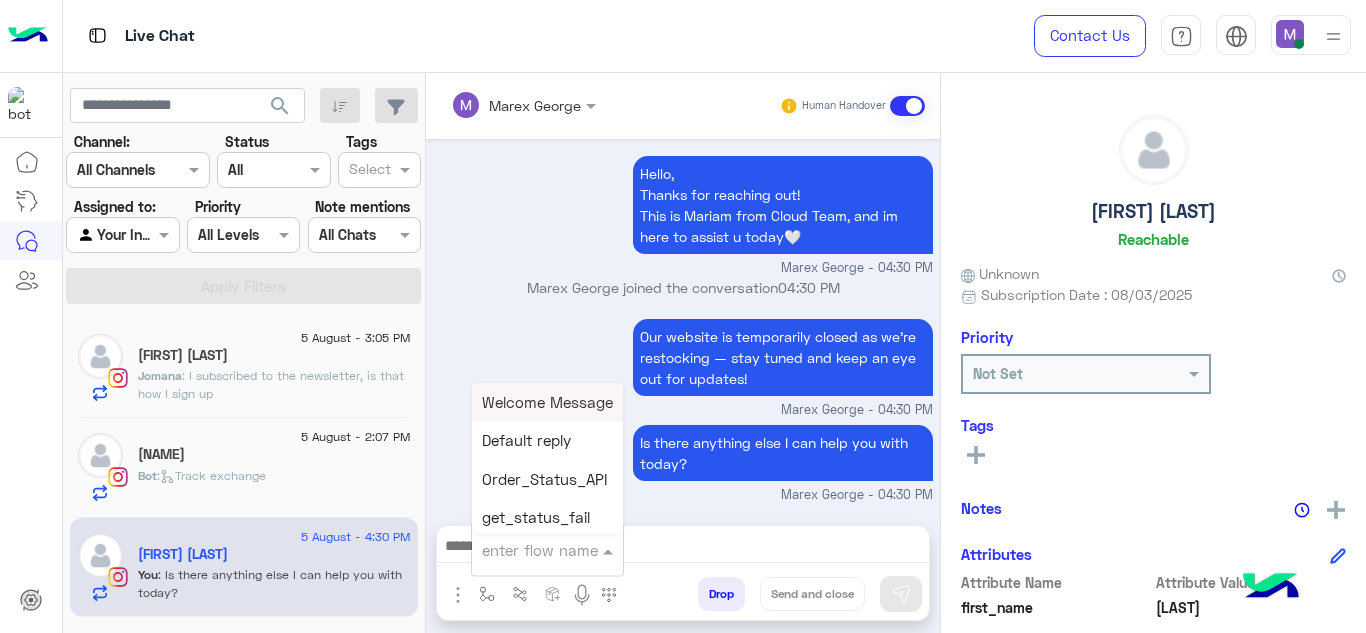 click at bounding box center [523, 550] 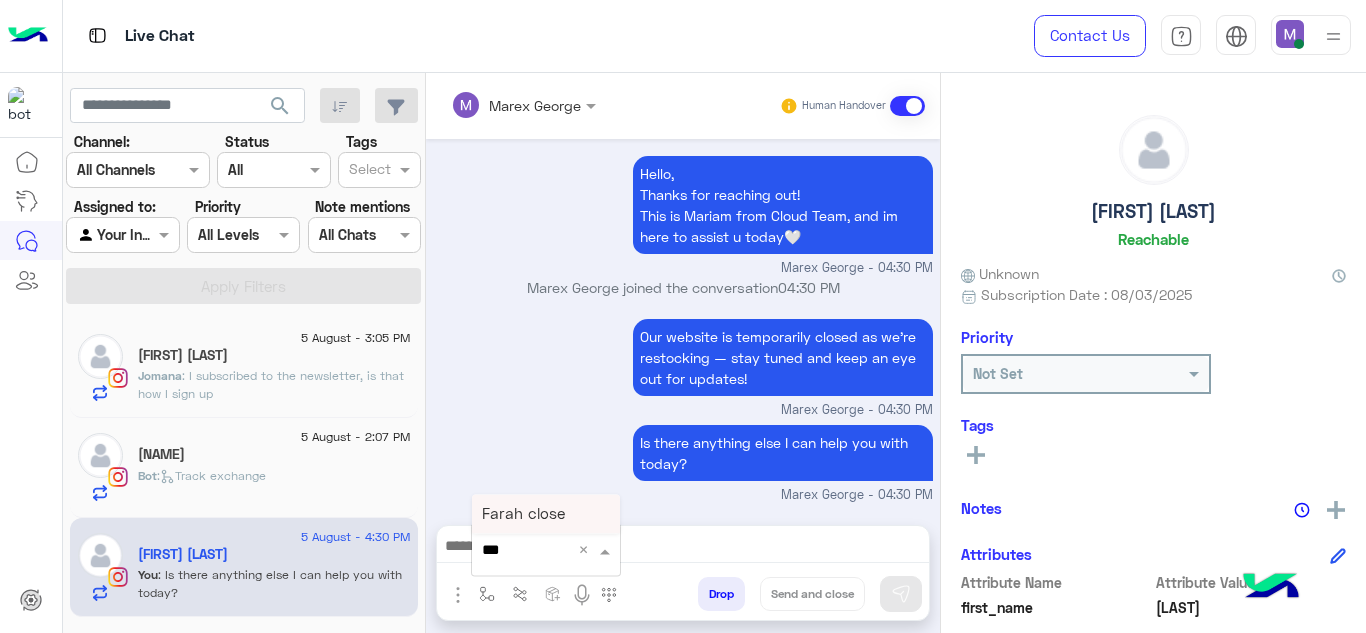 type on "****" 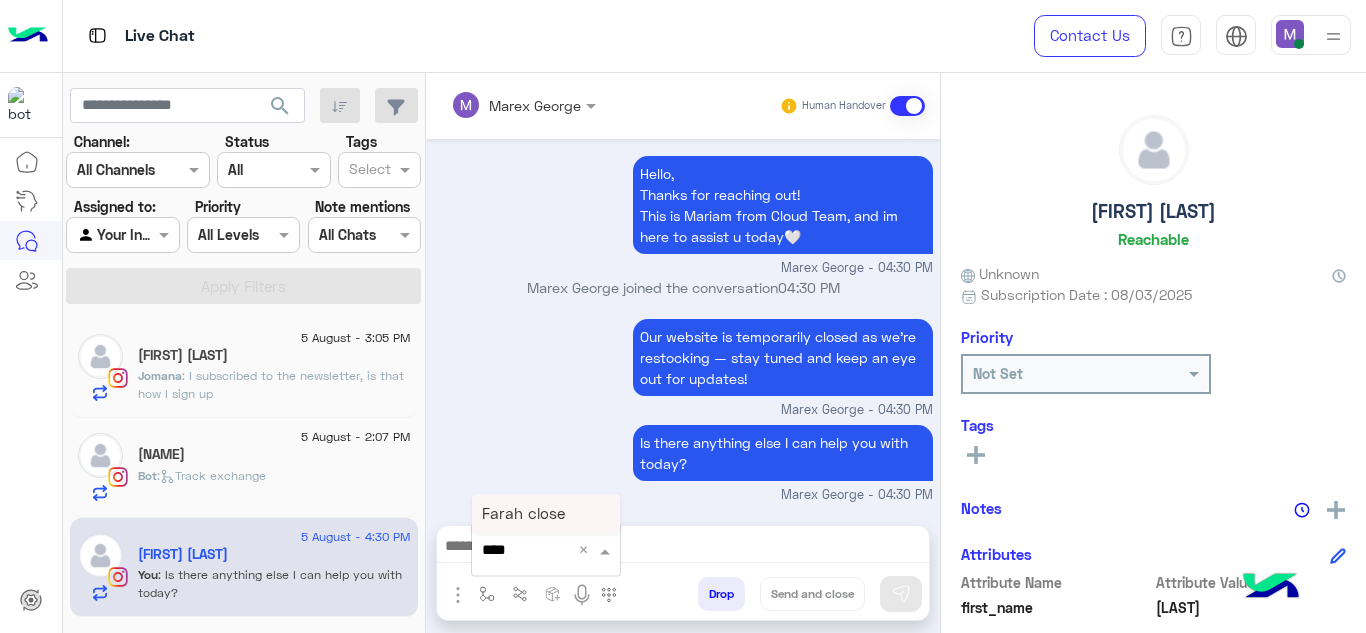 click on "Farah close" at bounding box center (523, 514) 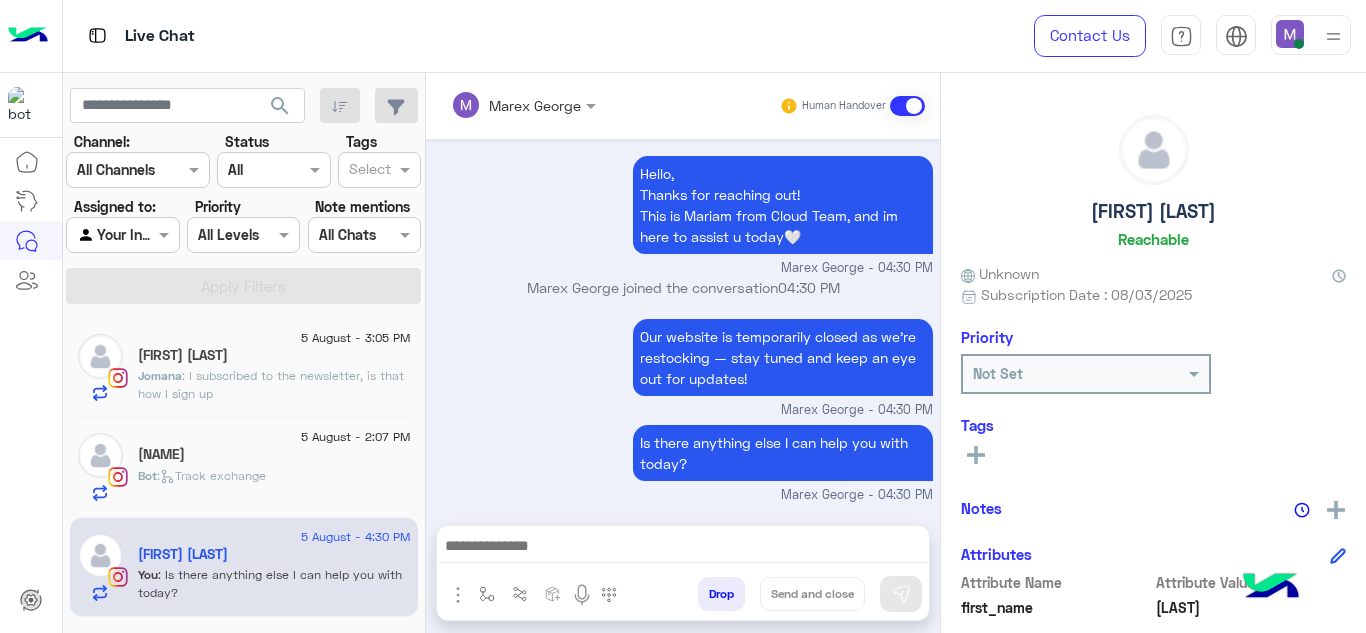 type on "**********" 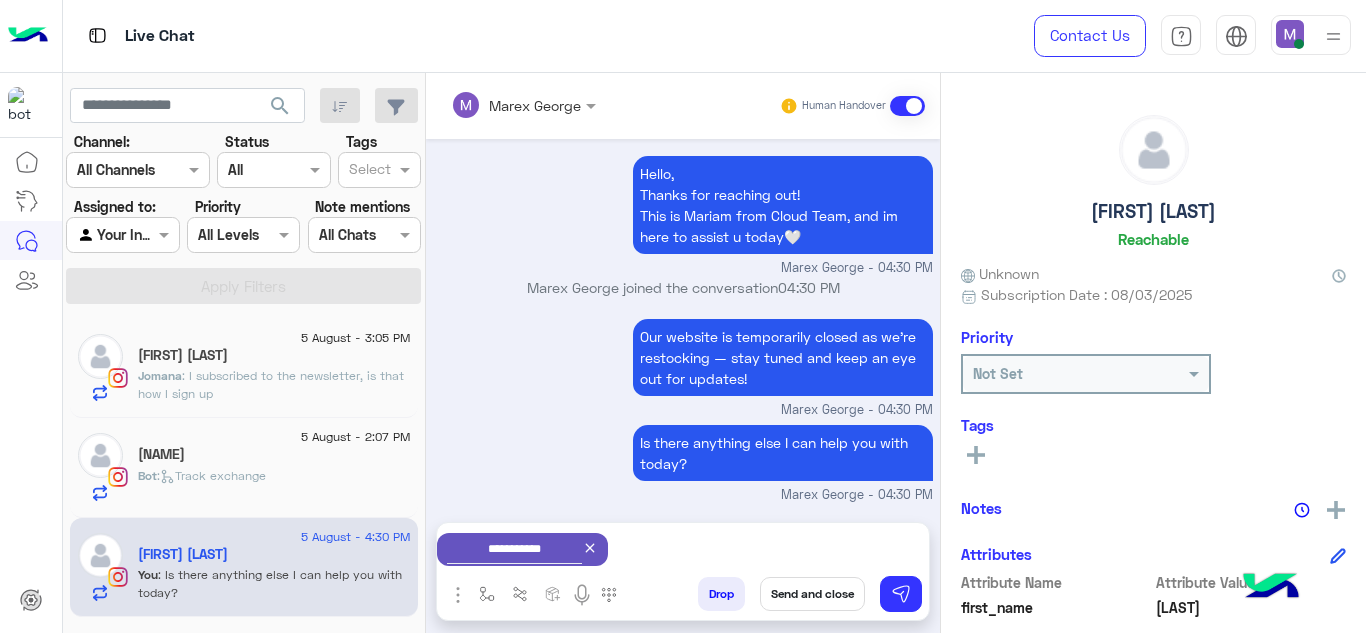 click on "Send and close" at bounding box center (812, 594) 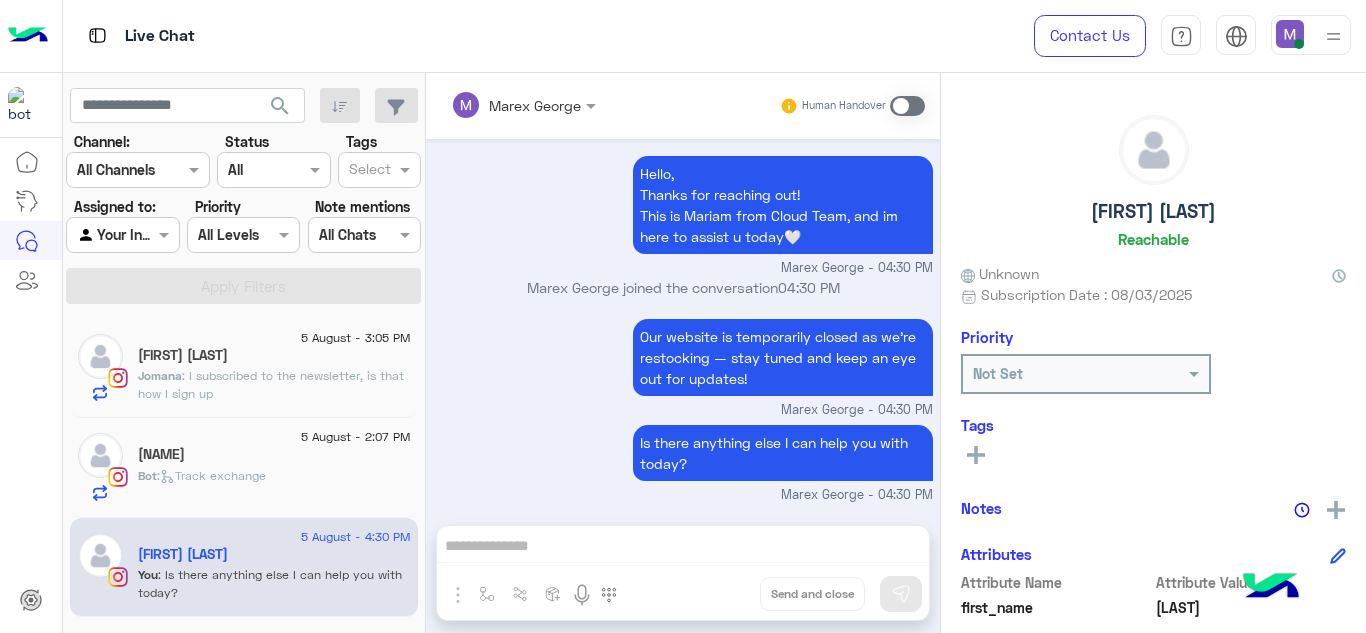 scroll, scrollTop: 595, scrollLeft: 0, axis: vertical 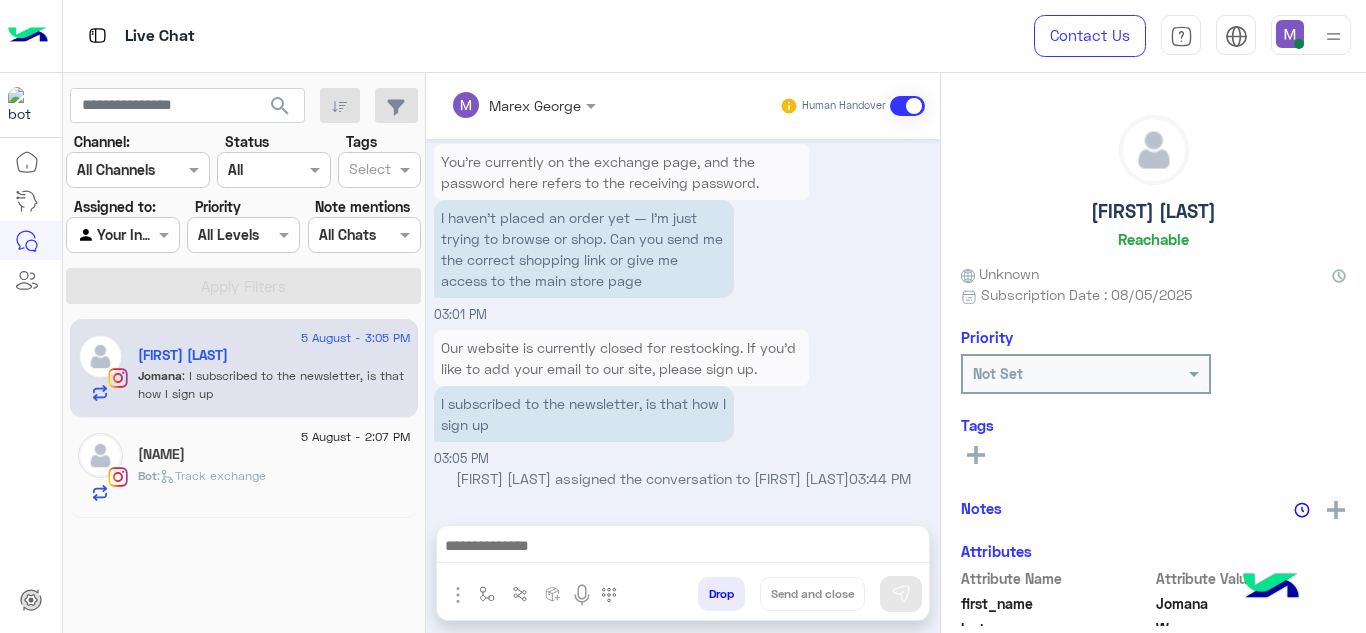 click on "Bot :   Track exchange" 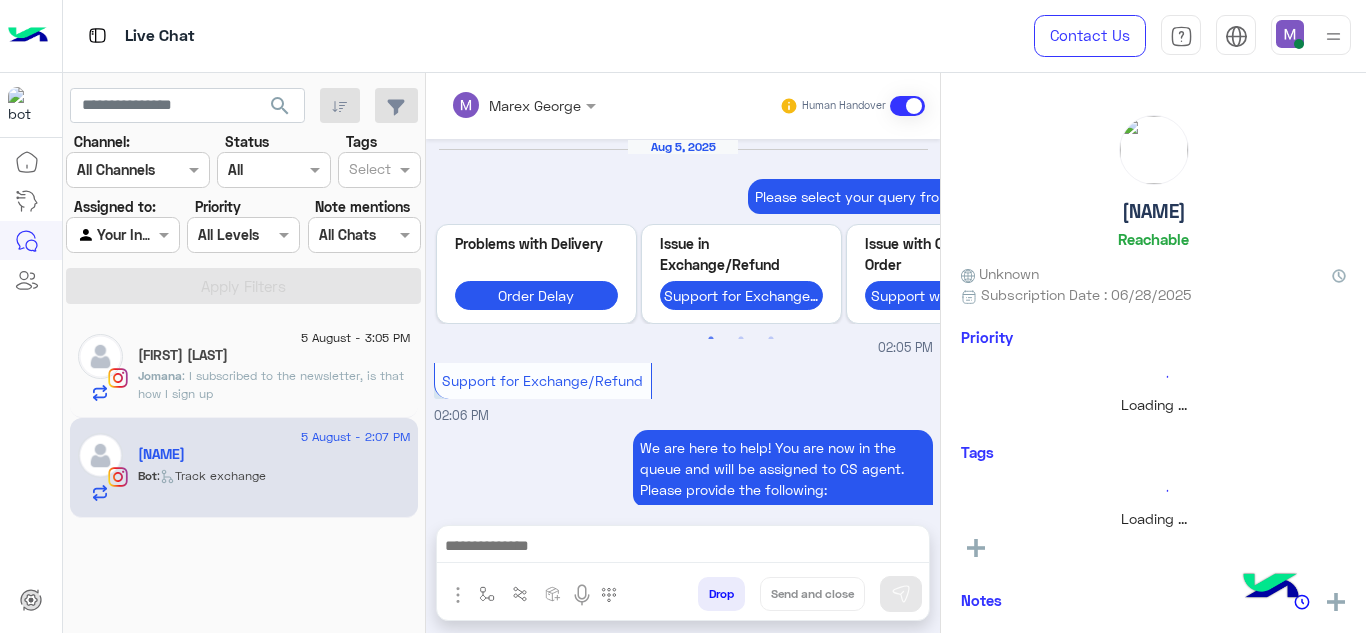 scroll, scrollTop: 725, scrollLeft: 0, axis: vertical 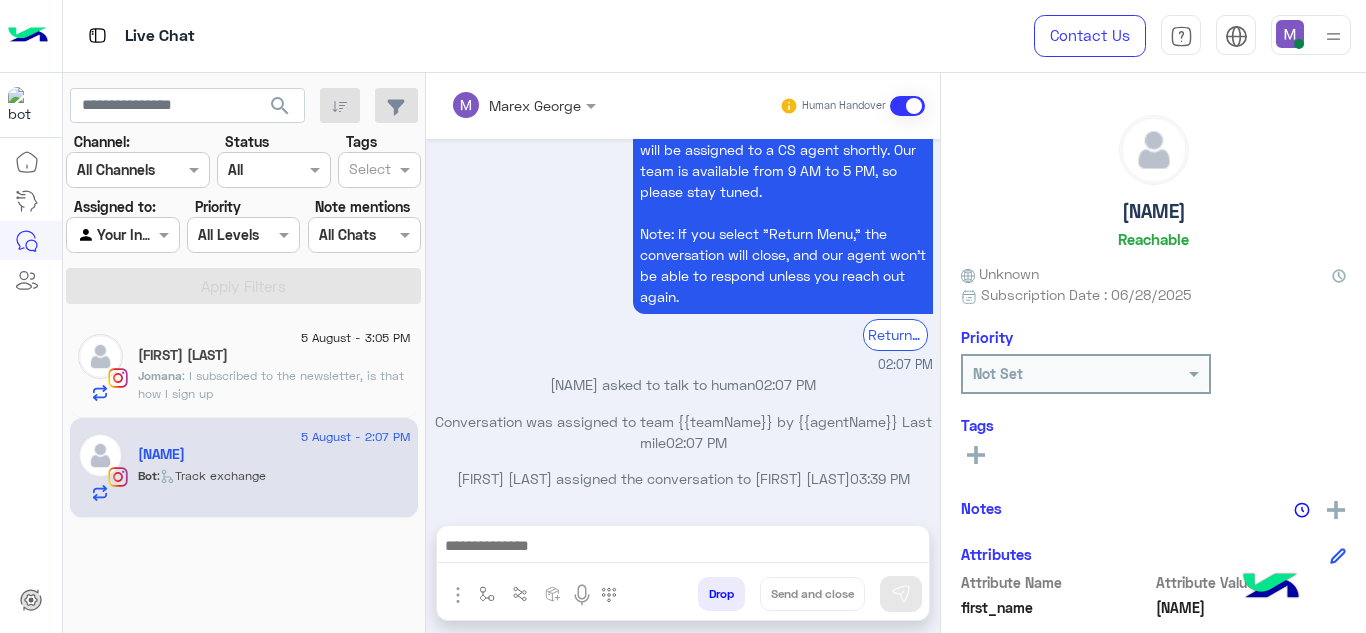 click on "Jomana Wessam" 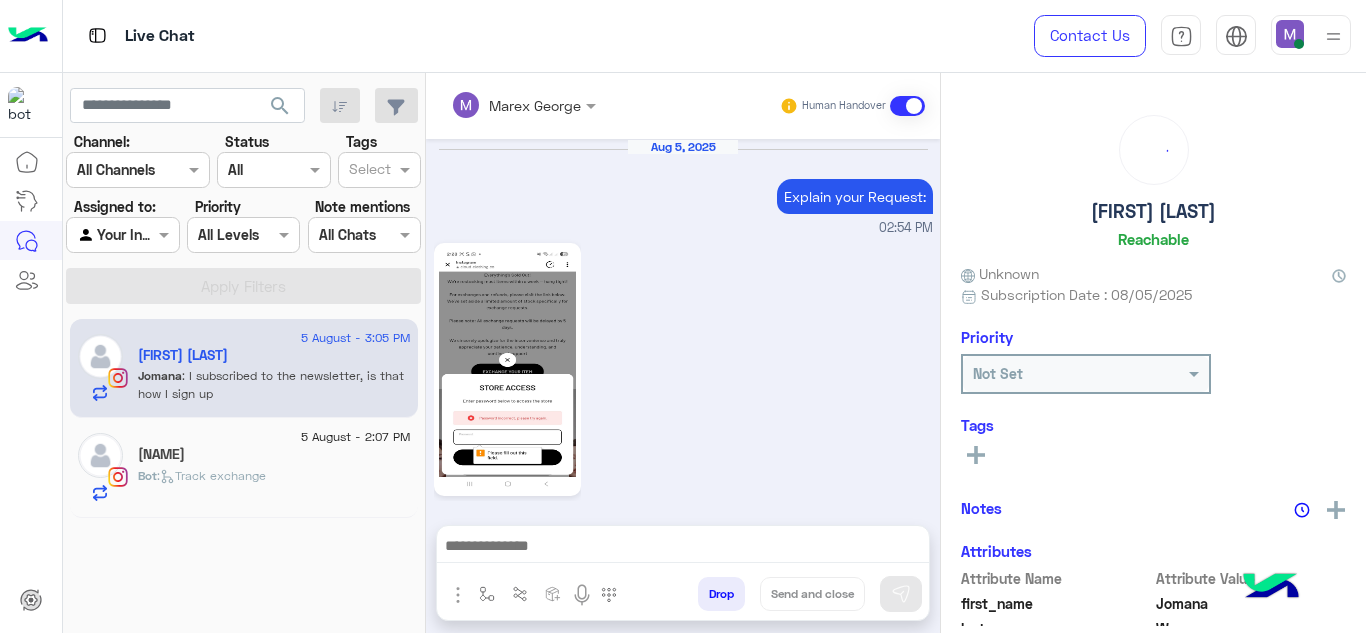 scroll, scrollTop: 1139, scrollLeft: 0, axis: vertical 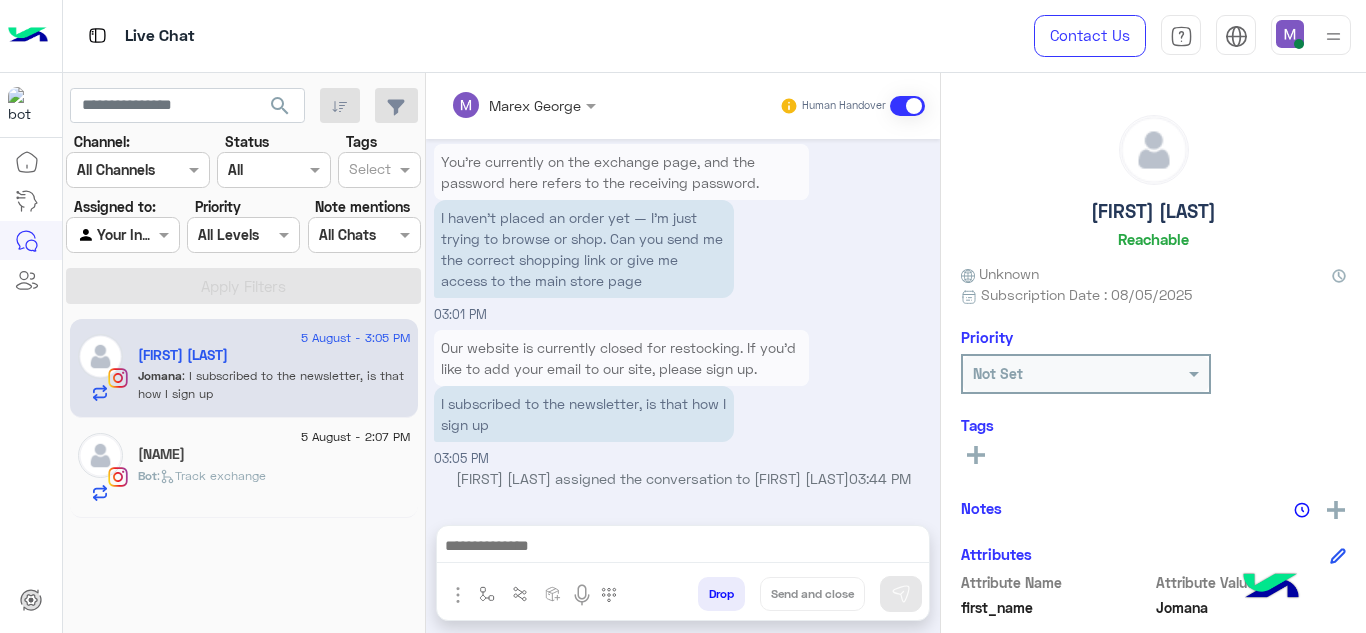 click on "𝓔𝓻𝓮𝓷𝔂🪐" 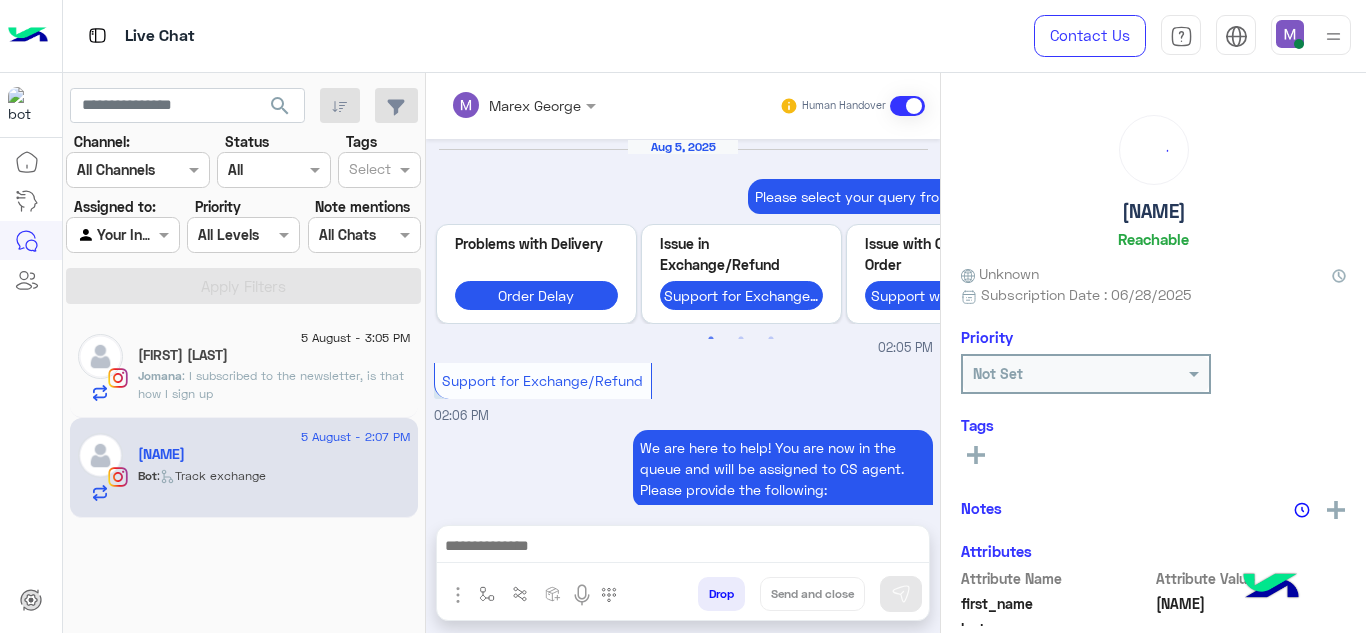 scroll, scrollTop: 725, scrollLeft: 0, axis: vertical 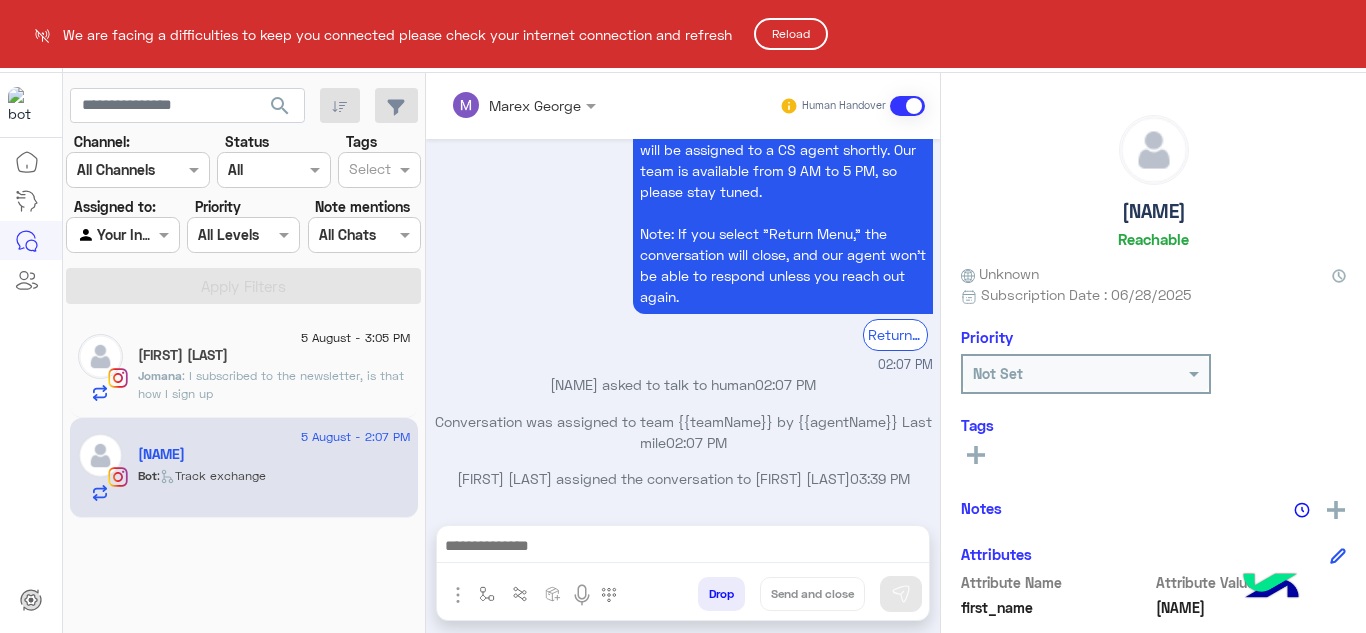 click on "Reload" 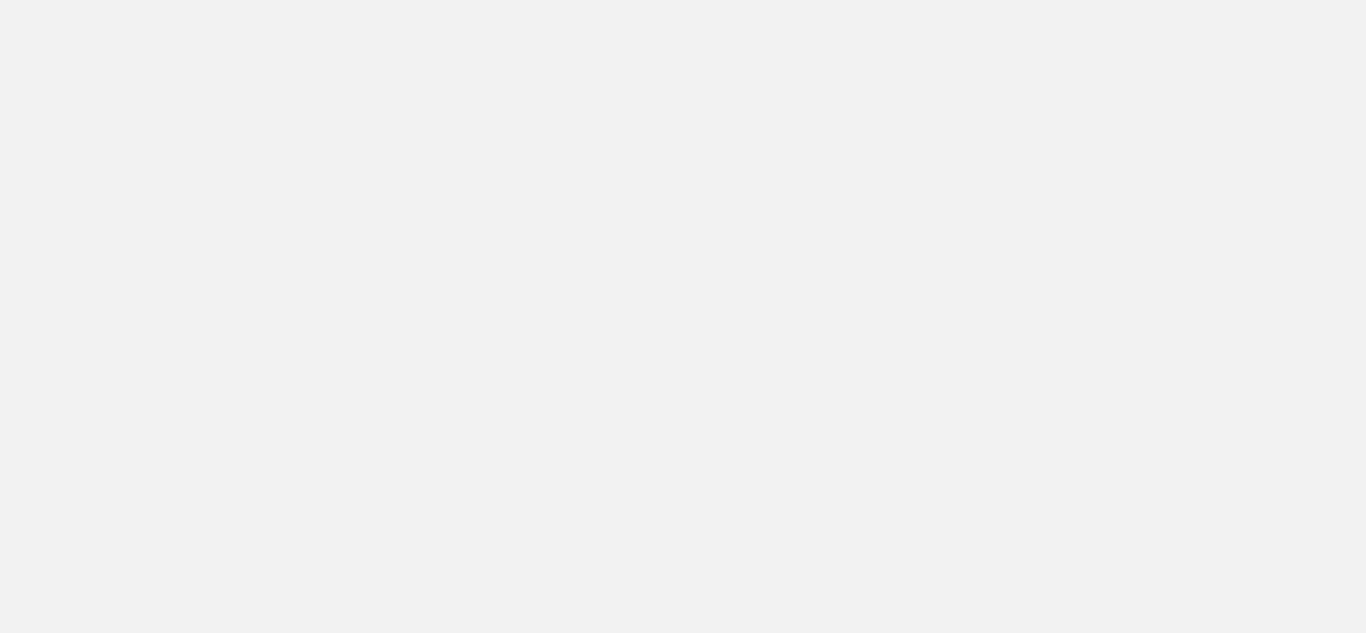 scroll, scrollTop: 0, scrollLeft: 0, axis: both 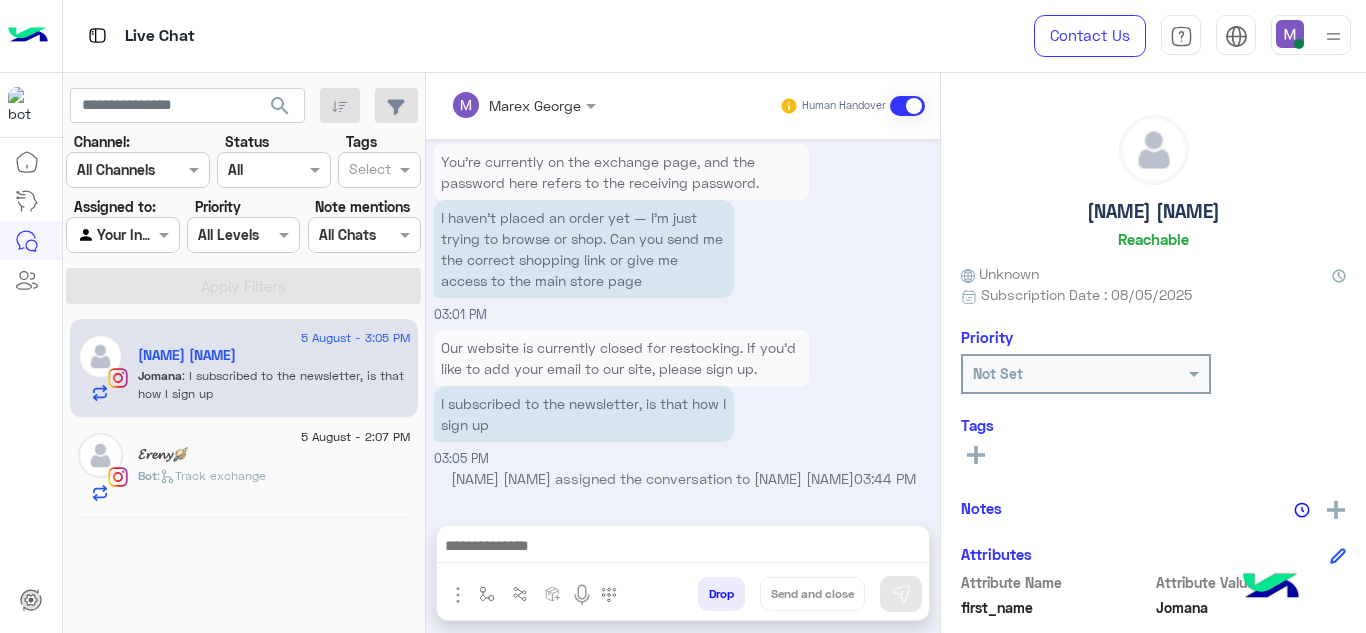 click on "5 August - 2:07 PM  𝓔𝓻𝓮𝓷𝔂🪐   Bot :   Track exchange" 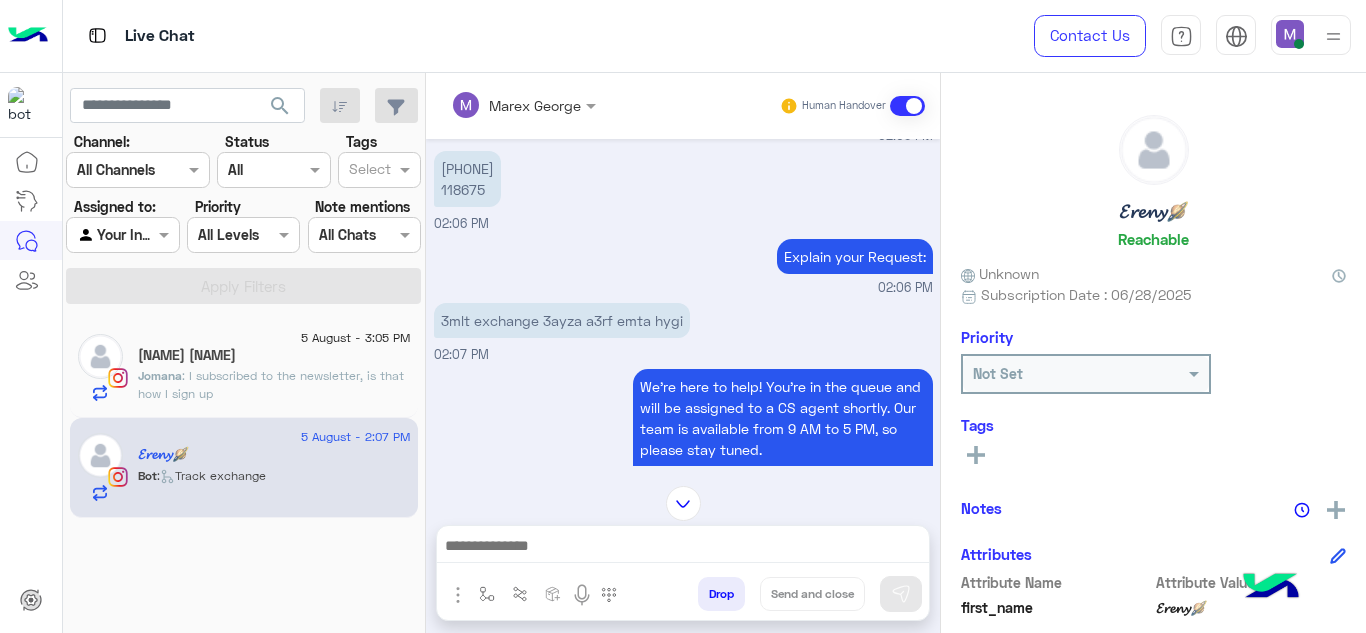 scroll, scrollTop: 446, scrollLeft: 0, axis: vertical 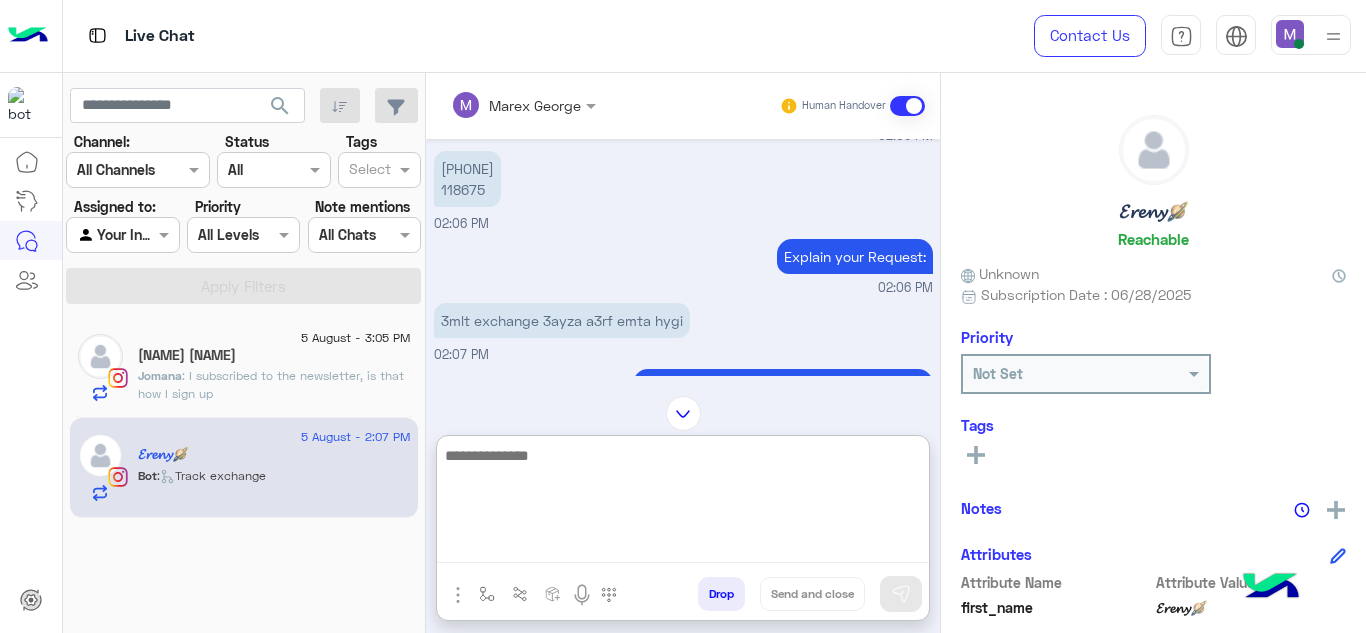 click at bounding box center [683, 503] 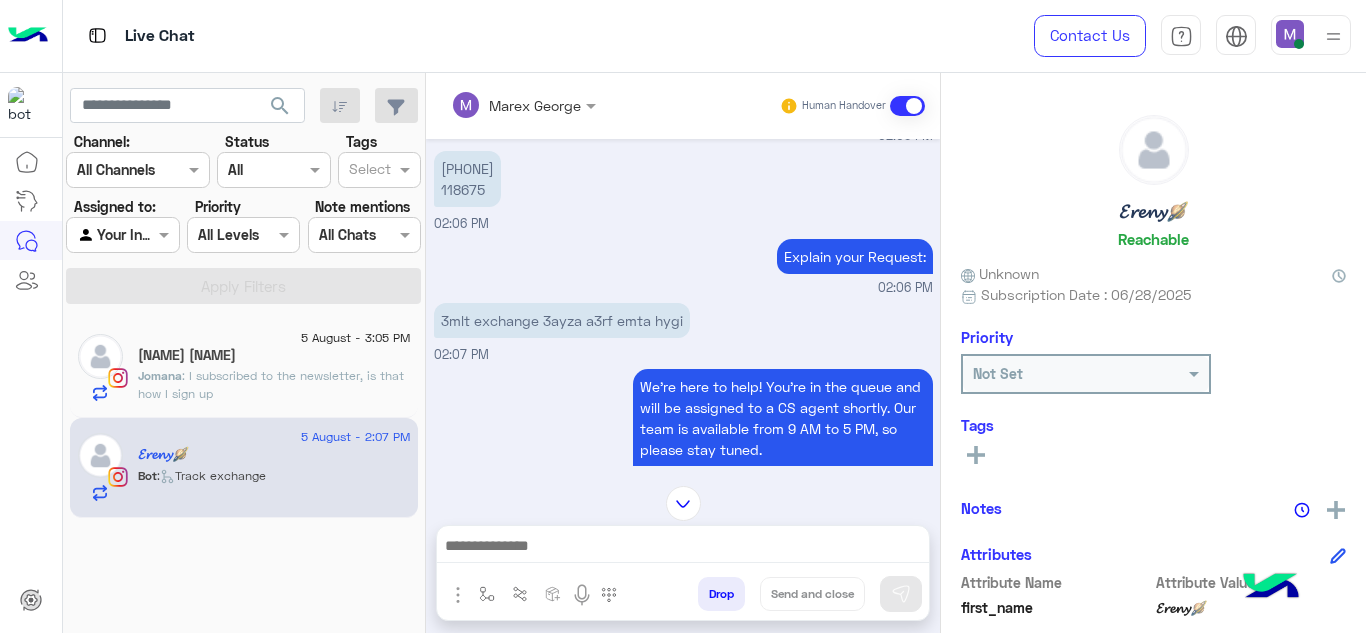 click on "Marex George Human Handover     Aug 5, 2025  Please select your query from the below 👇 Previous Problems with Delivery  Order Delay  Issue in Exchange/Refund  Support for Exchange/Refund  Issue with Completing Order  Support while ordering  Cancel Order  Cancel order  Other Question  Other Question  Next 1 2 3    02:05 PM   Support for Exchange/Refund    02:06 PM  We are here to help! You are now in the queue and will be assigned to CS agent. Please provide the following: Please share your phone number 📱 \order number 📦    02:06 PM  01287673322 118675   02:06 PM  Explain your Request:    02:06 PM  3mlt exchange 3ayza a3rf emta hygi   02:07 PM  We're here to help! You’re in the queue and will be assigned to a CS agent shortly. Our team is available from 9 AM to 5 PM, so please stay tuned. Note: If you select "Return Menu," the conversation will close, and our agent won’t be able to respond unless you reach out again.  Return to main menu     02:07 PM   02:07 PM       02:07 PM      03:39 PM" at bounding box center [683, 357] 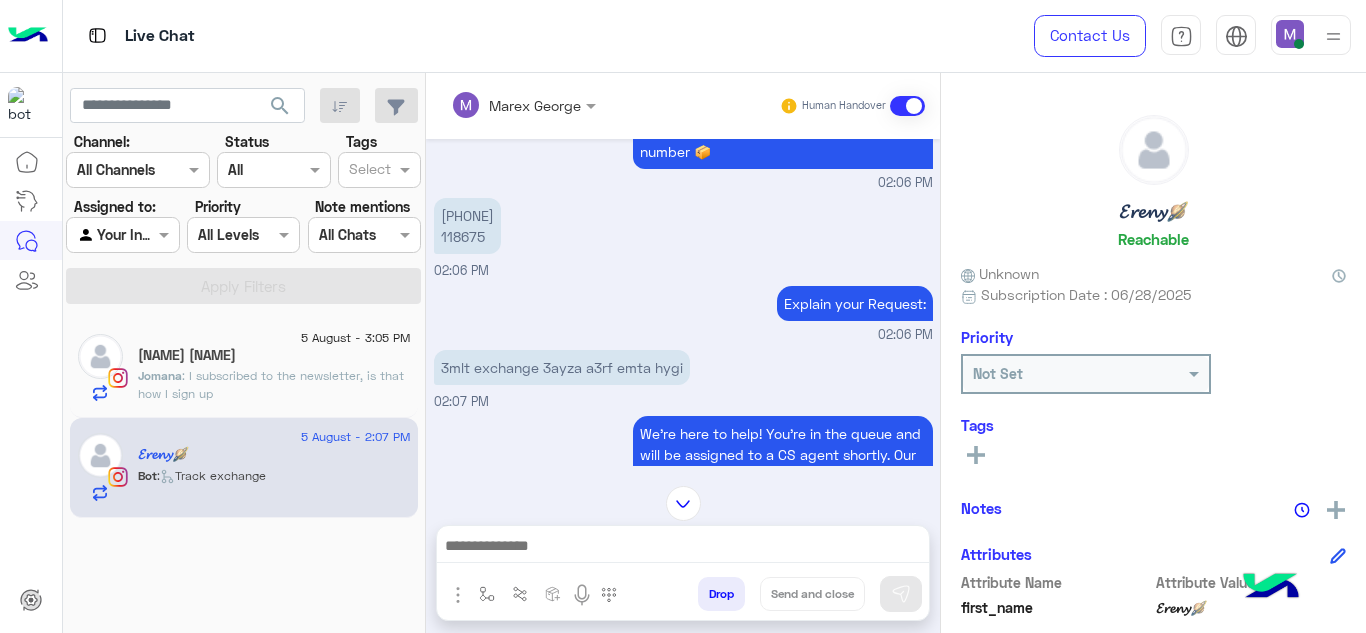 scroll, scrollTop: 398, scrollLeft: 0, axis: vertical 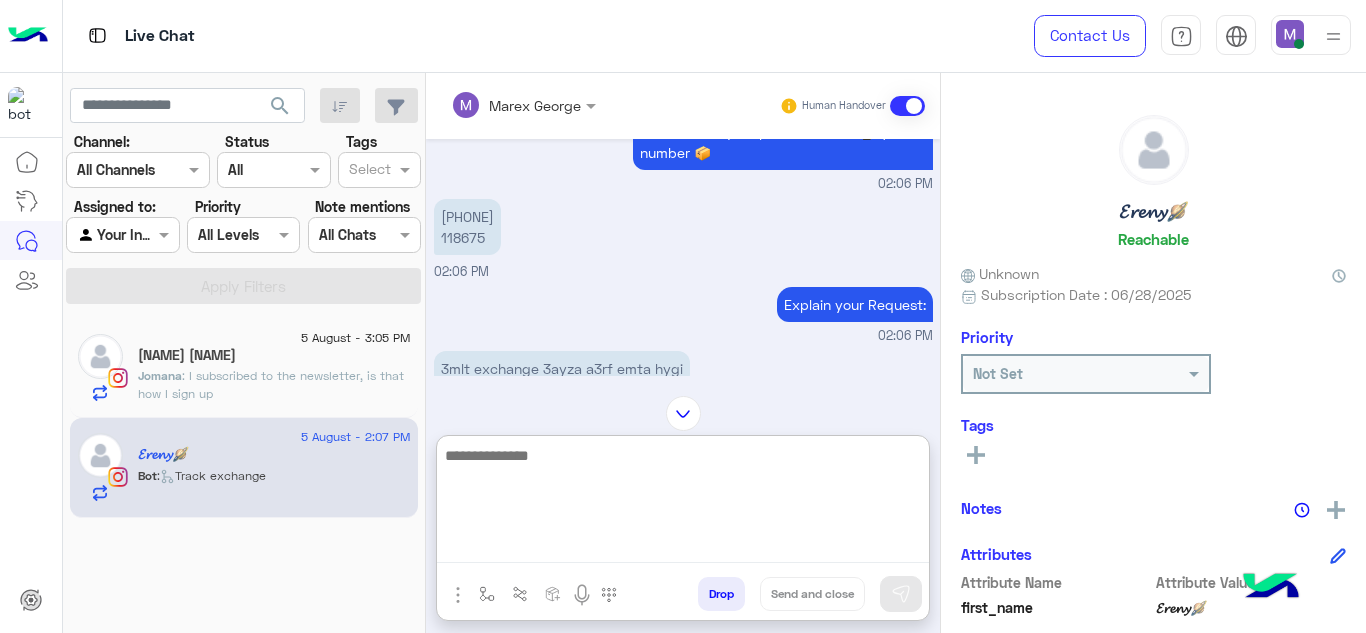 click at bounding box center [683, 503] 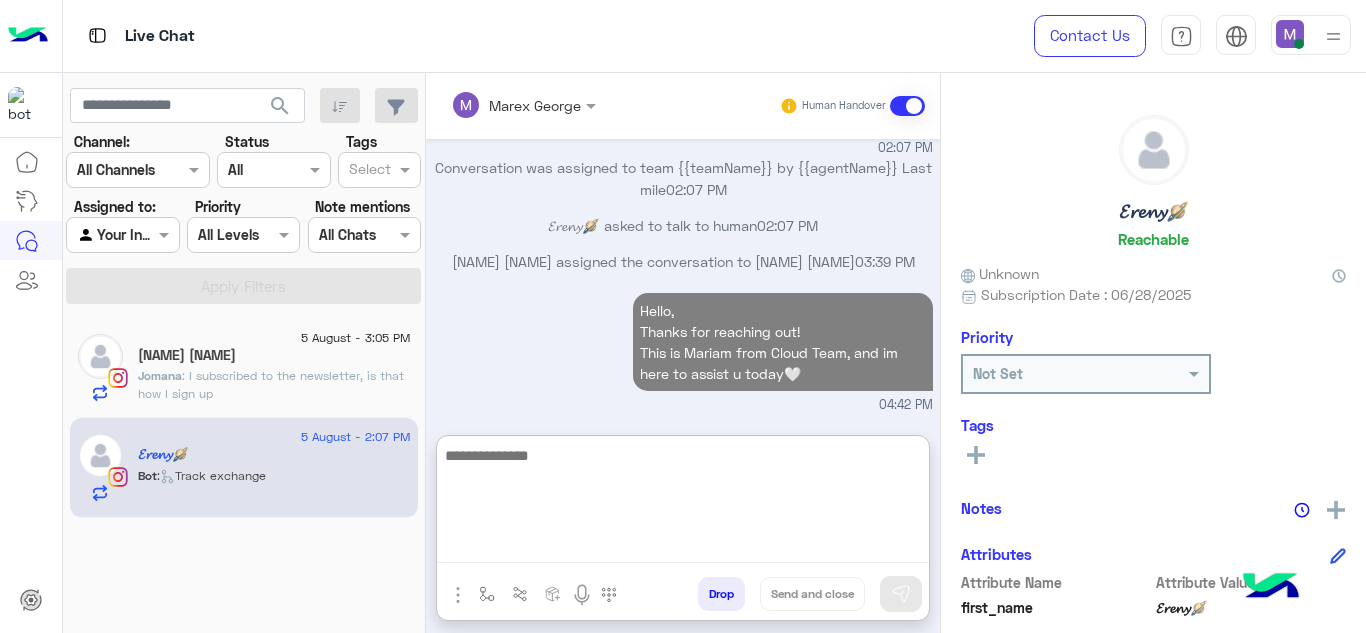 scroll, scrollTop: 978, scrollLeft: 0, axis: vertical 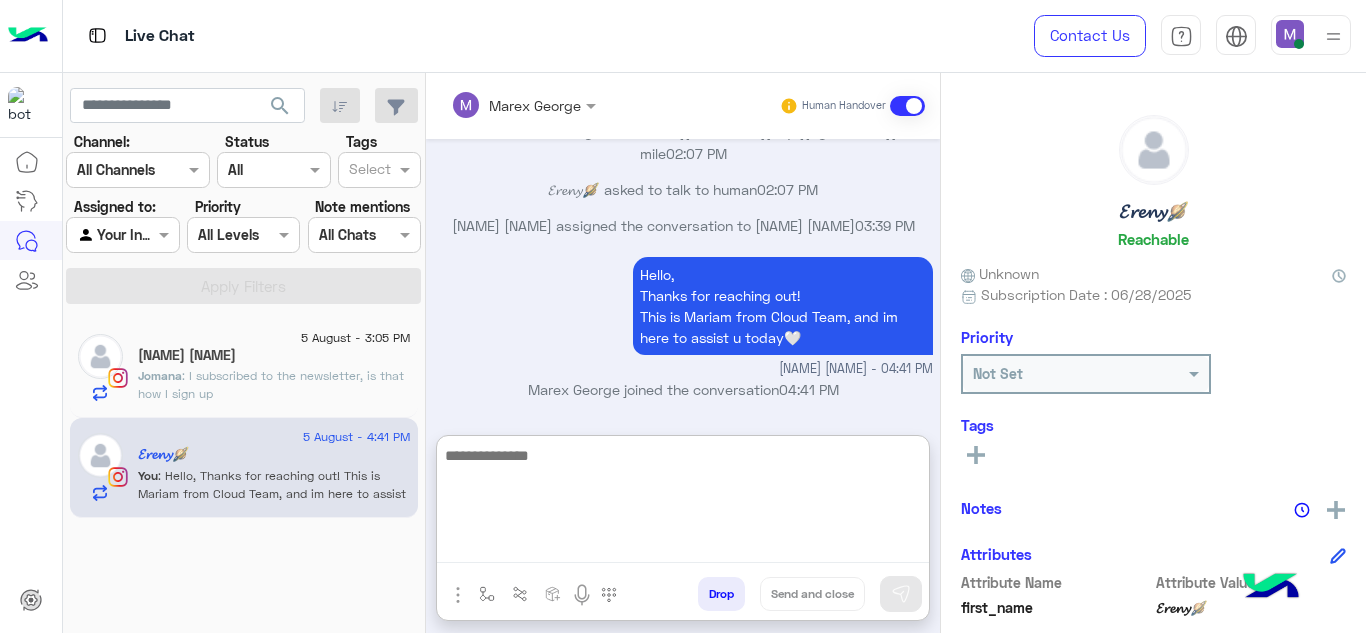 paste on "**********" 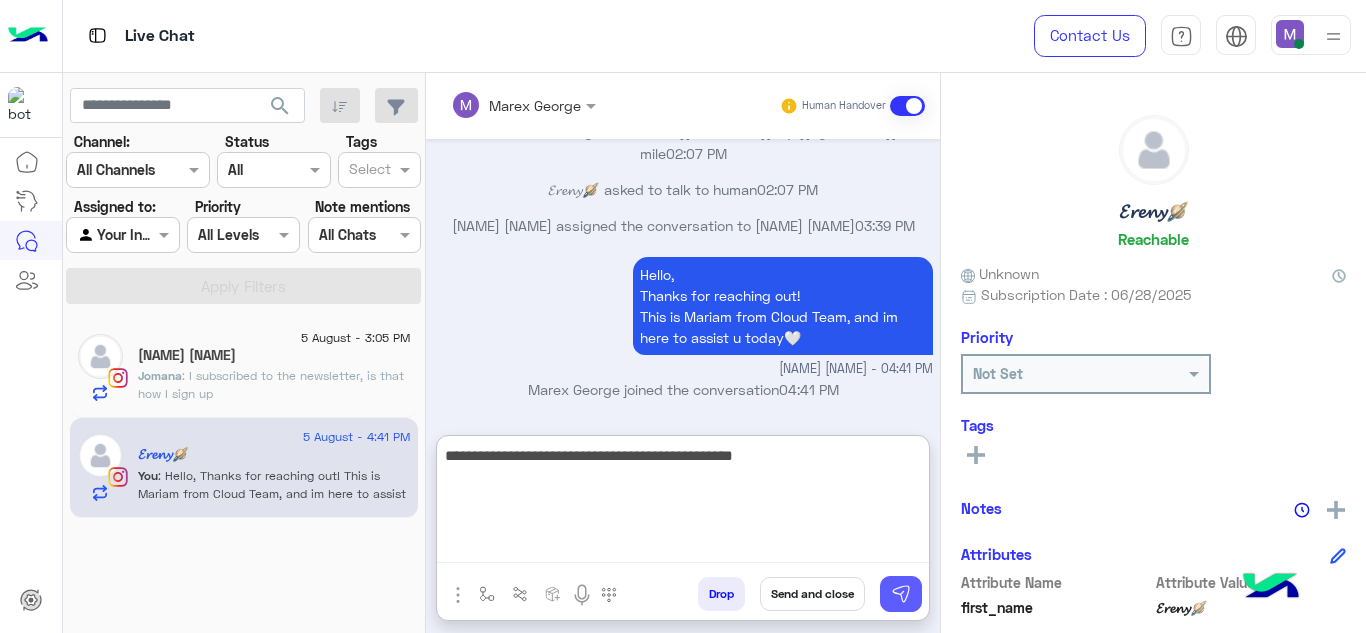 type on "**********" 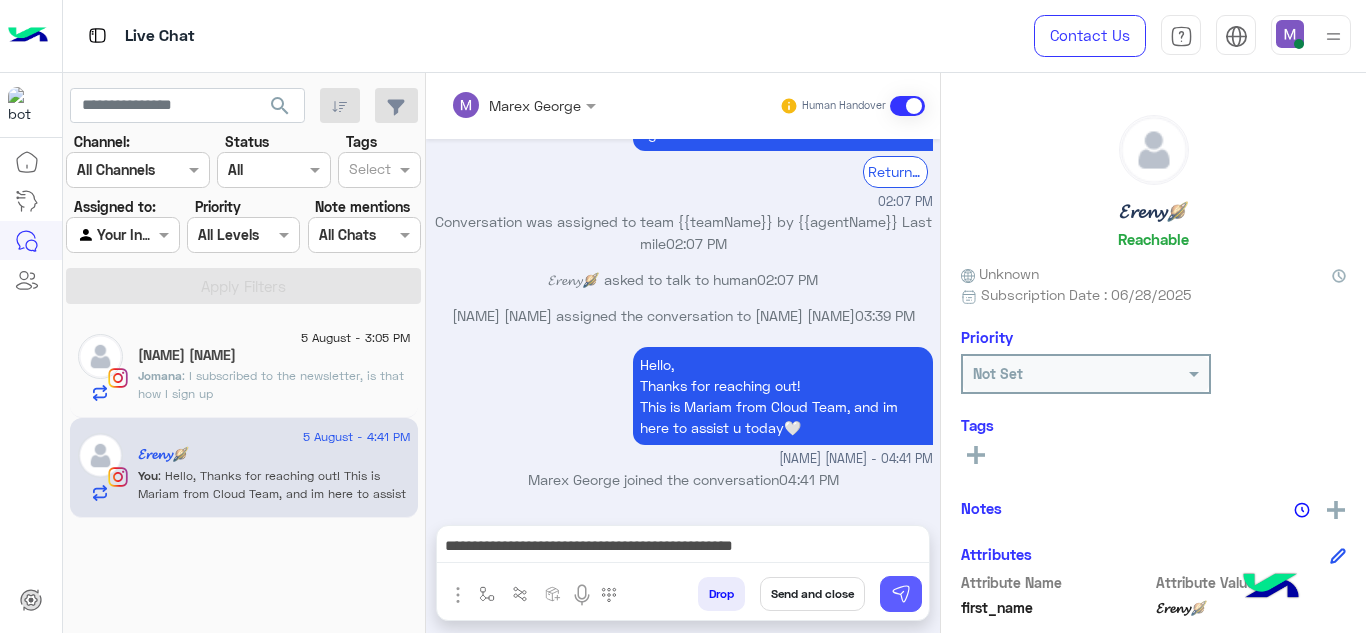scroll, scrollTop: 973, scrollLeft: 0, axis: vertical 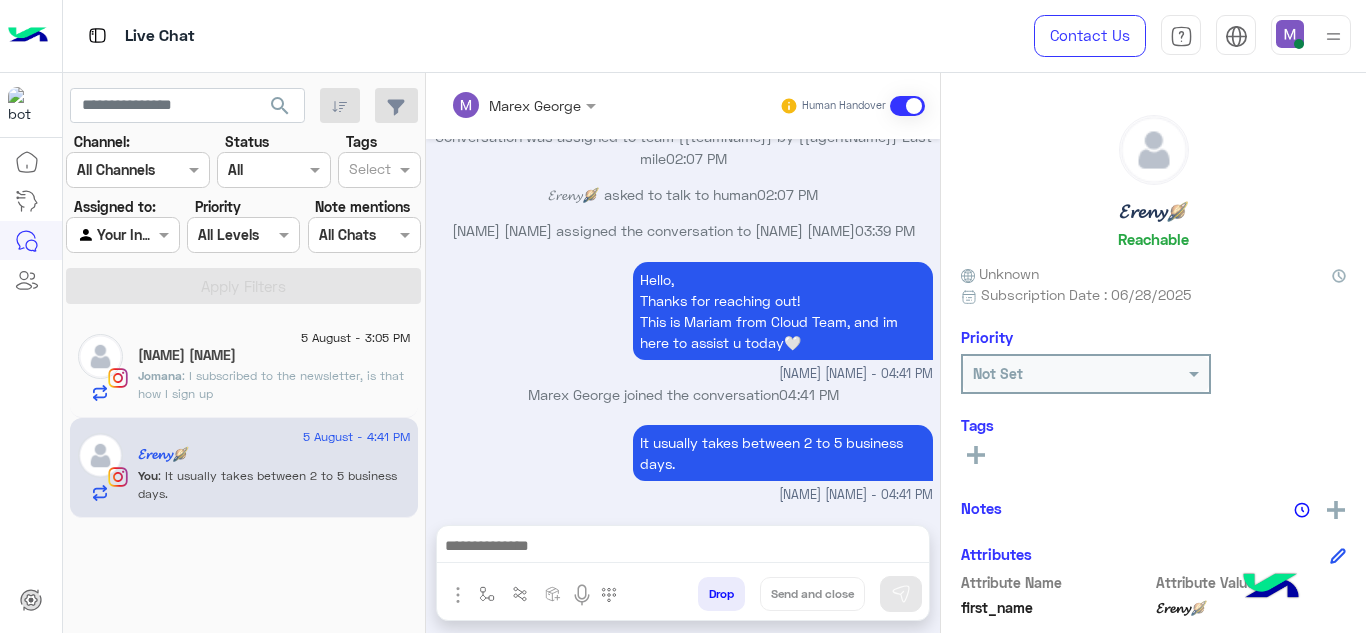 click on "Jomana : I subscribed to the newsletter, is that how I sign up" 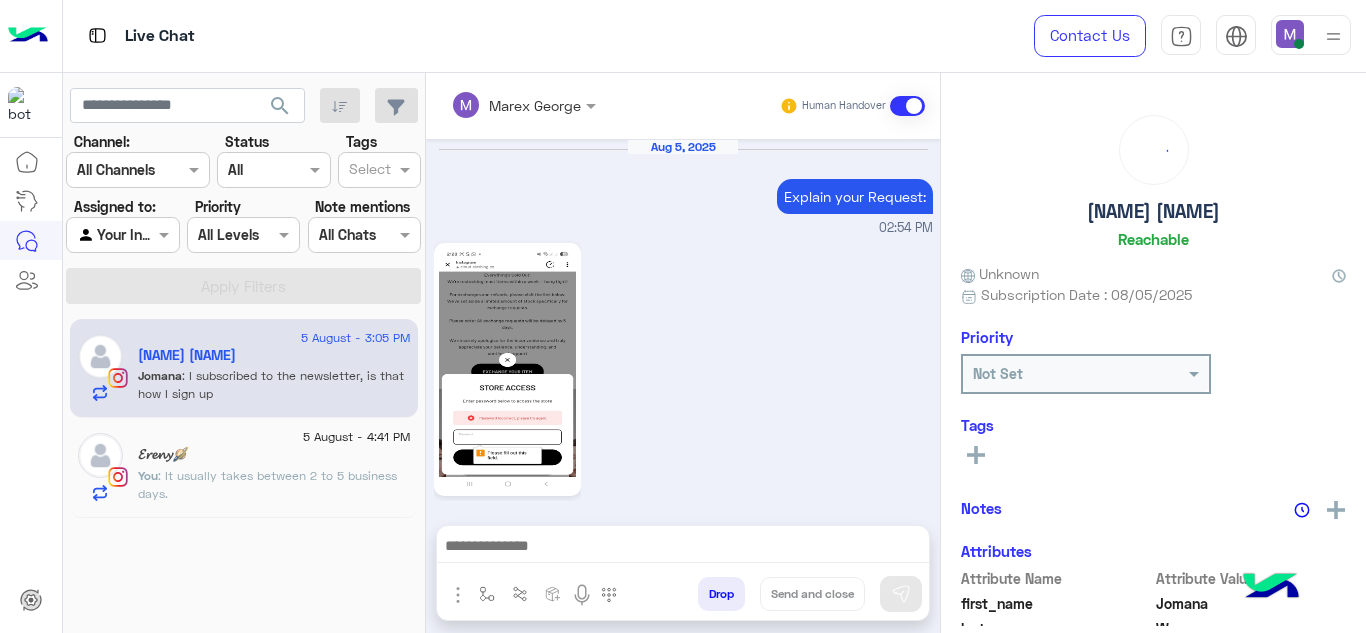 scroll, scrollTop: 1139, scrollLeft: 0, axis: vertical 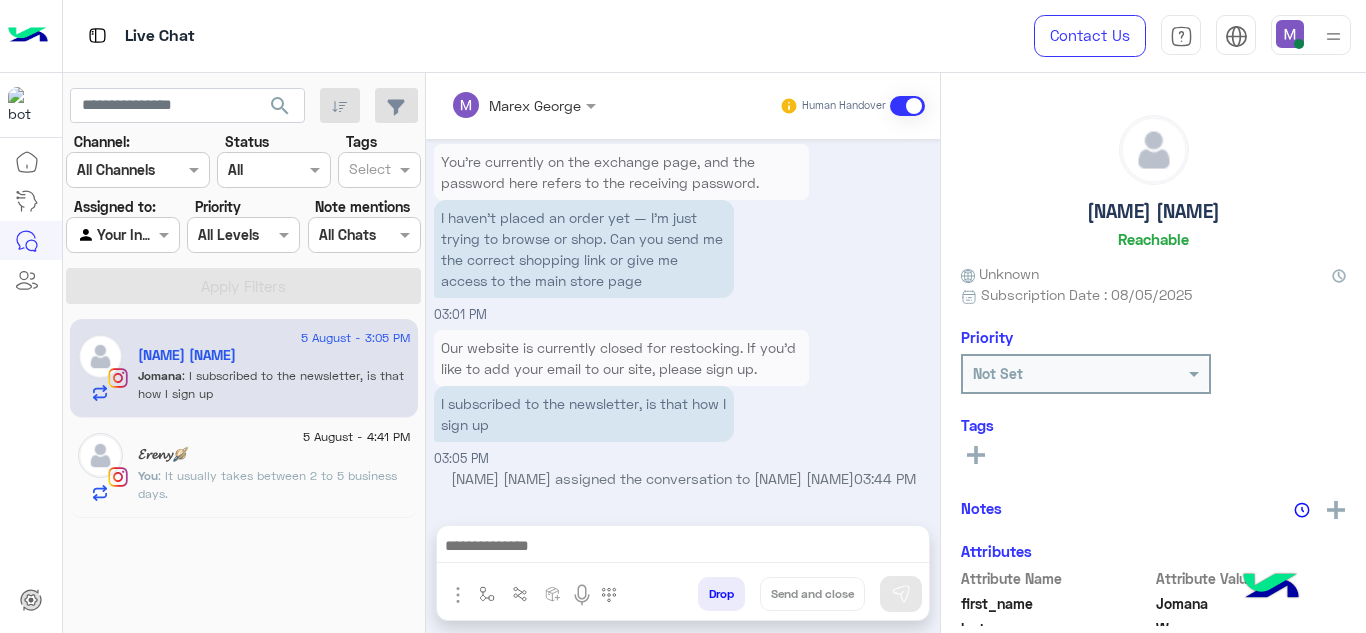 click on "𝓔𝓻𝓮𝓷𝔂🪐" 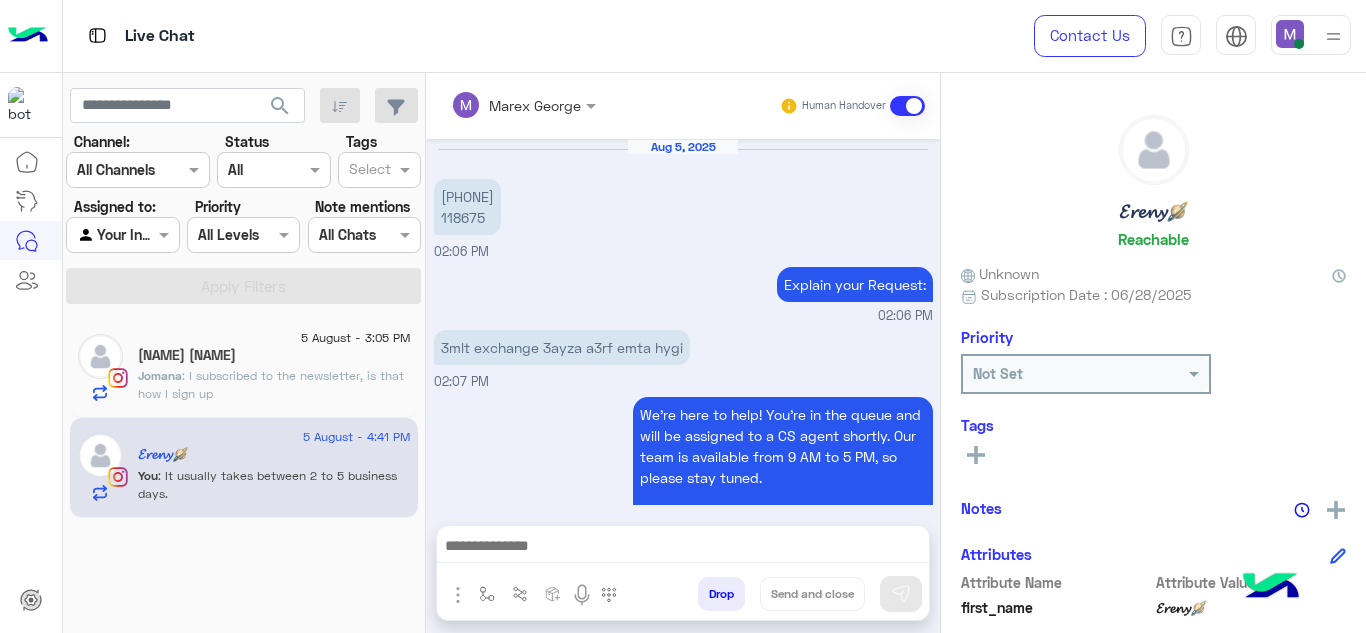 scroll, scrollTop: 534, scrollLeft: 0, axis: vertical 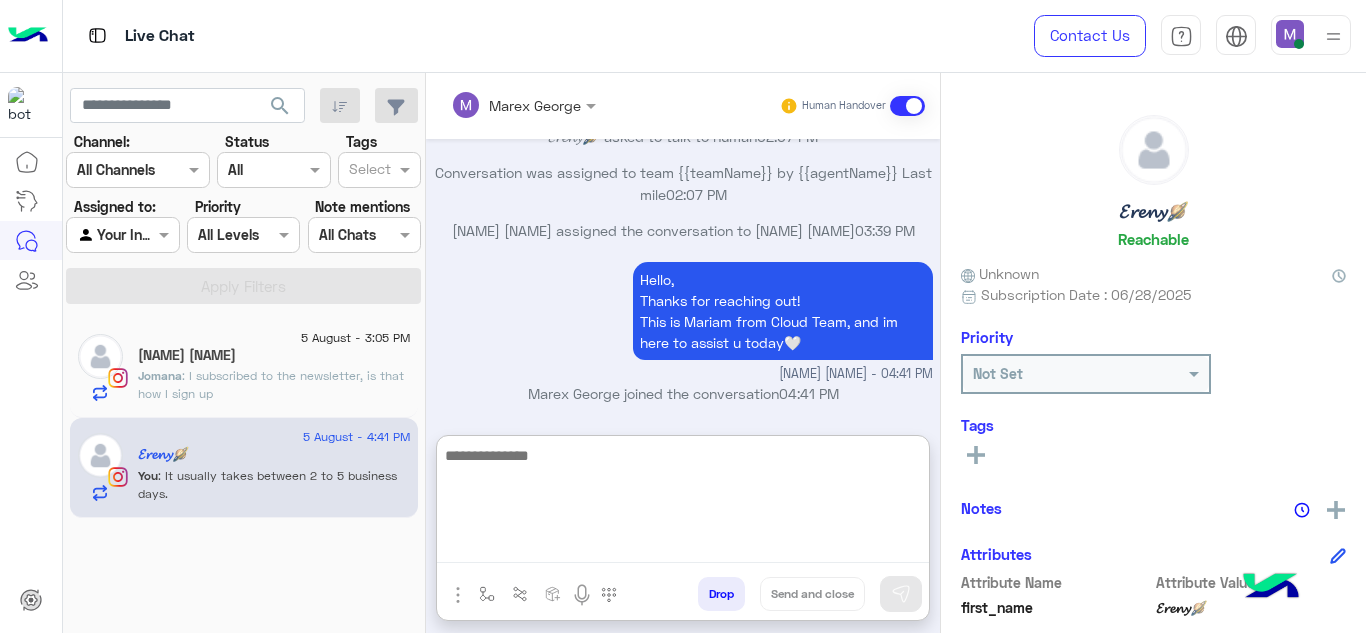 click at bounding box center (683, 503) 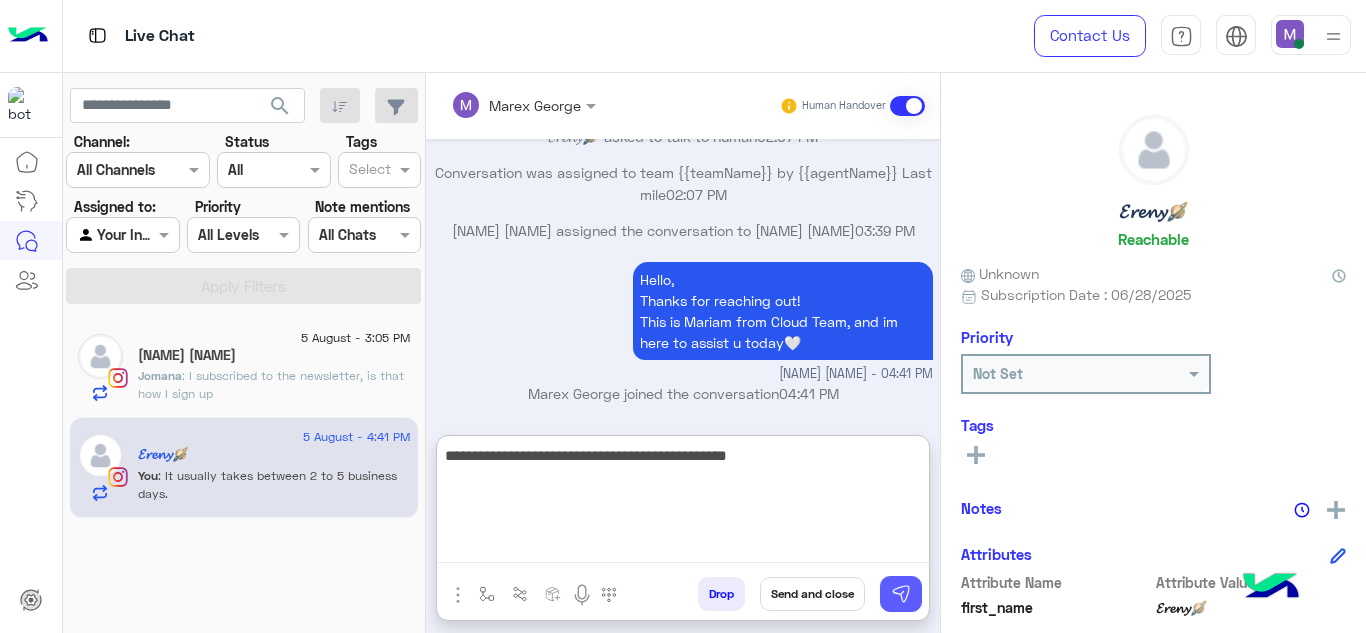 type on "**********" 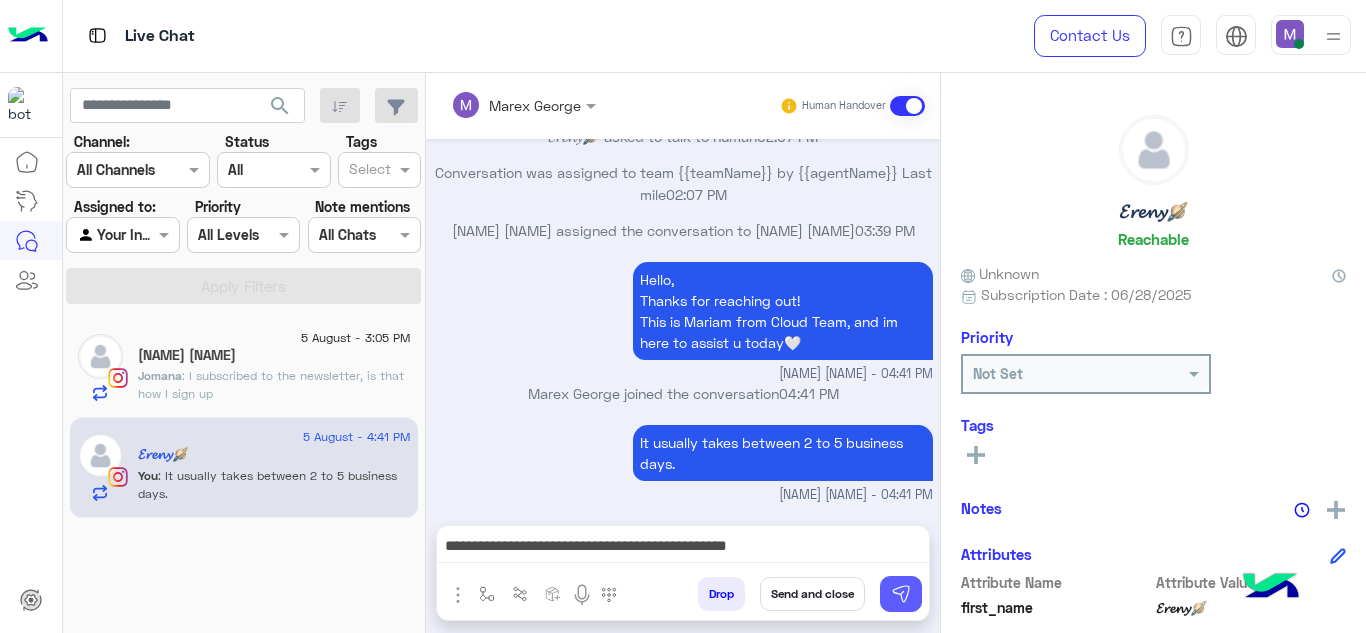 click at bounding box center (901, 594) 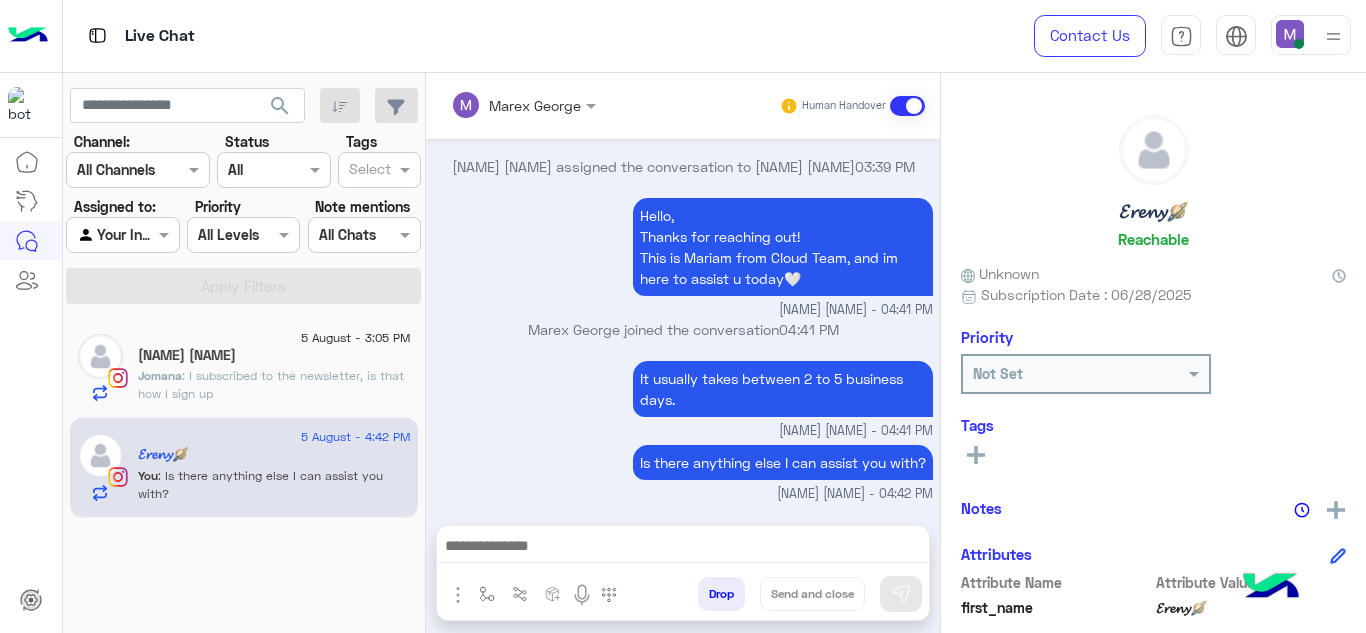 scroll, scrollTop: 619, scrollLeft: 0, axis: vertical 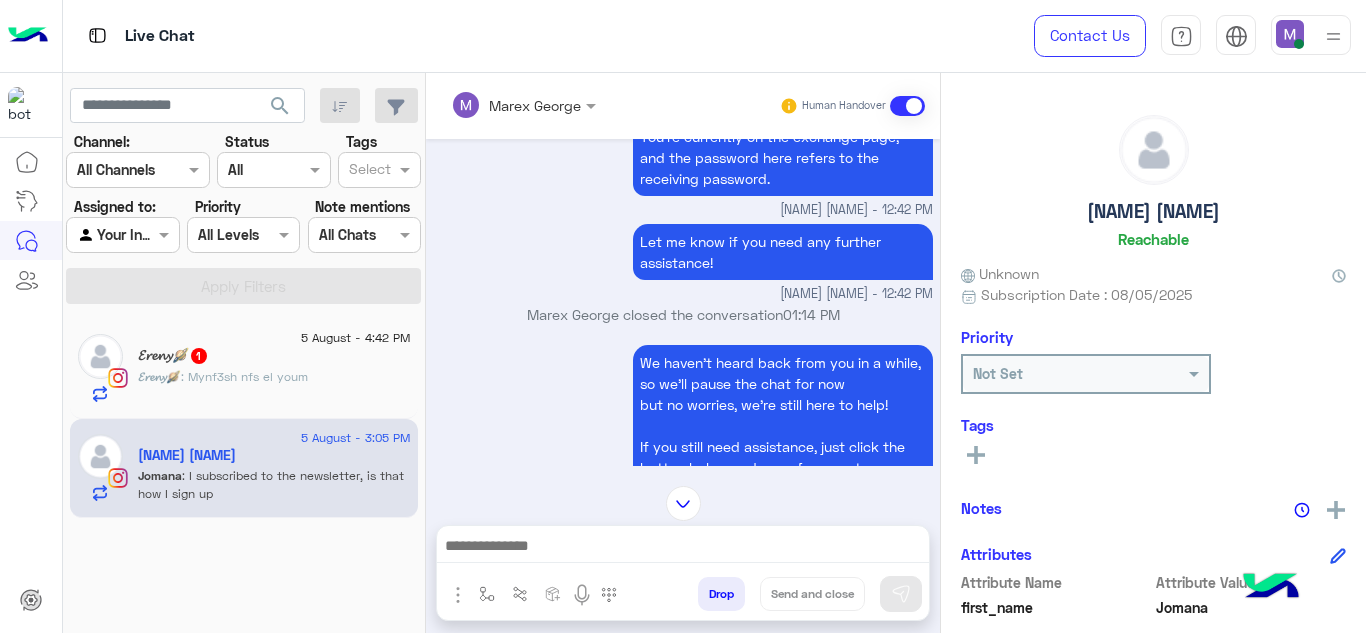 click on "5 August - 4:42 PM" 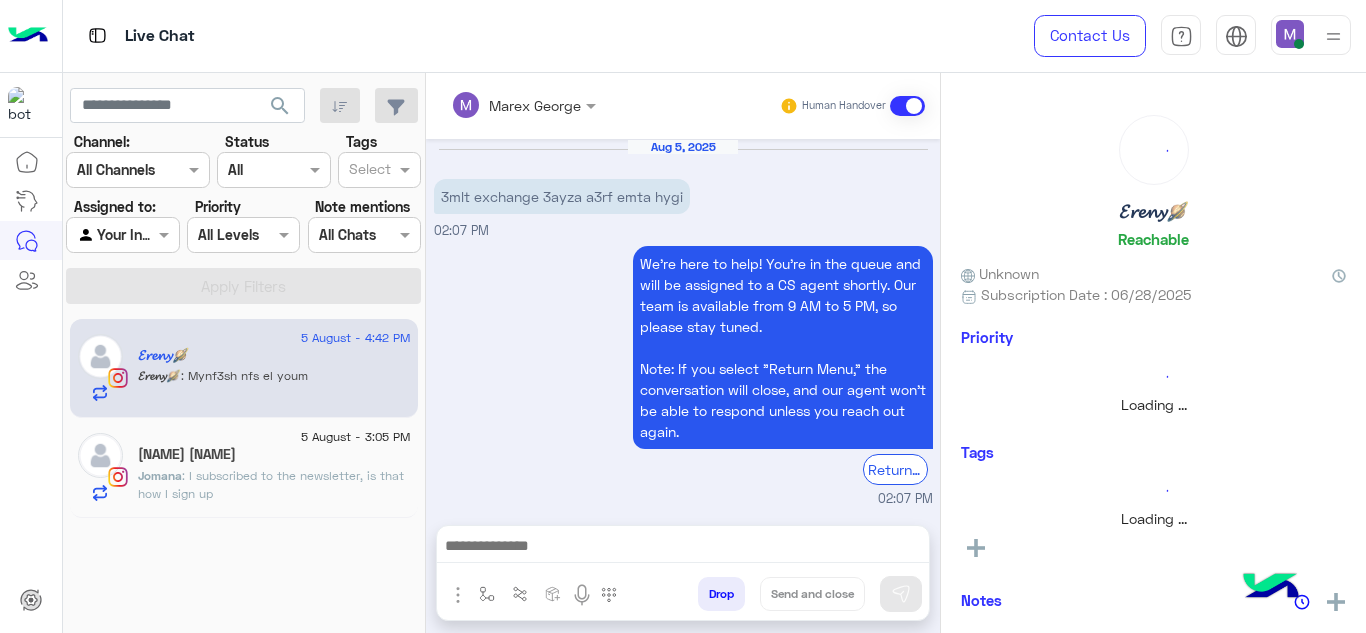 scroll, scrollTop: 534, scrollLeft: 0, axis: vertical 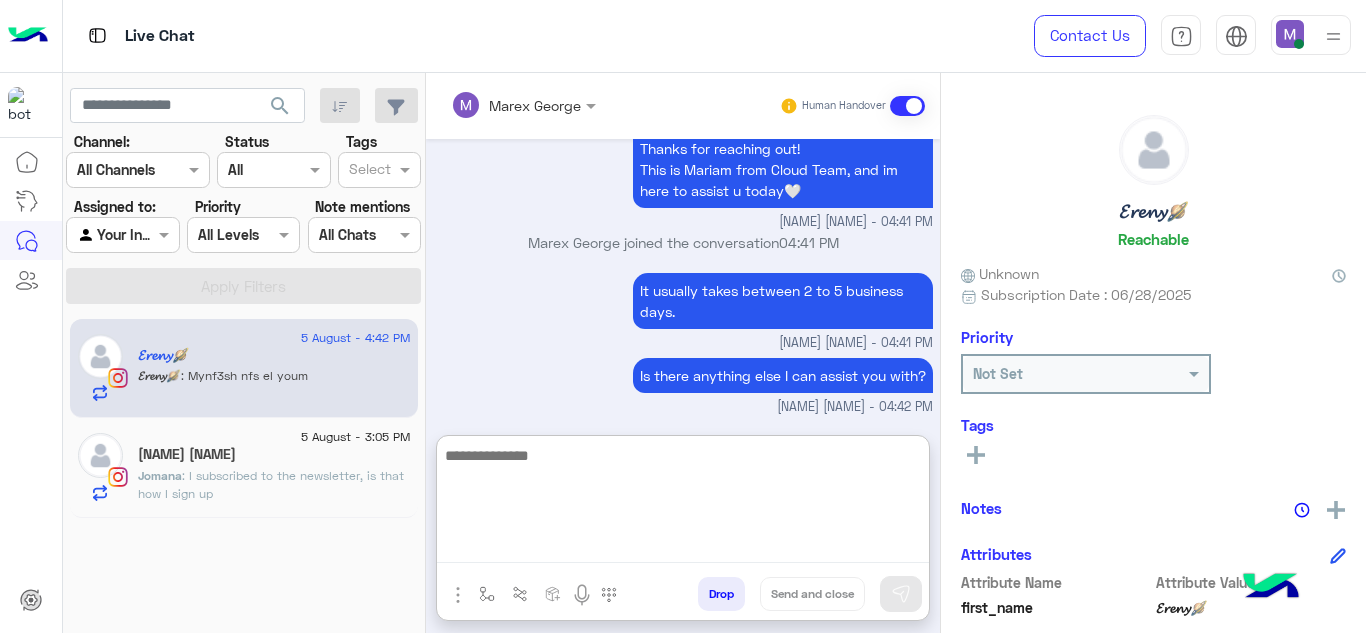 click at bounding box center [683, 503] 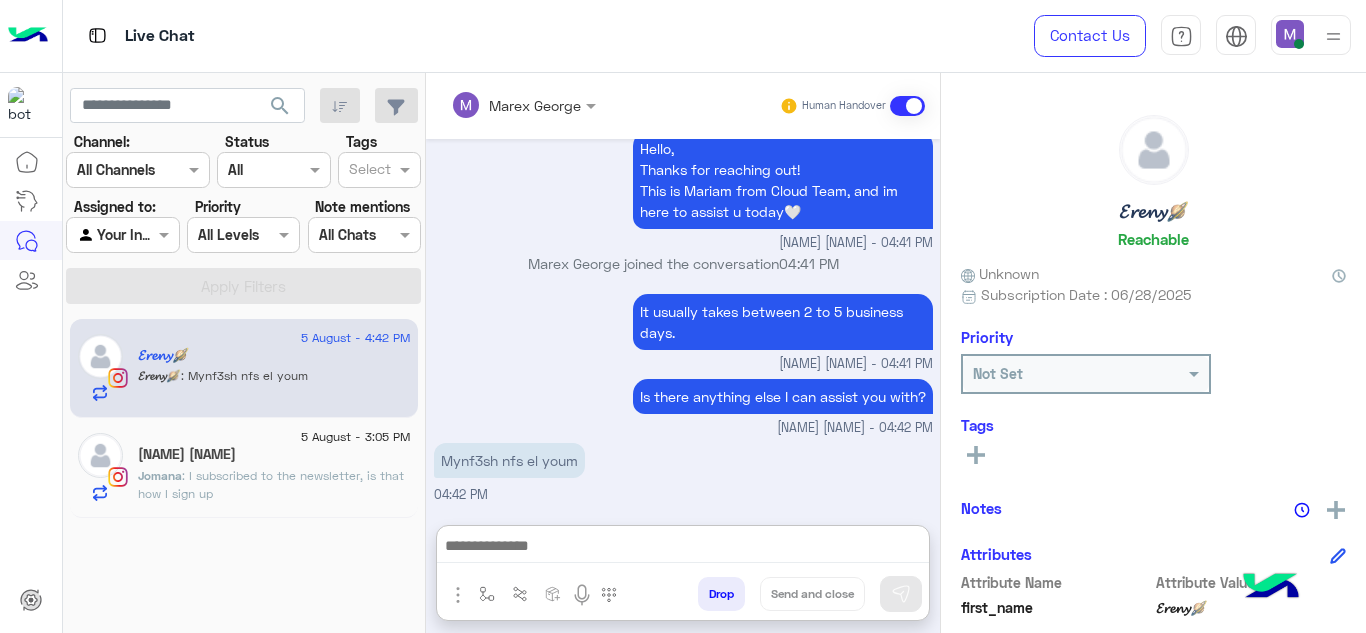 click on "Marex George -  04:41 PM" at bounding box center [683, 364] 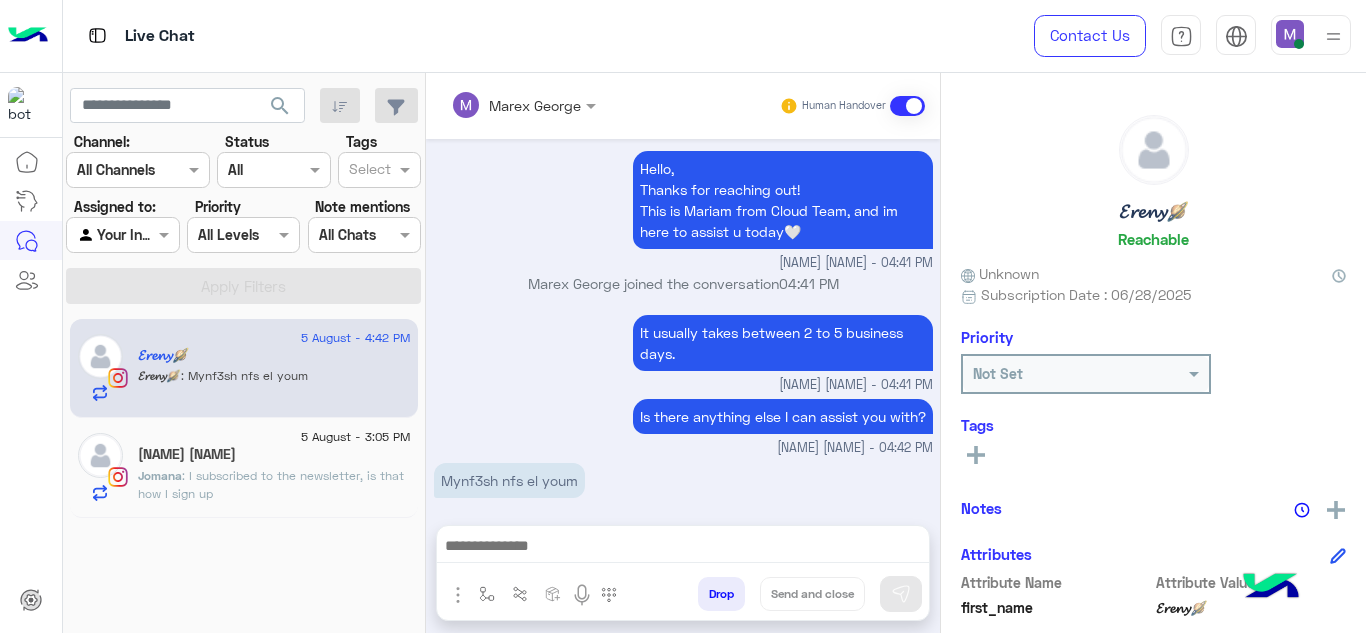 scroll, scrollTop: 1647, scrollLeft: 0, axis: vertical 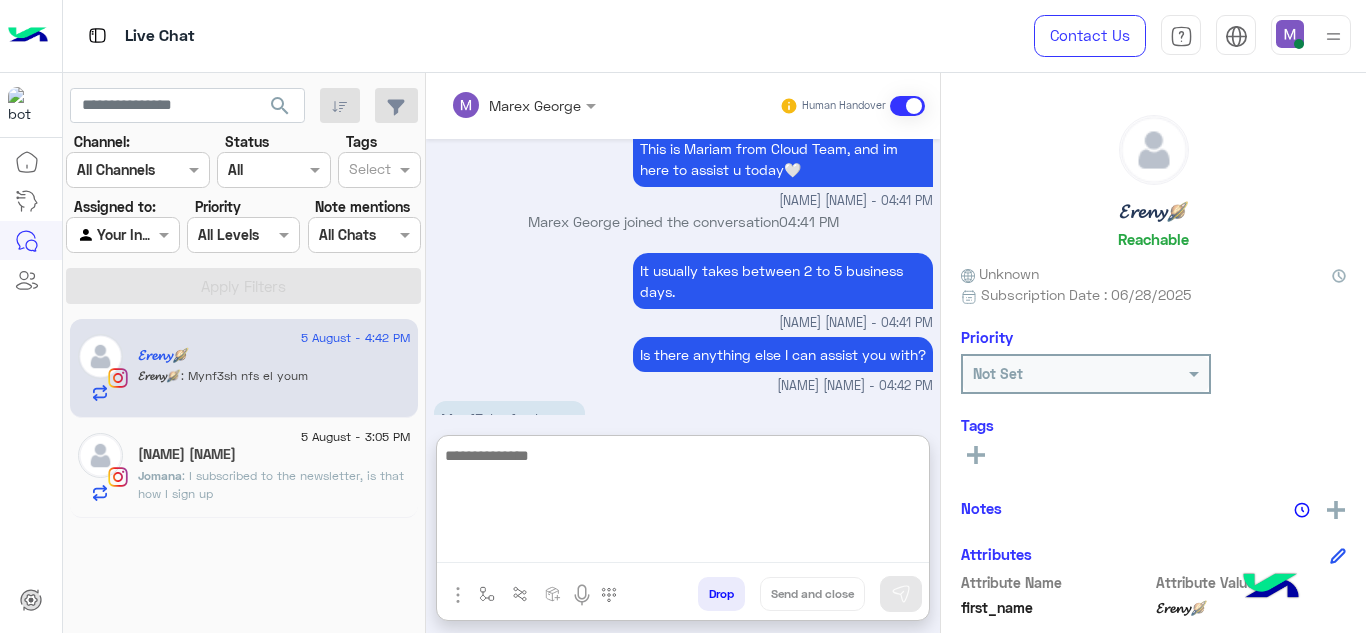 click at bounding box center (683, 503) 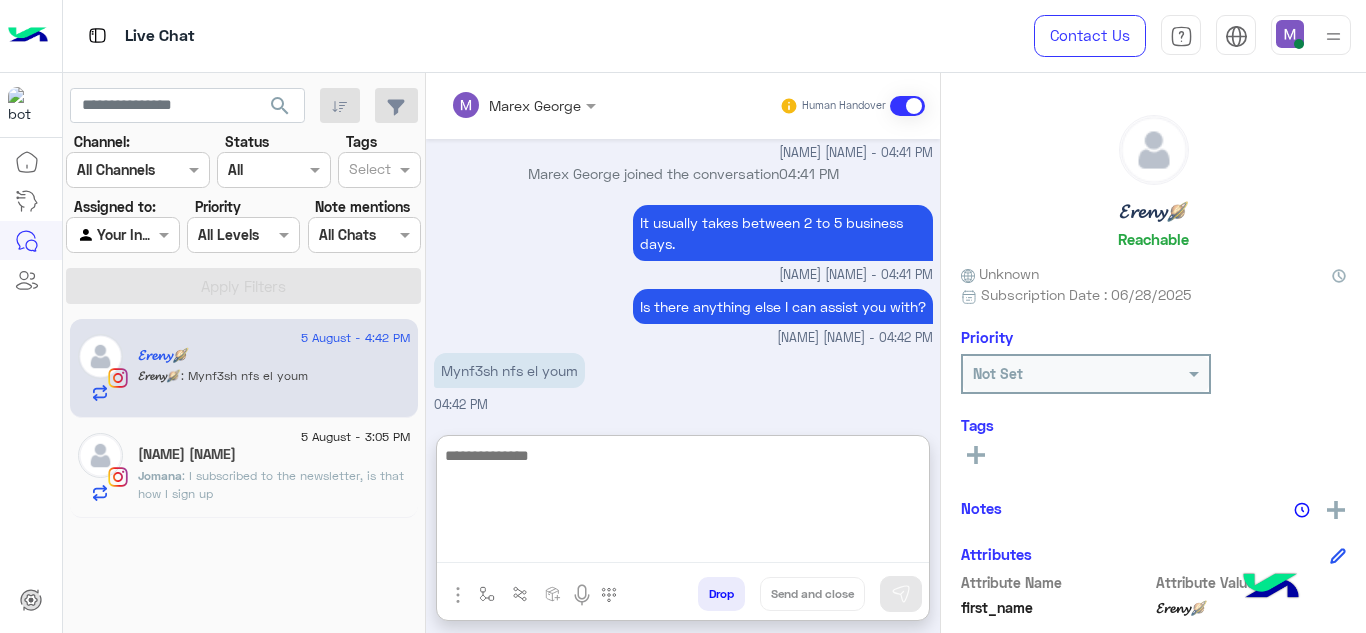 scroll, scrollTop: 1737, scrollLeft: 0, axis: vertical 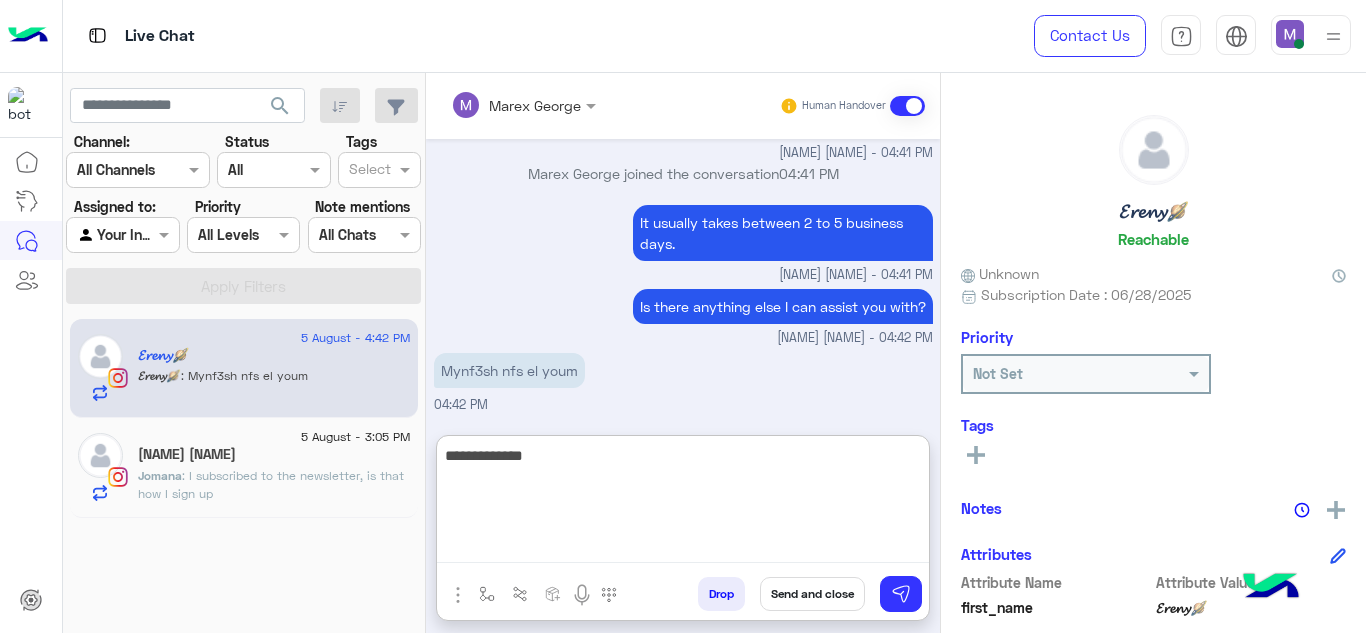 click on "**********" at bounding box center [683, 503] 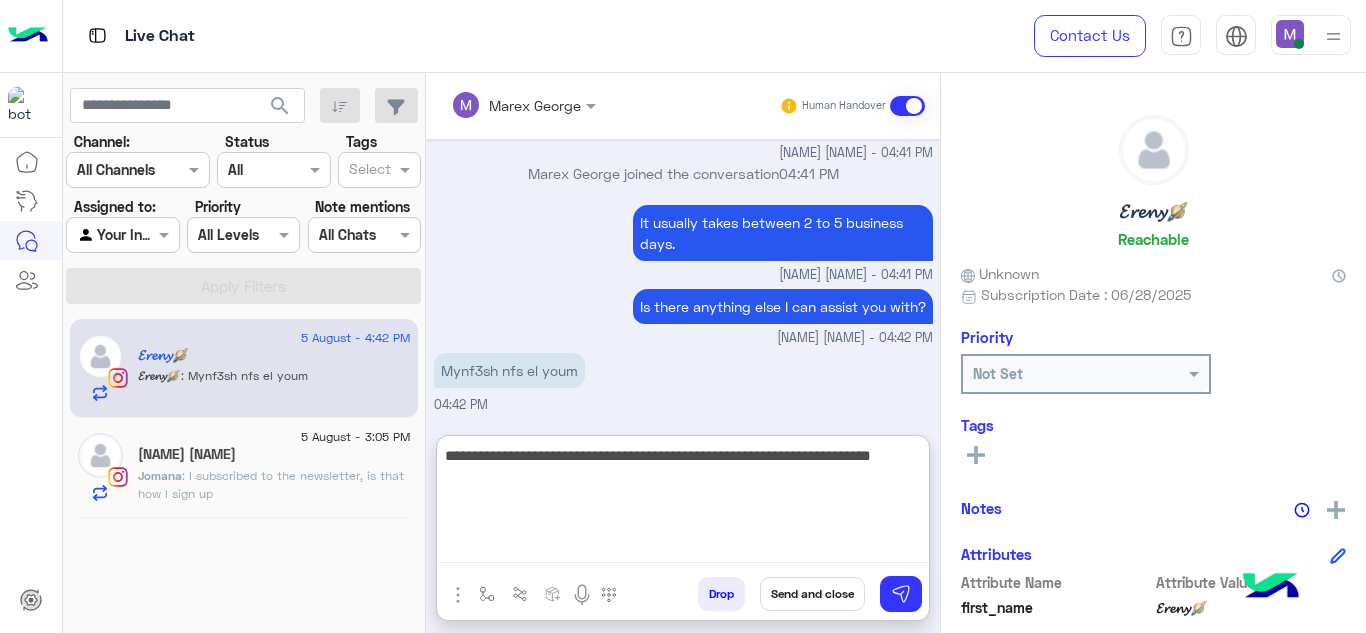 drag, startPoint x: 446, startPoint y: 455, endPoint x: 516, endPoint y: 484, distance: 75.76939 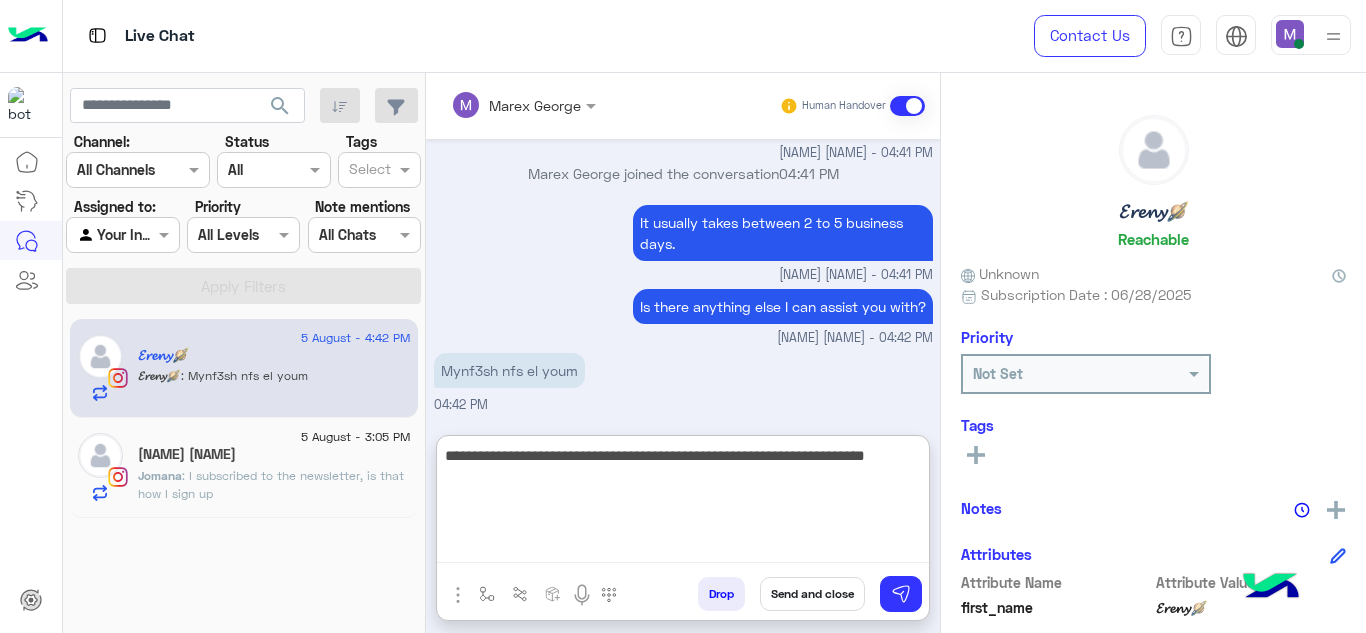 paste on "**********" 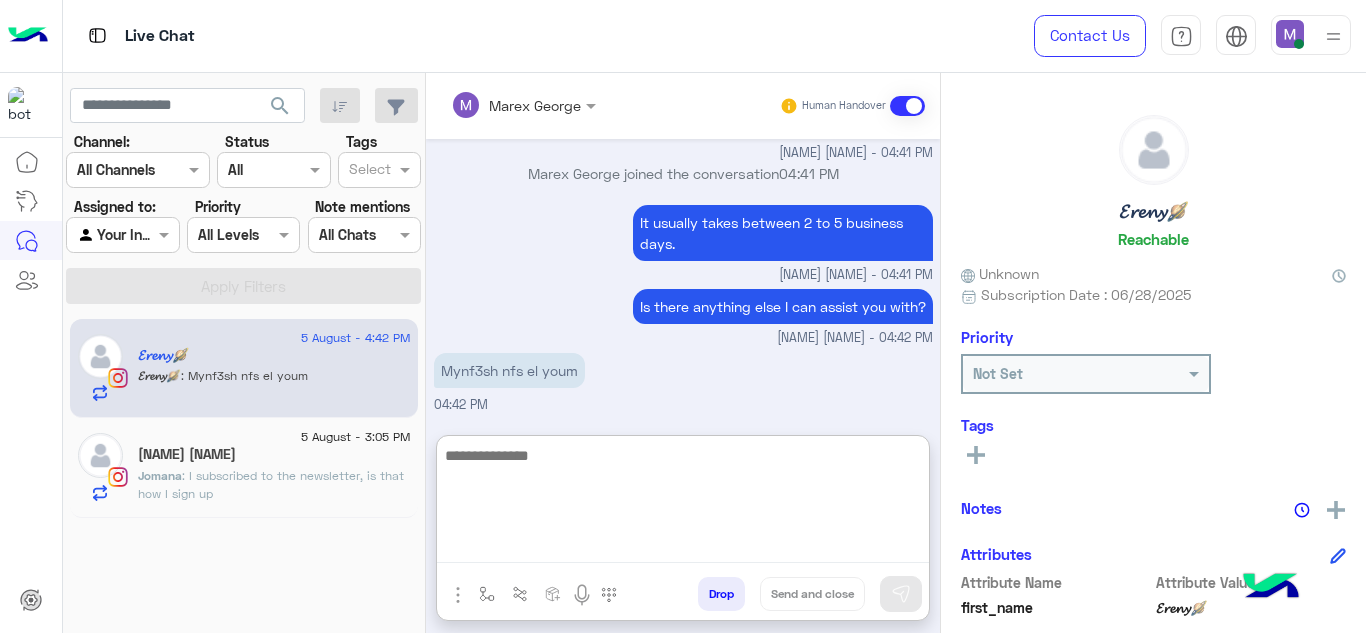 paste on "**********" 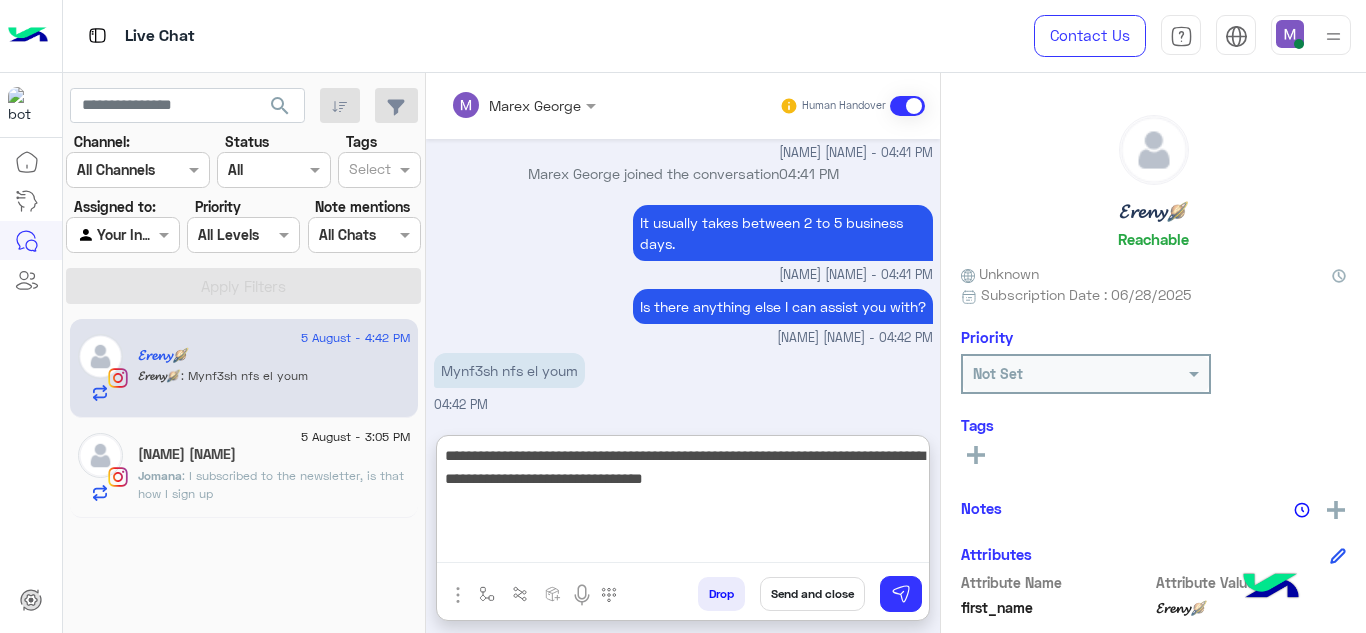 click on "**********" at bounding box center [683, 503] 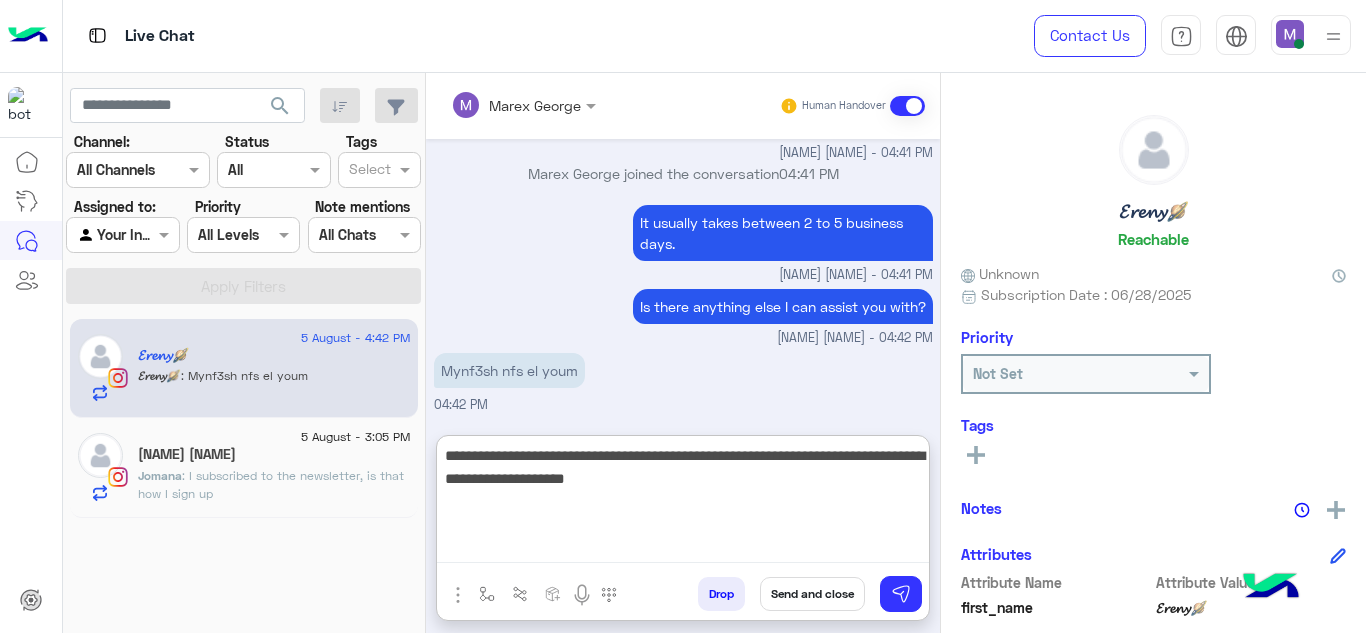 click on "**********" at bounding box center [683, 503] 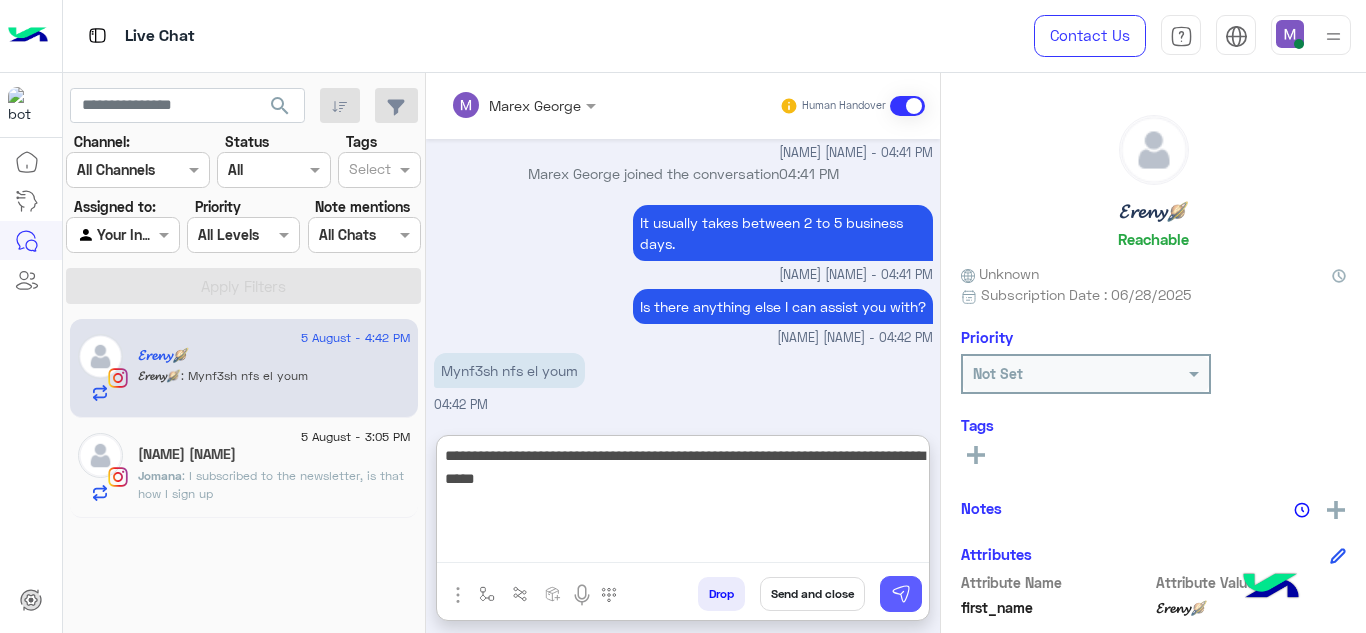 type on "**********" 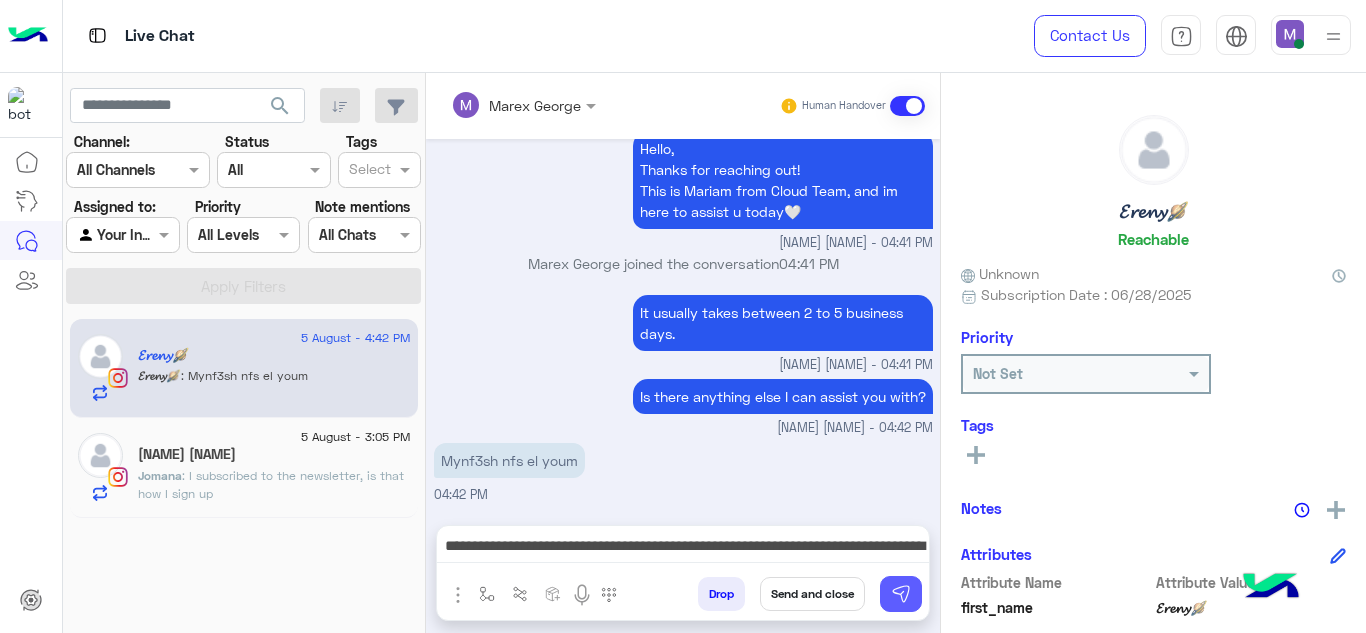 click at bounding box center [901, 594] 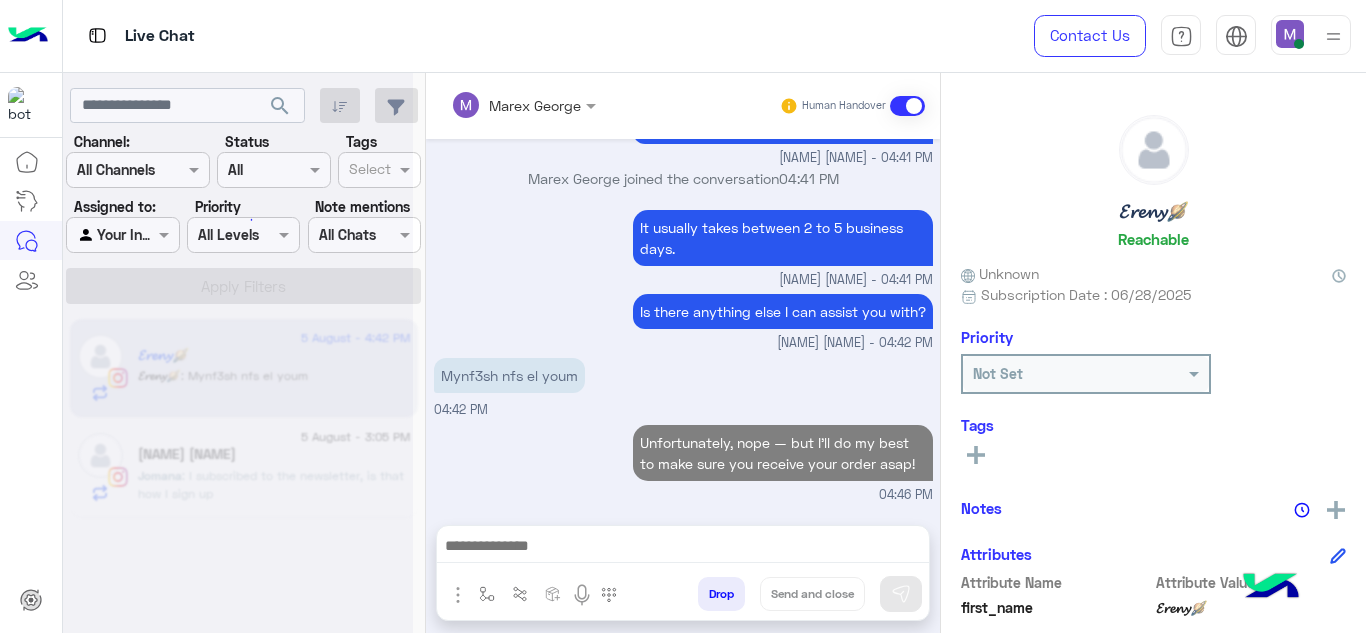 scroll, scrollTop: 1732, scrollLeft: 0, axis: vertical 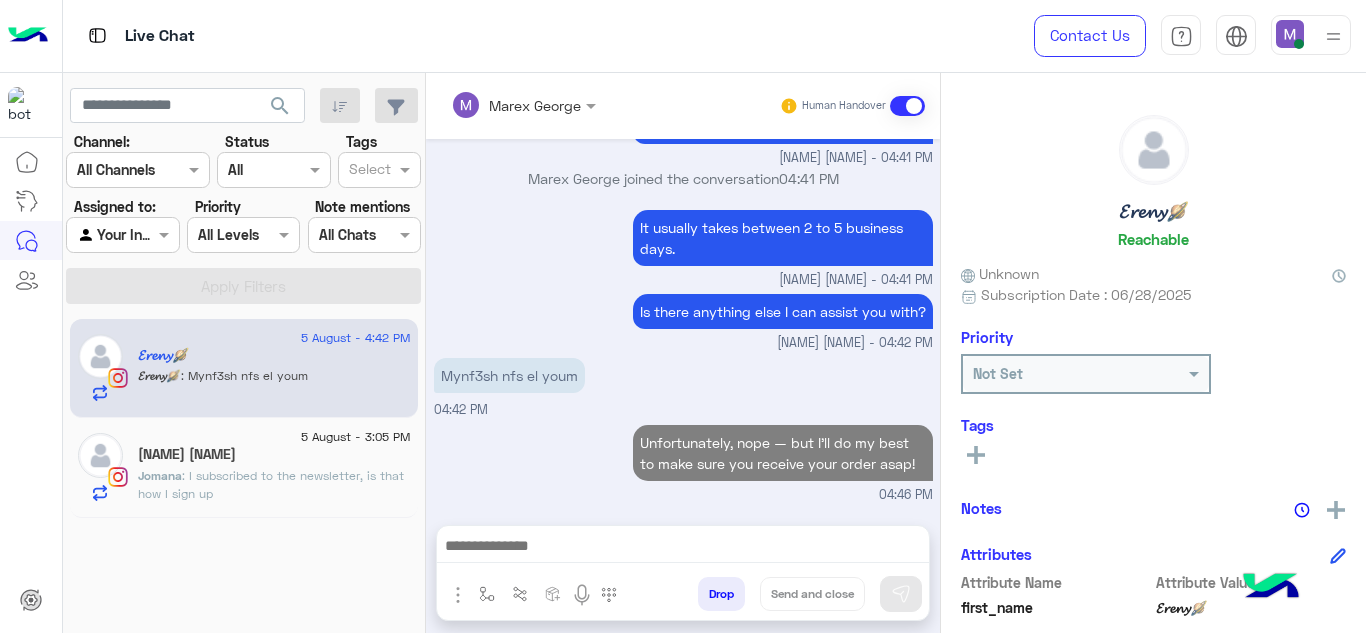 click on "Jomana Wessam" 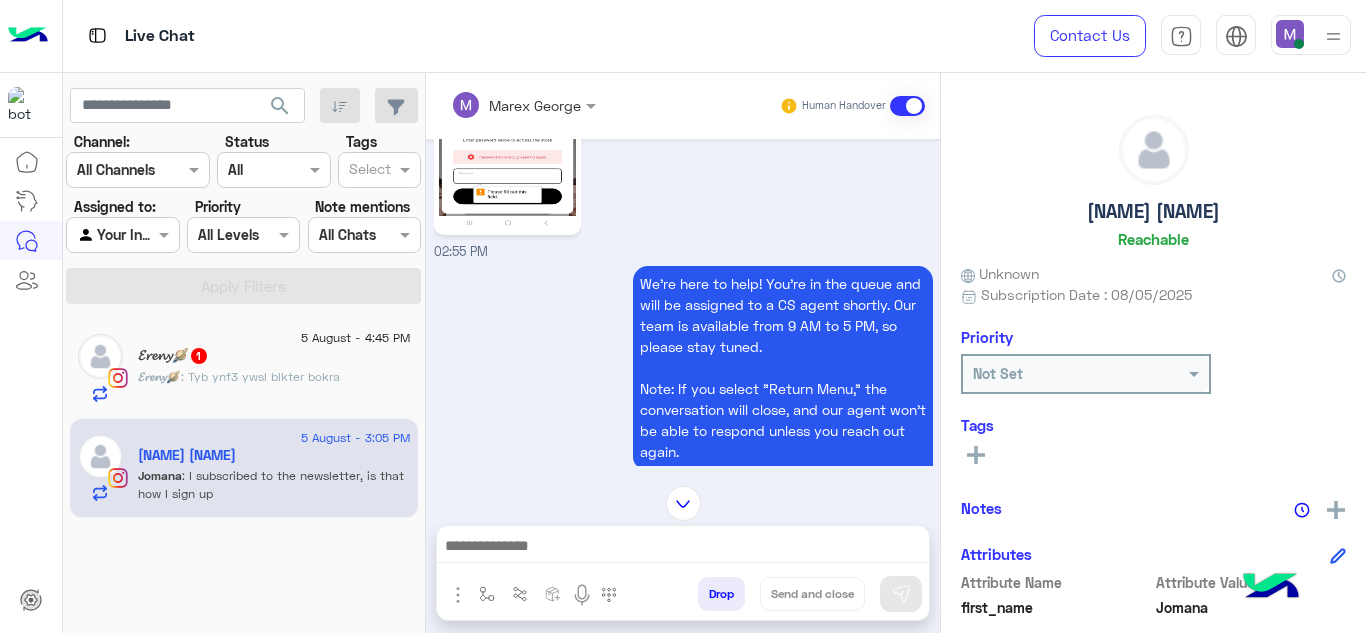 scroll, scrollTop: 111, scrollLeft: 0, axis: vertical 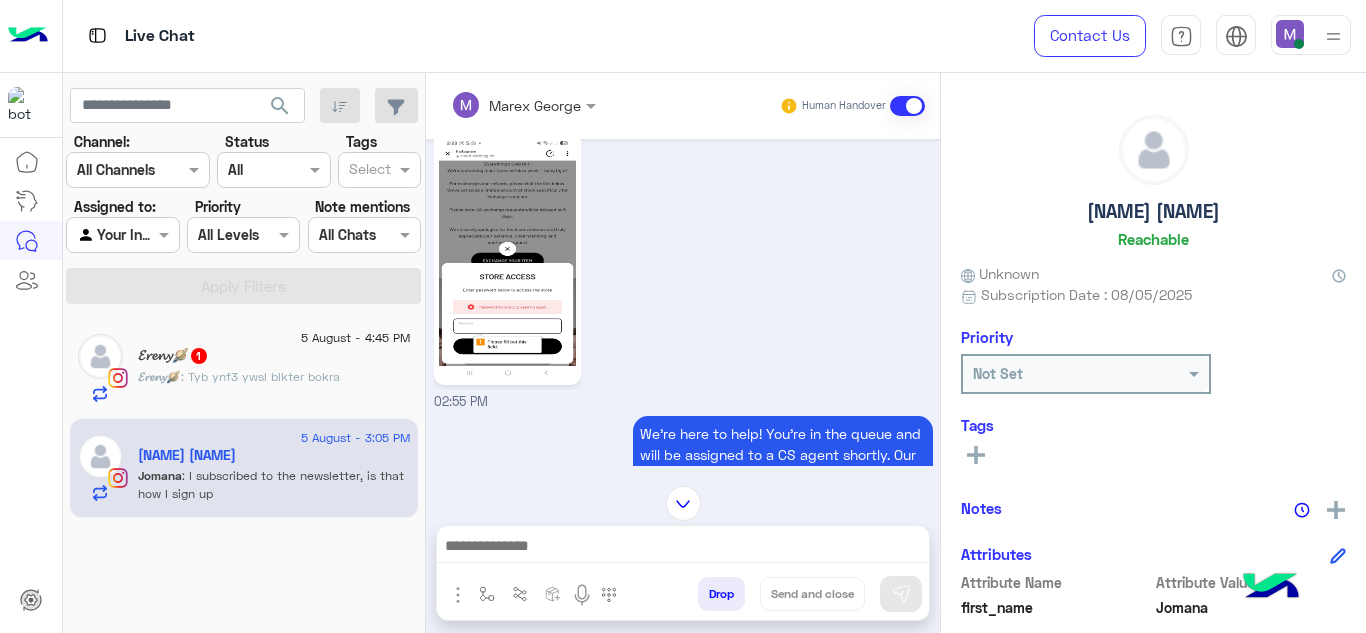click on "𝓔𝓻𝓮𝓷𝔂🪐 : Tyb ynf3 ywsl blkter bokra" 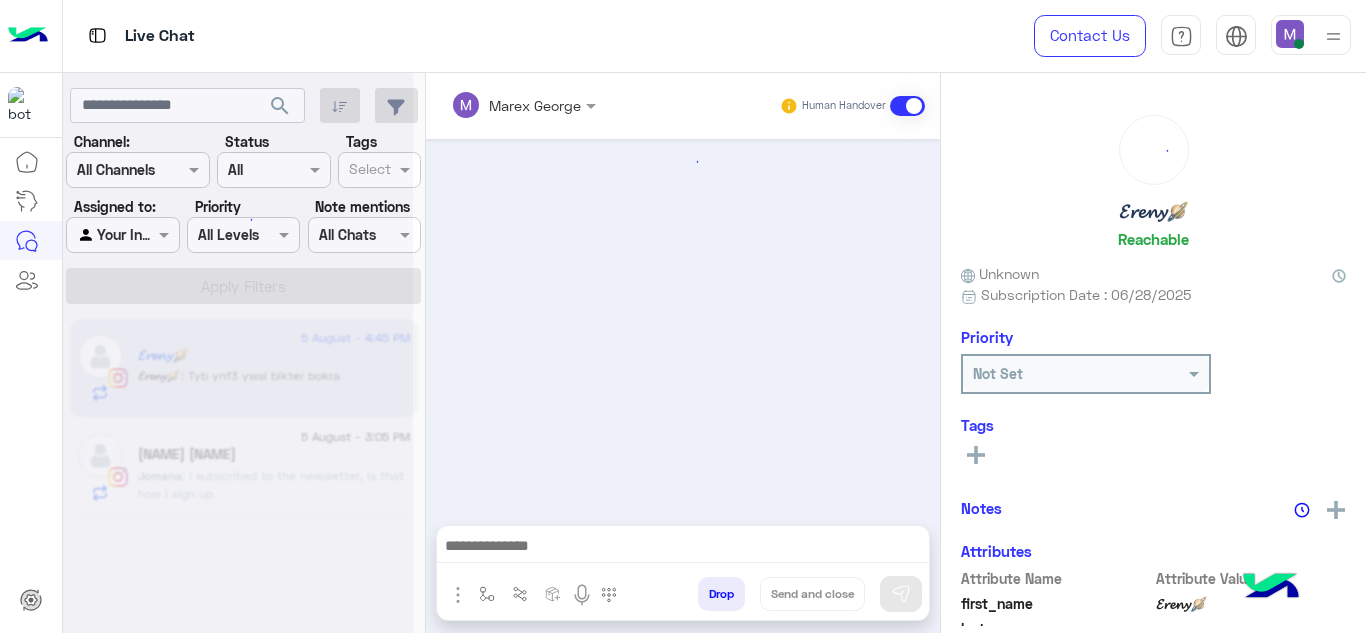 scroll, scrollTop: 350, scrollLeft: 0, axis: vertical 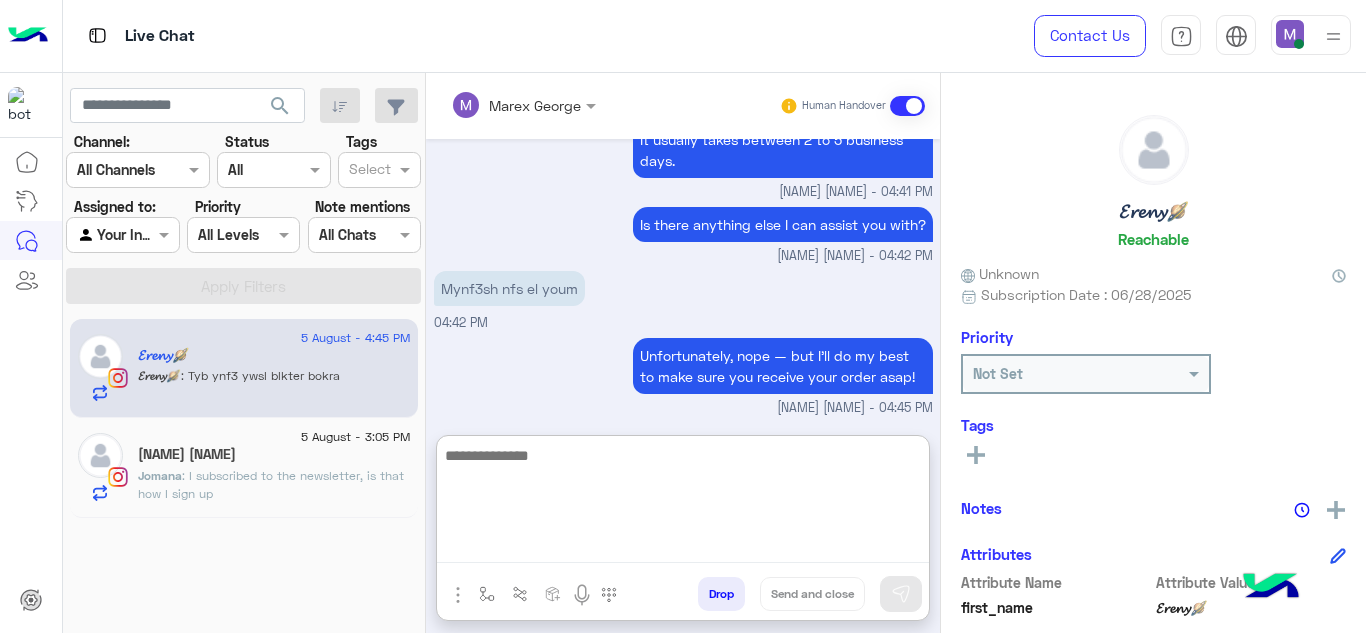 click at bounding box center (683, 503) 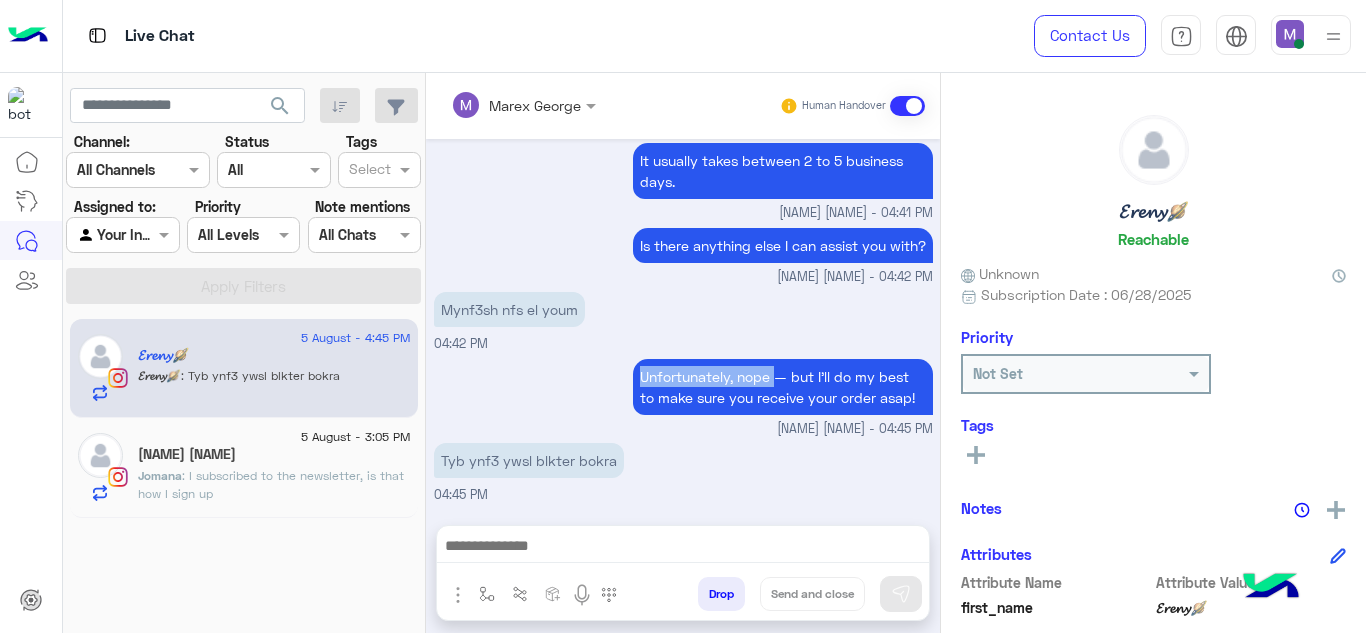 drag, startPoint x: 767, startPoint y: 376, endPoint x: 604, endPoint y: 375, distance: 163.00307 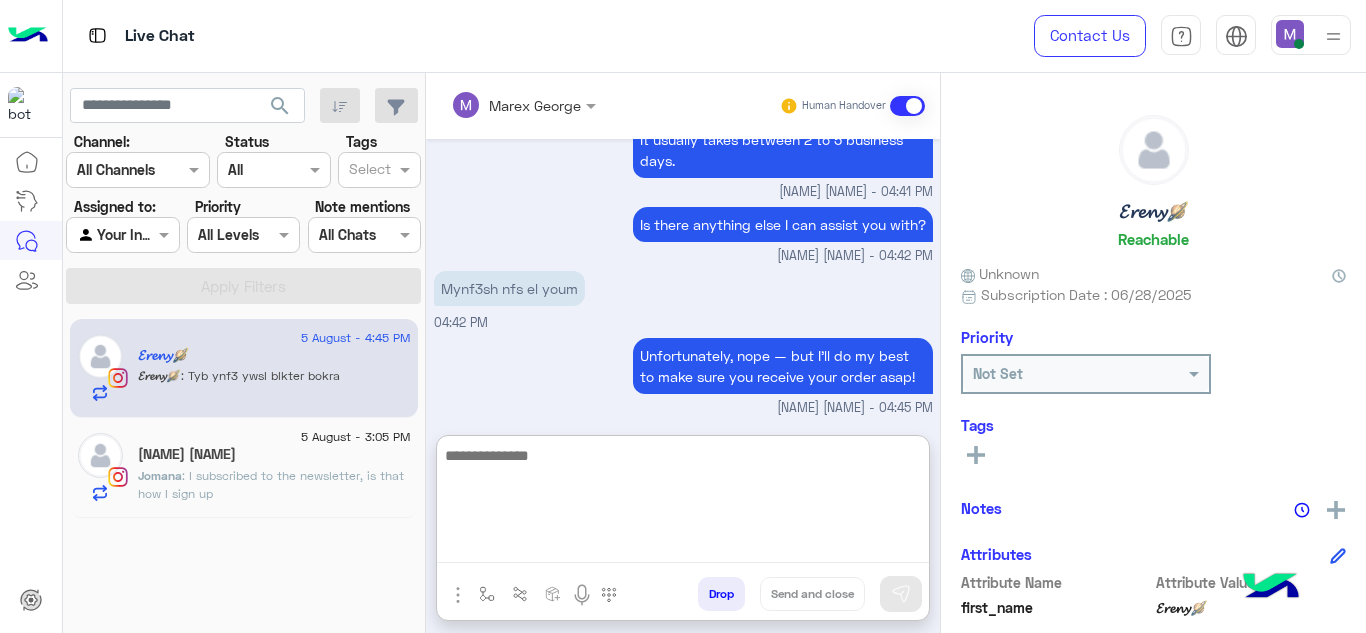click at bounding box center [683, 503] 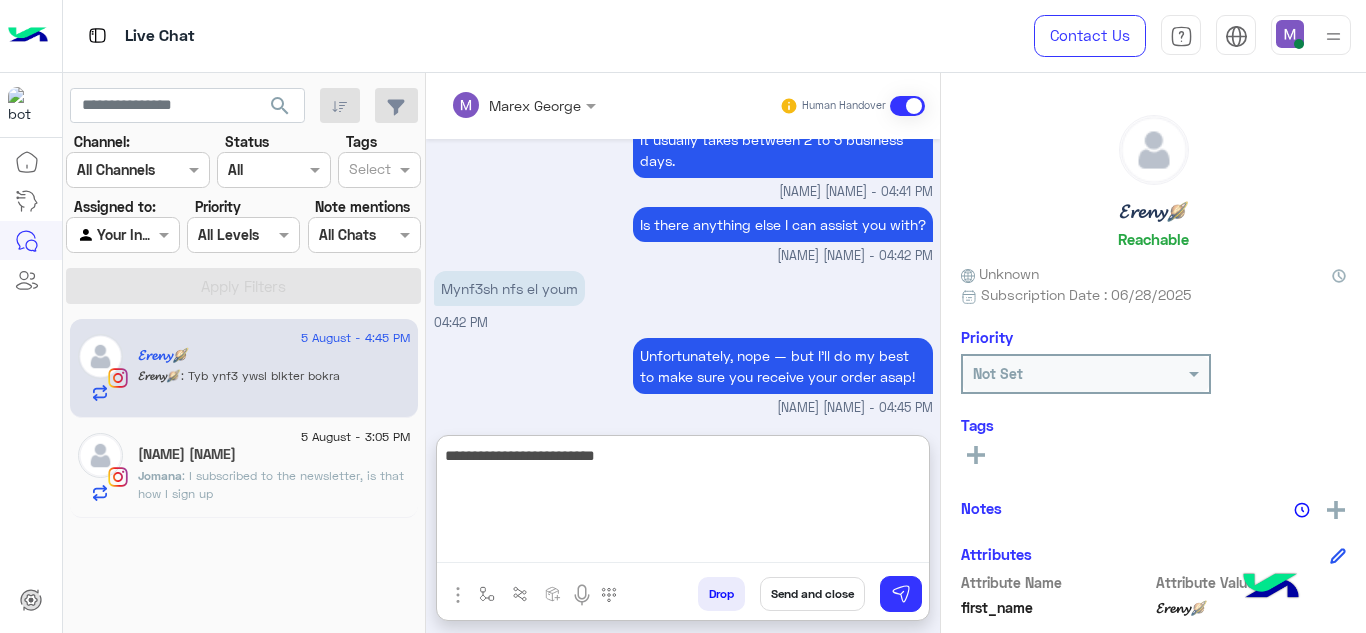 type on "**********" 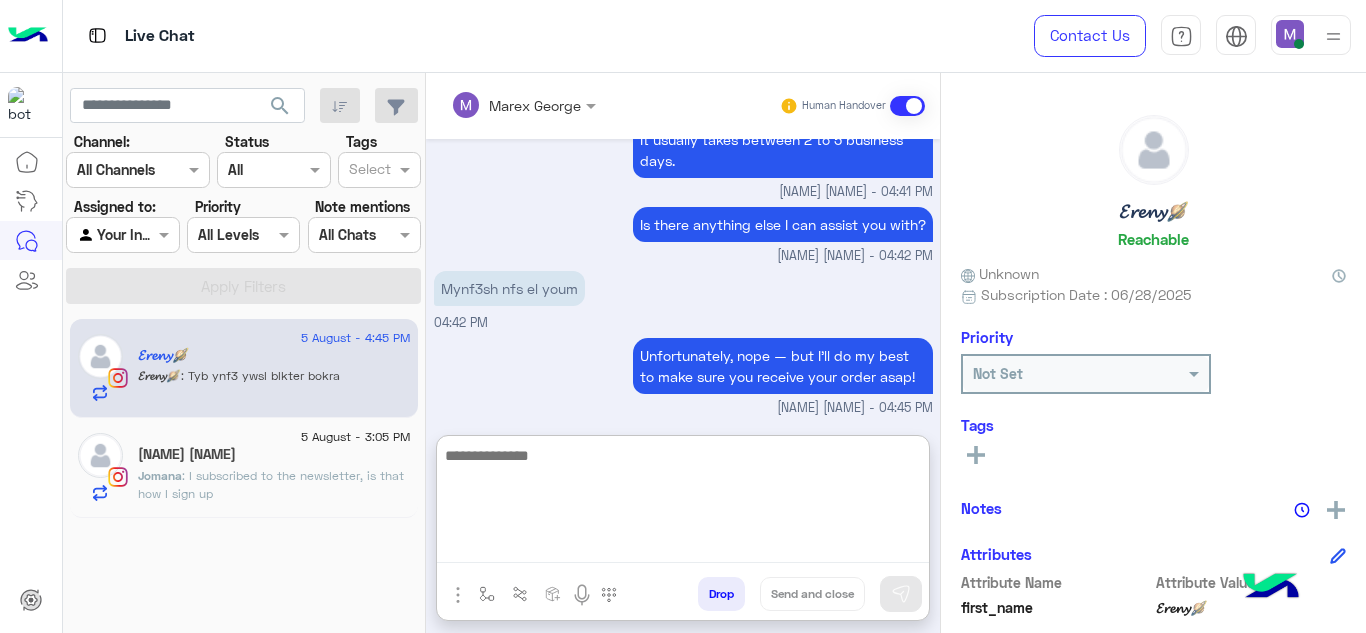 scroll, scrollTop: 504, scrollLeft: 0, axis: vertical 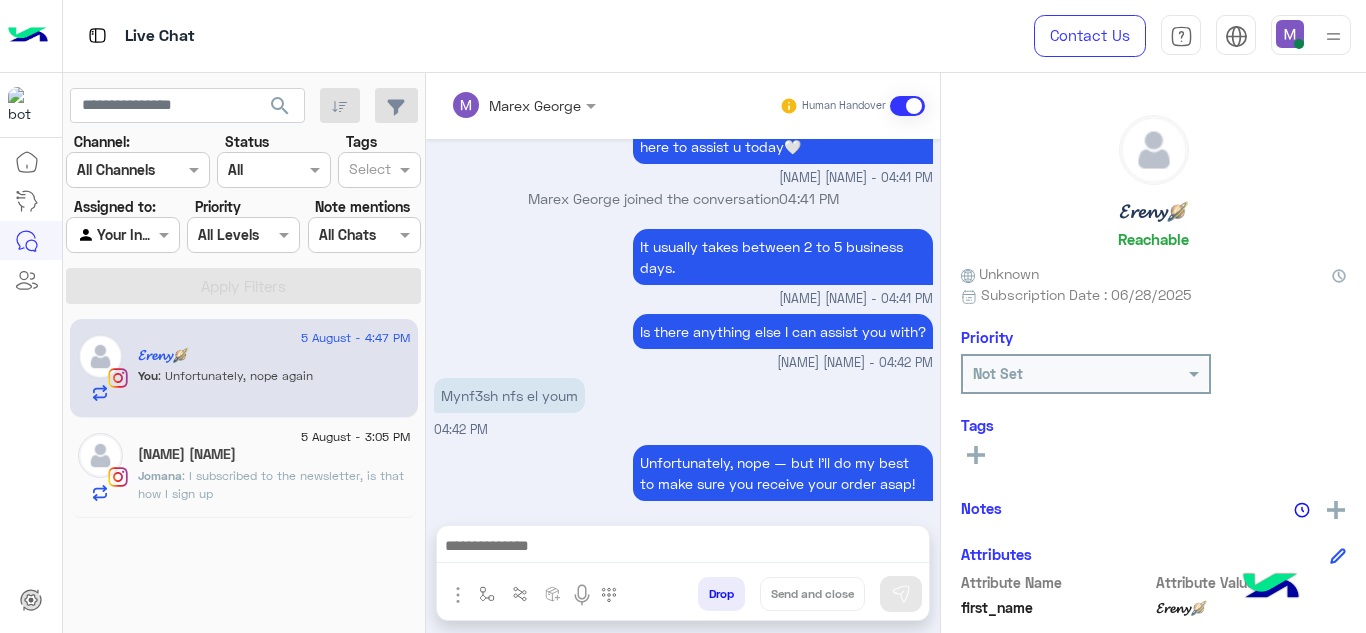 click on "Jomana Wessam" 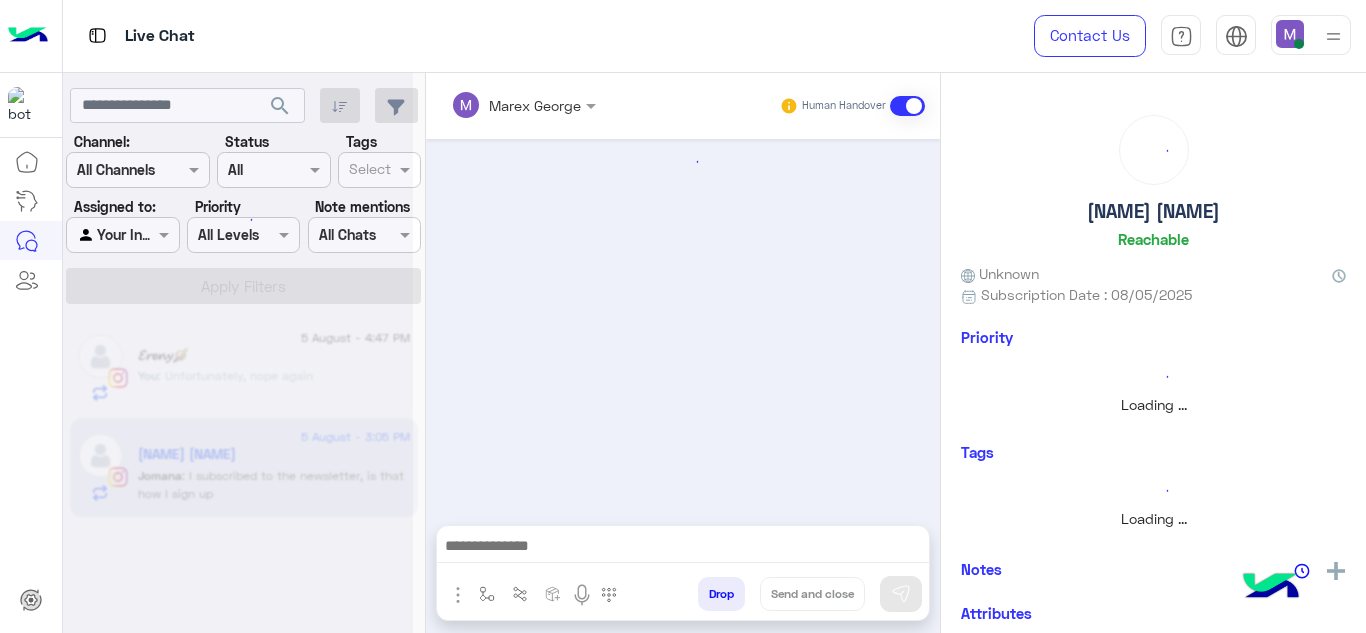 scroll, scrollTop: 1139, scrollLeft: 0, axis: vertical 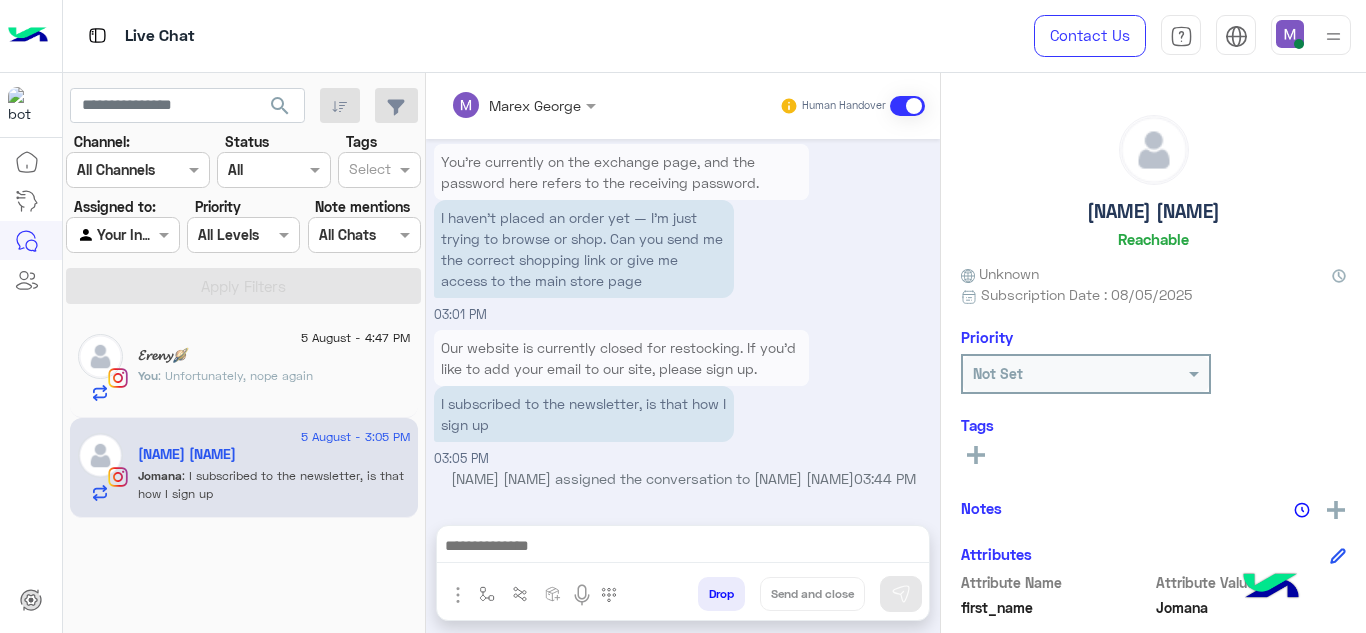 click on "𝓔𝓻𝓮𝓷𝔂🪐" 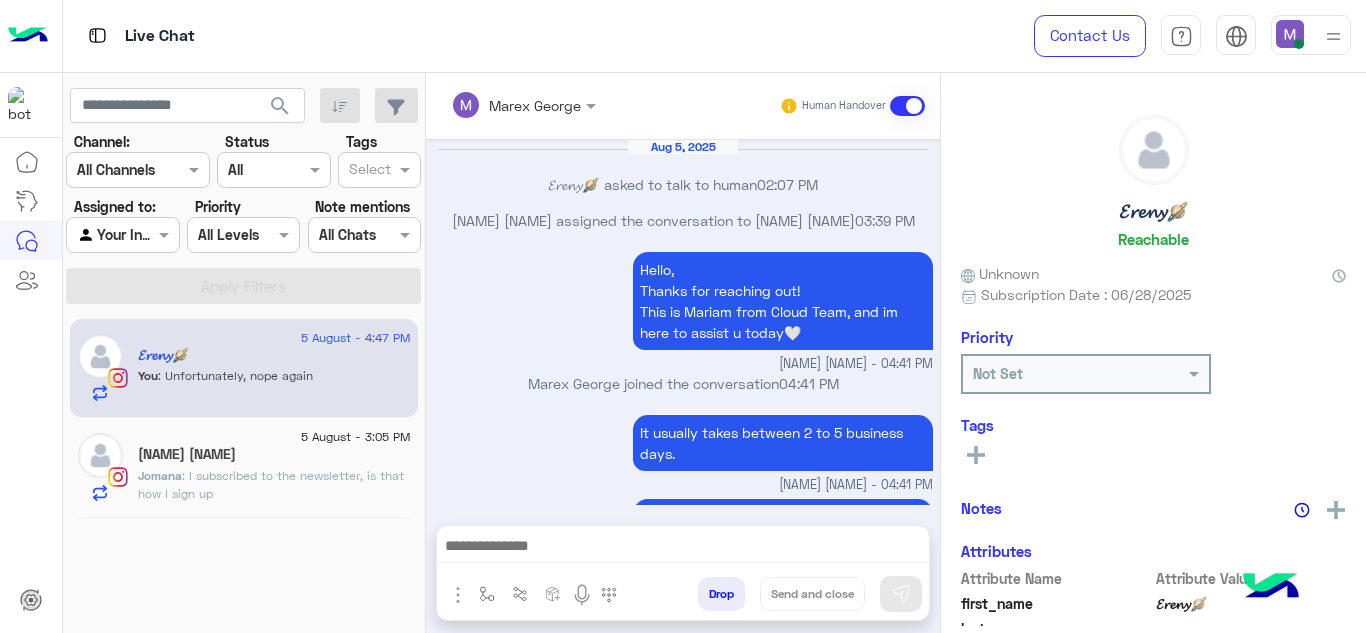 scroll, scrollTop: 356, scrollLeft: 0, axis: vertical 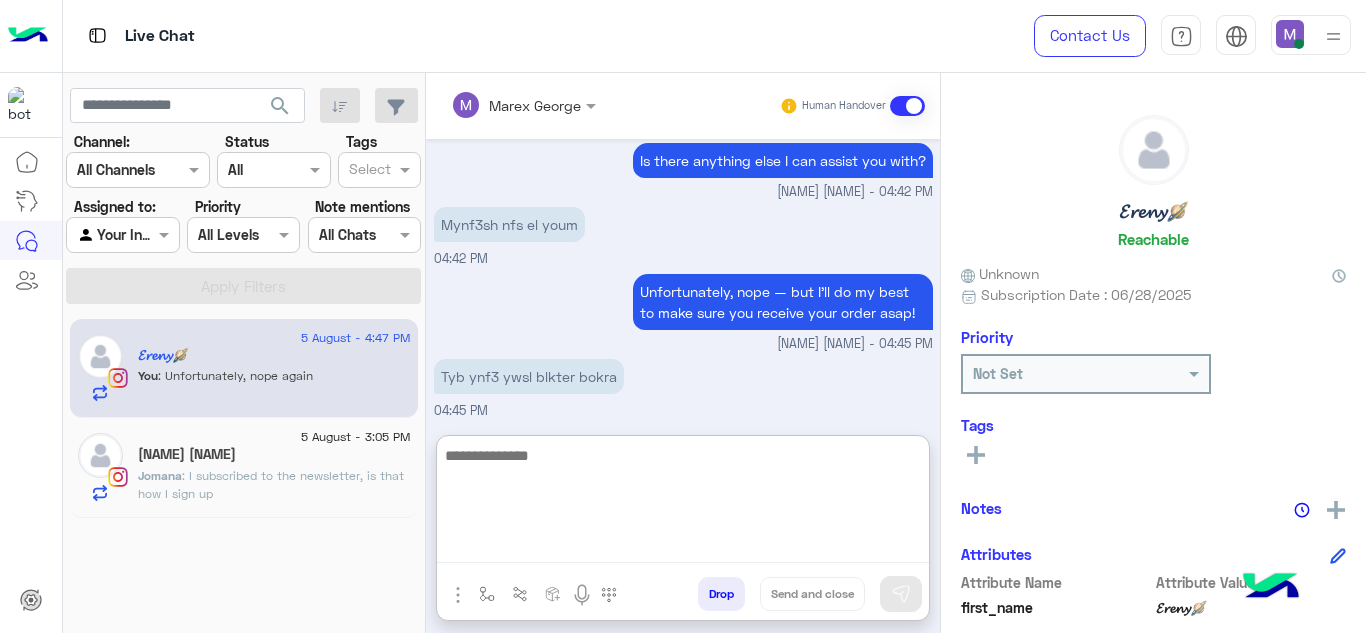 click at bounding box center (683, 503) 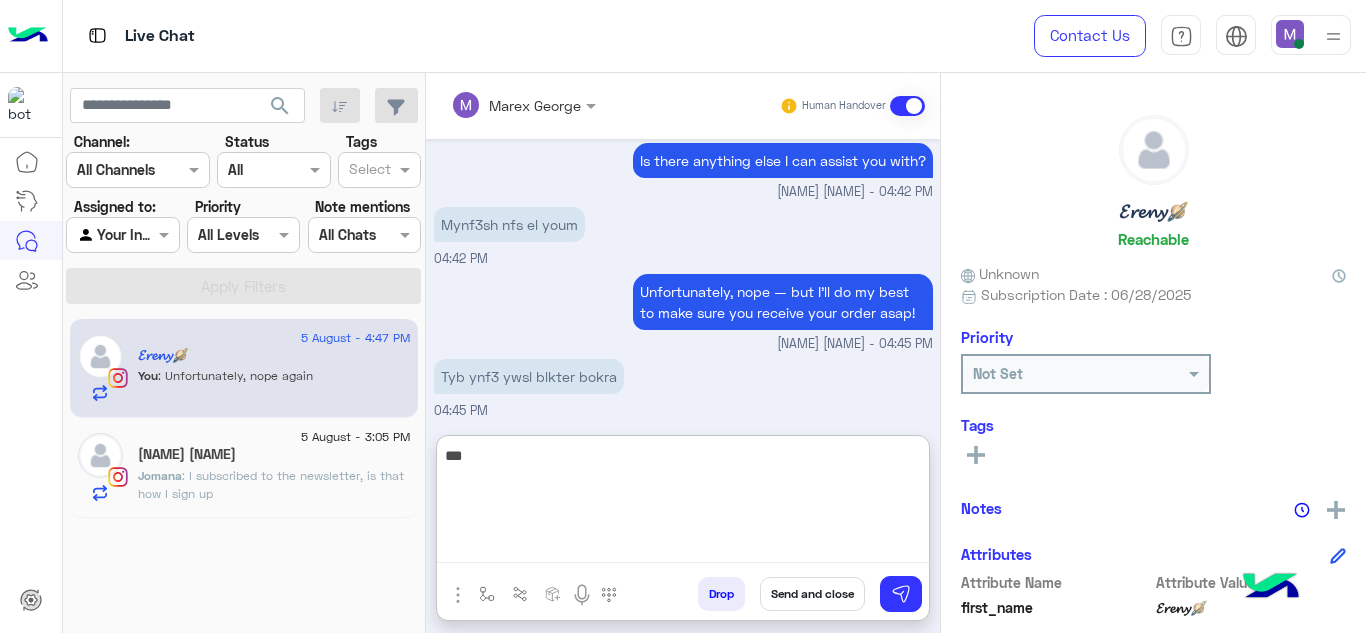 type on "****" 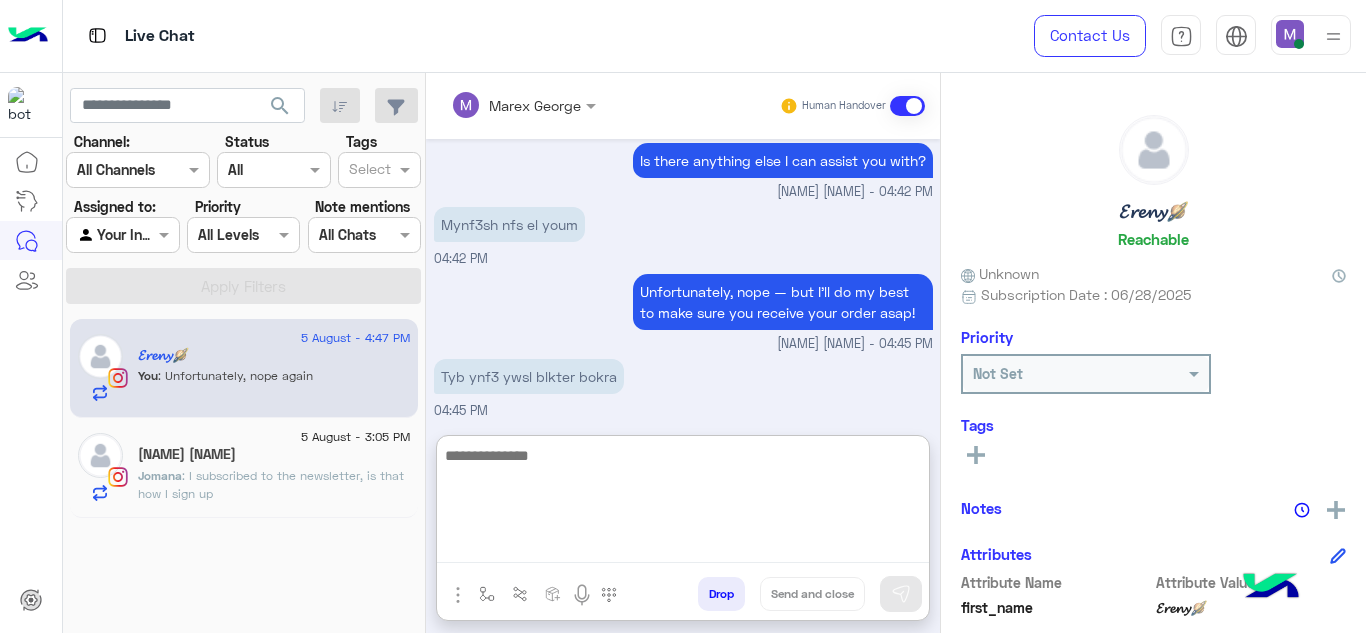 scroll, scrollTop: 510, scrollLeft: 0, axis: vertical 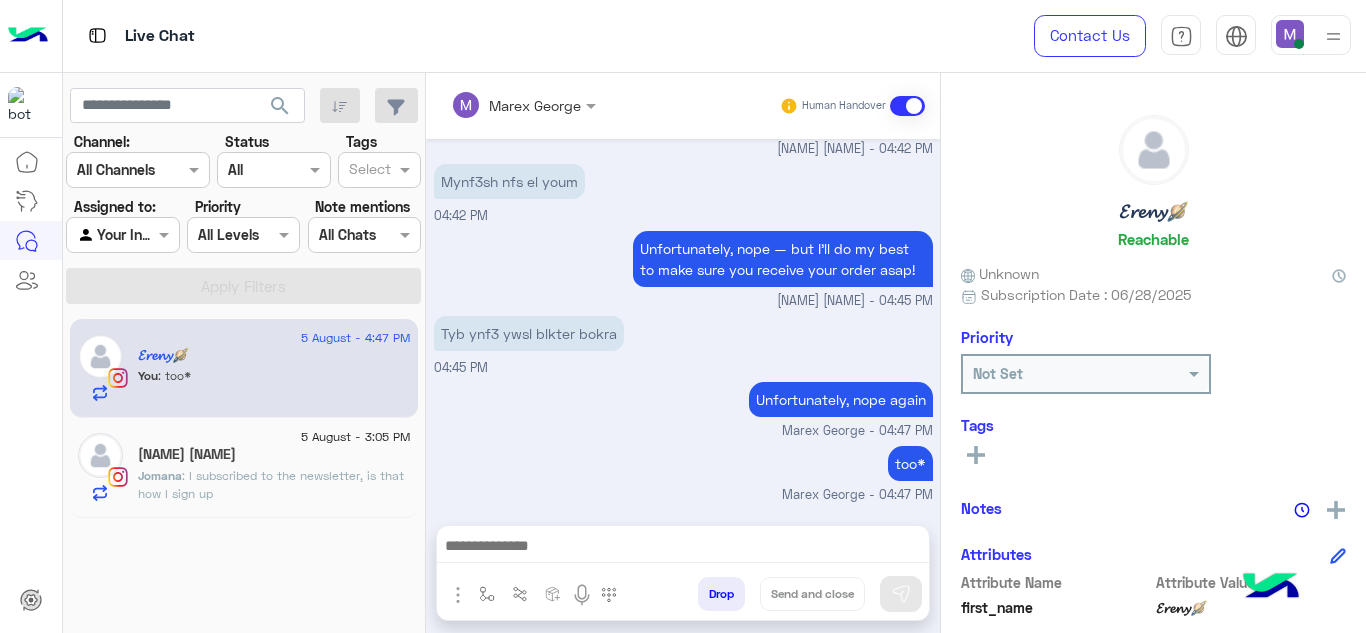 click on ": I subscribed to the newsletter, is that how I sign up" 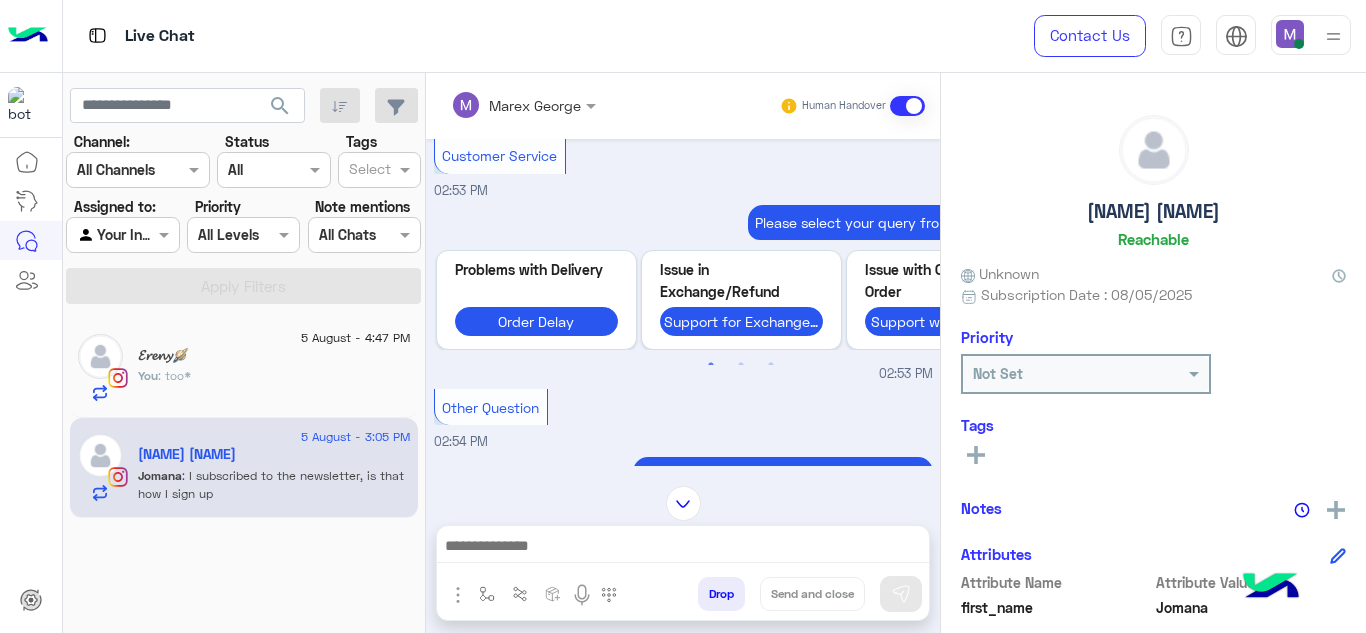 scroll, scrollTop: 1749, scrollLeft: 0, axis: vertical 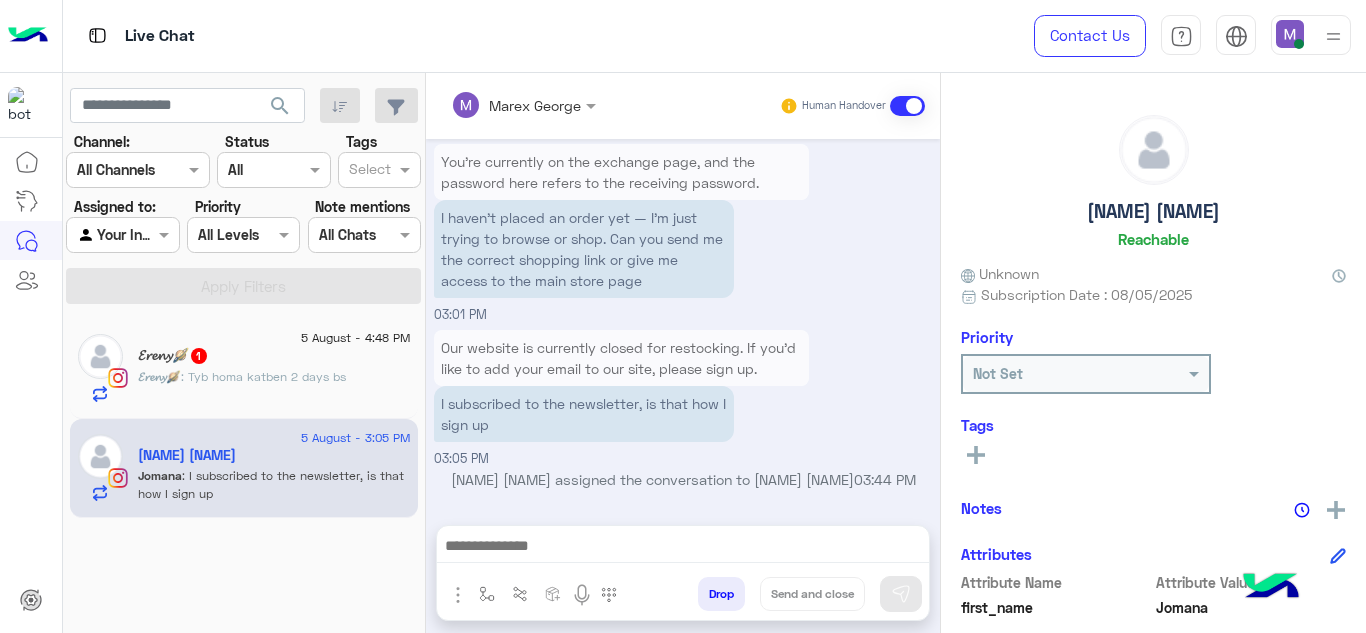 click on ": Tyb homa katben 2 days bs" 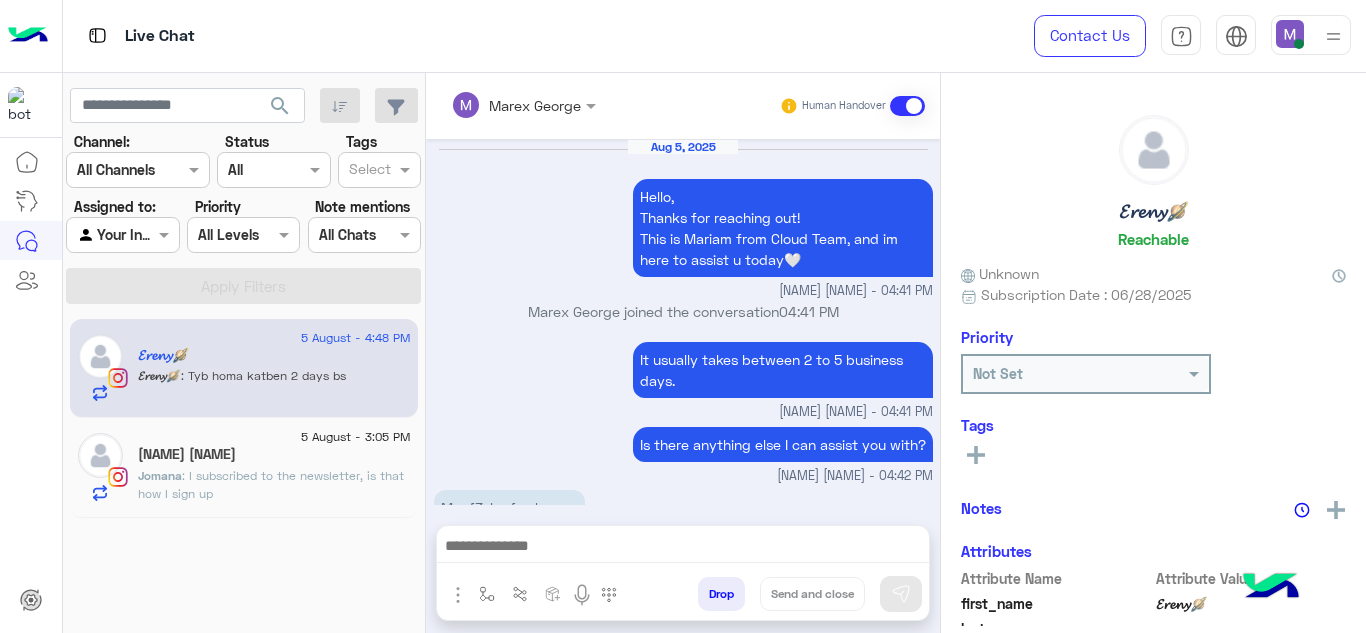 scroll, scrollTop: 414, scrollLeft: 0, axis: vertical 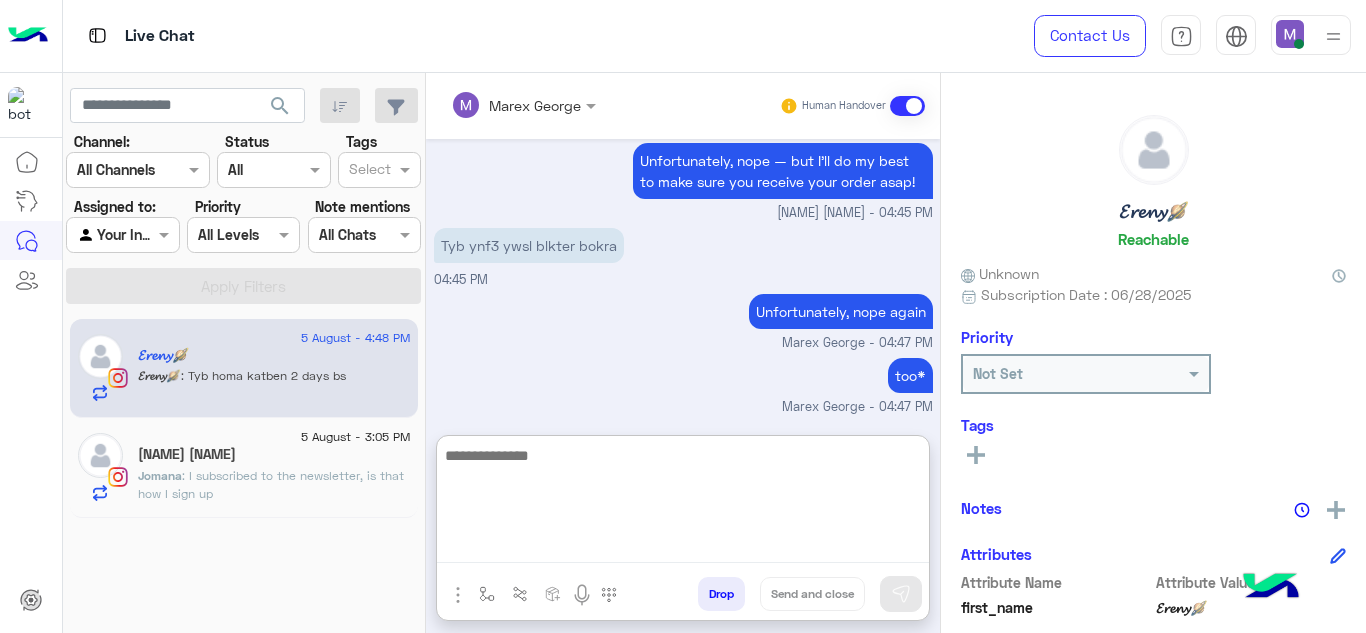 click at bounding box center [683, 503] 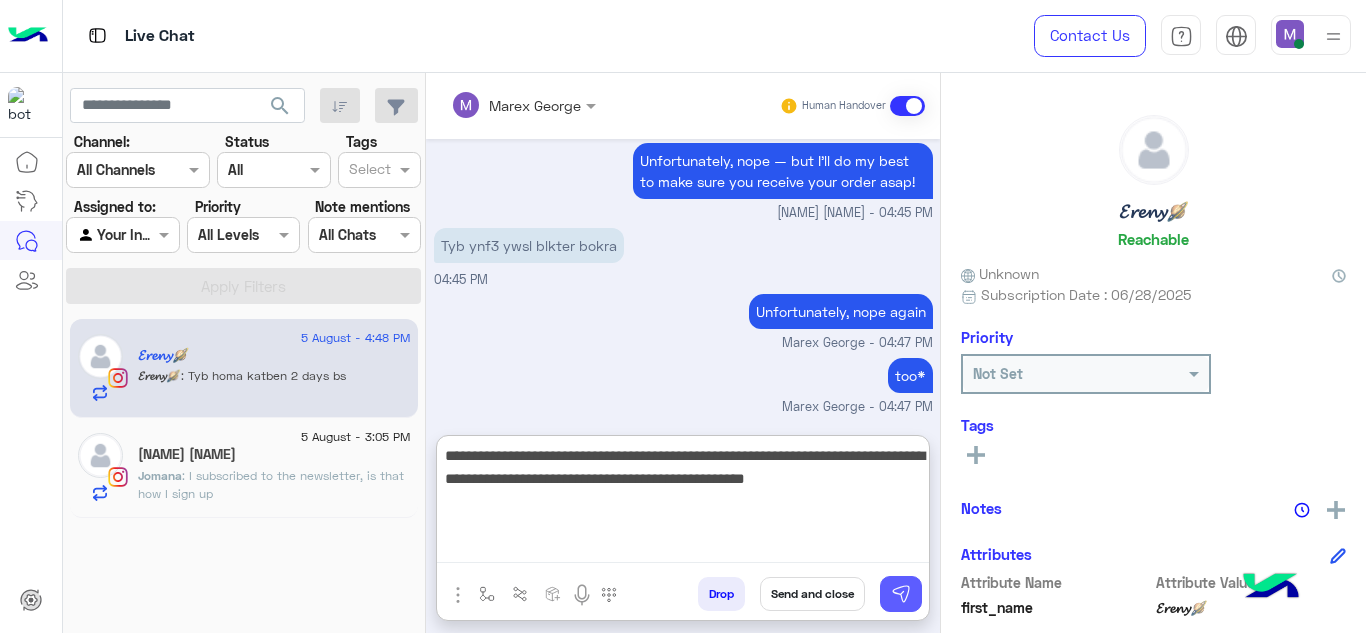 type on "**********" 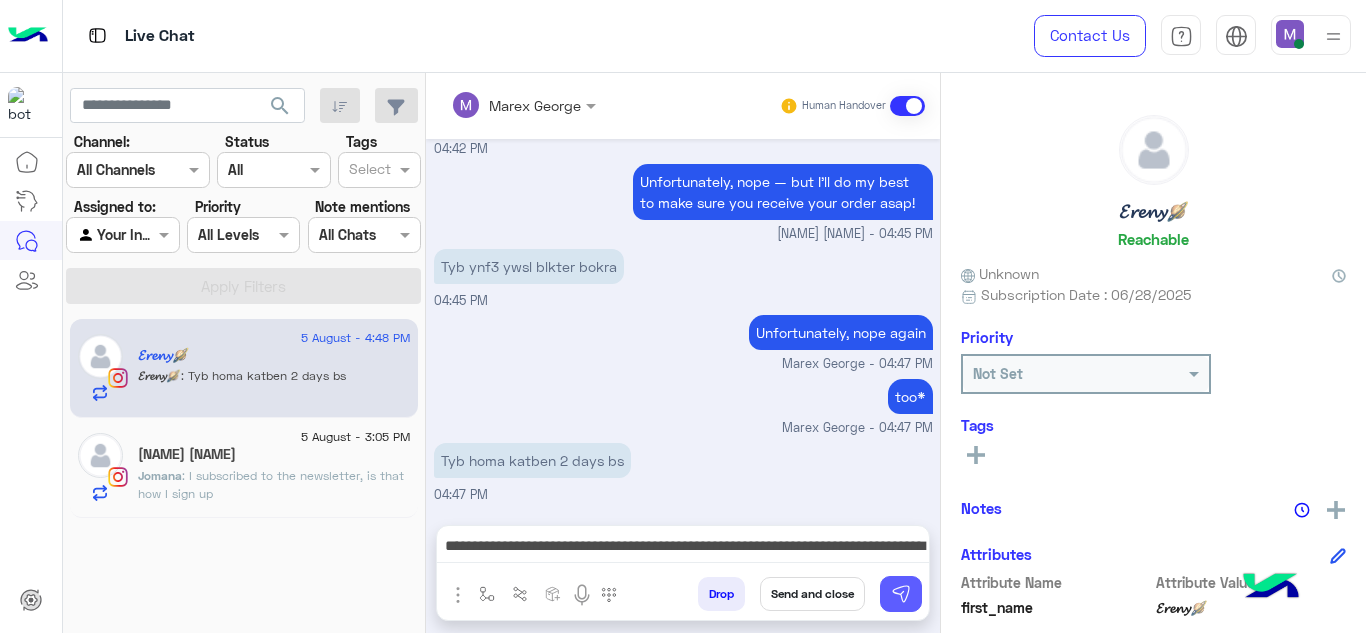 click at bounding box center (901, 594) 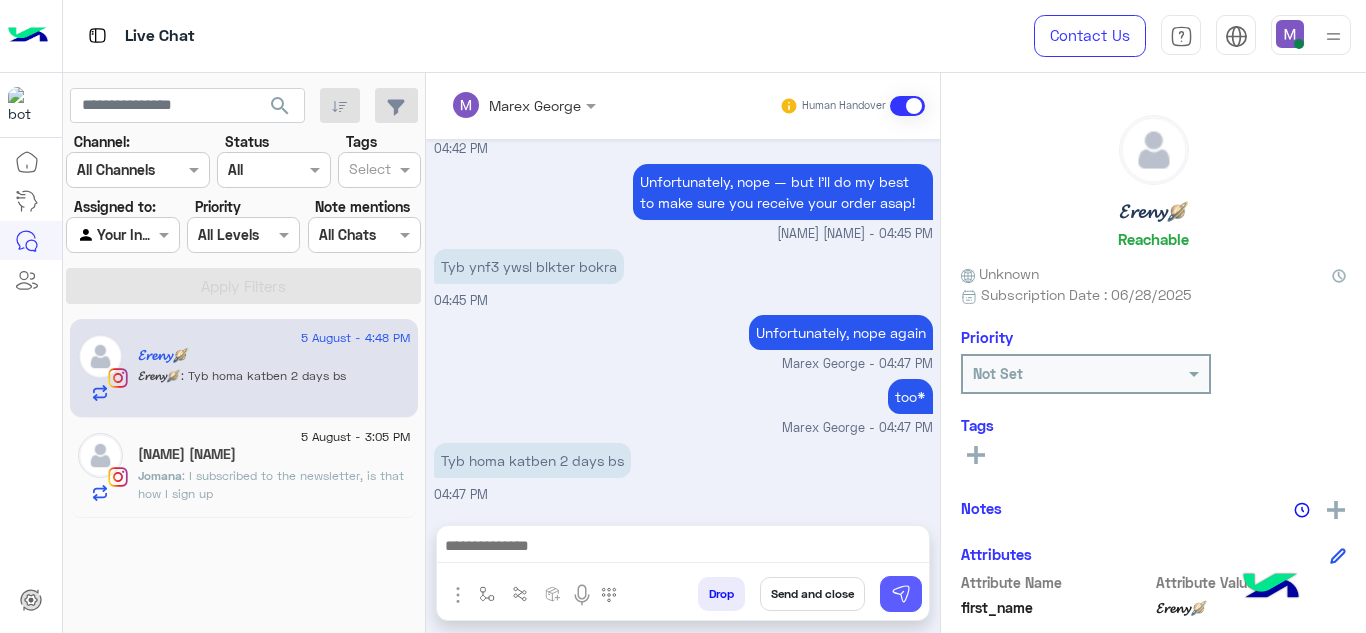 scroll, scrollTop: 541, scrollLeft: 0, axis: vertical 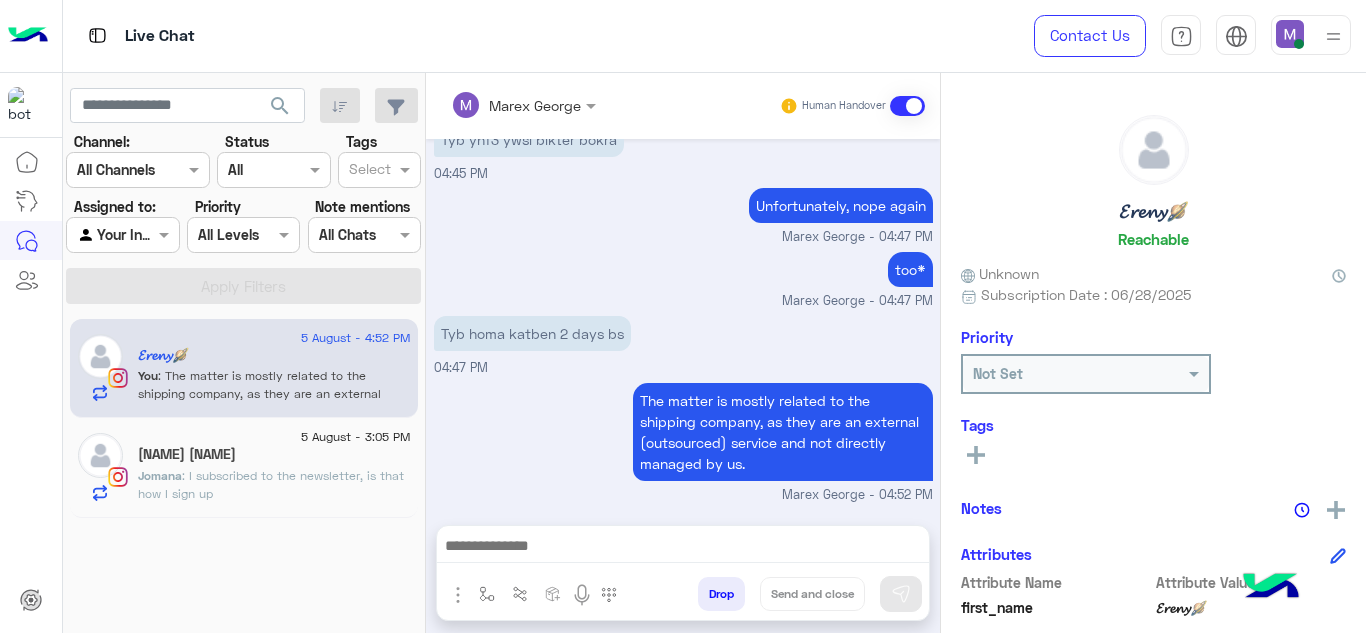 click on "5 August - 3:05 PM" 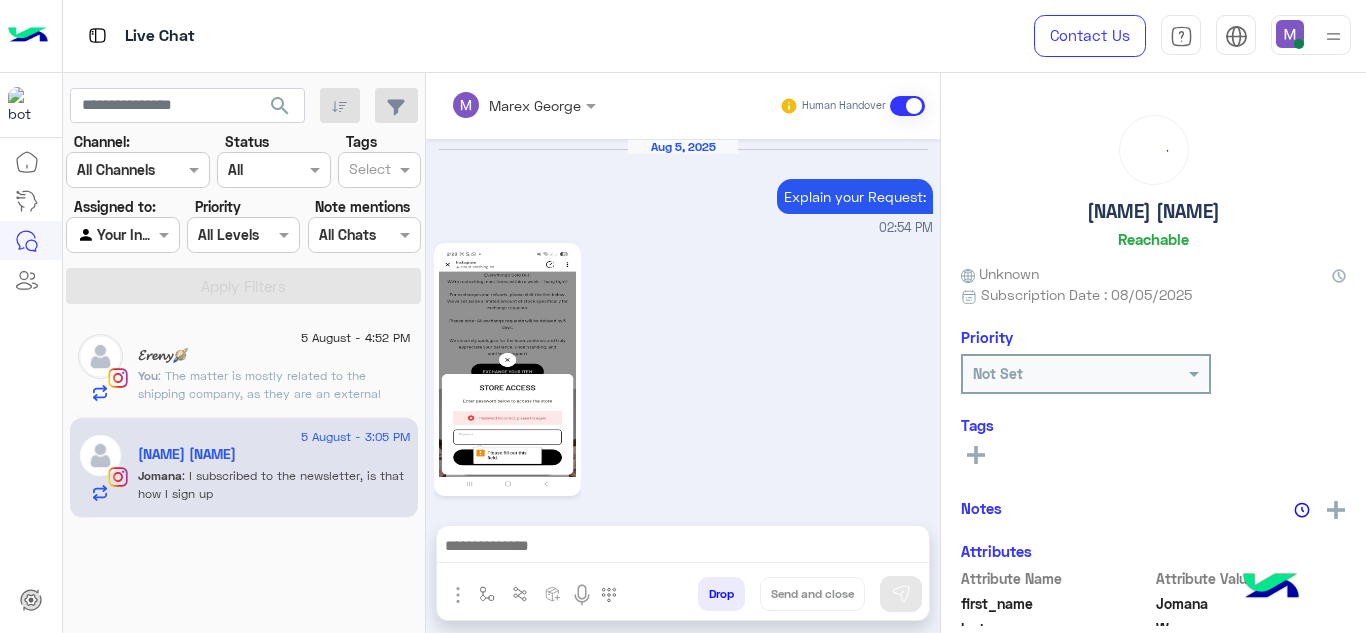 scroll, scrollTop: 1139, scrollLeft: 0, axis: vertical 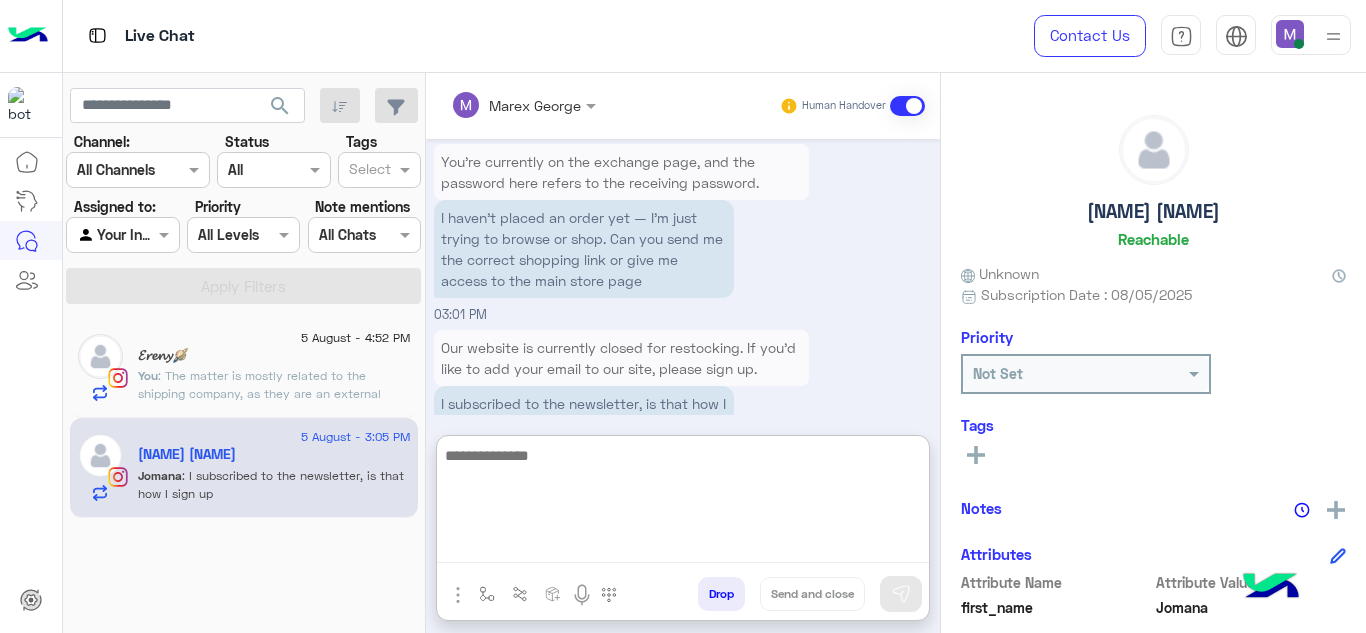 click at bounding box center (683, 503) 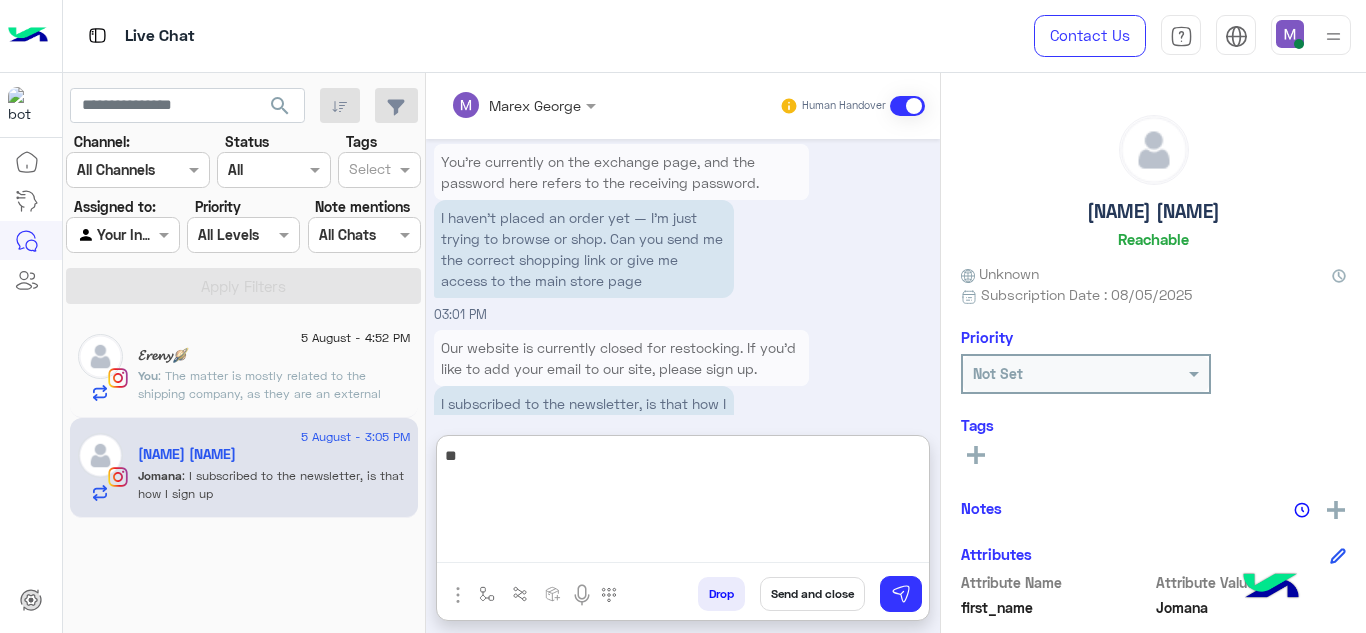 type on "*" 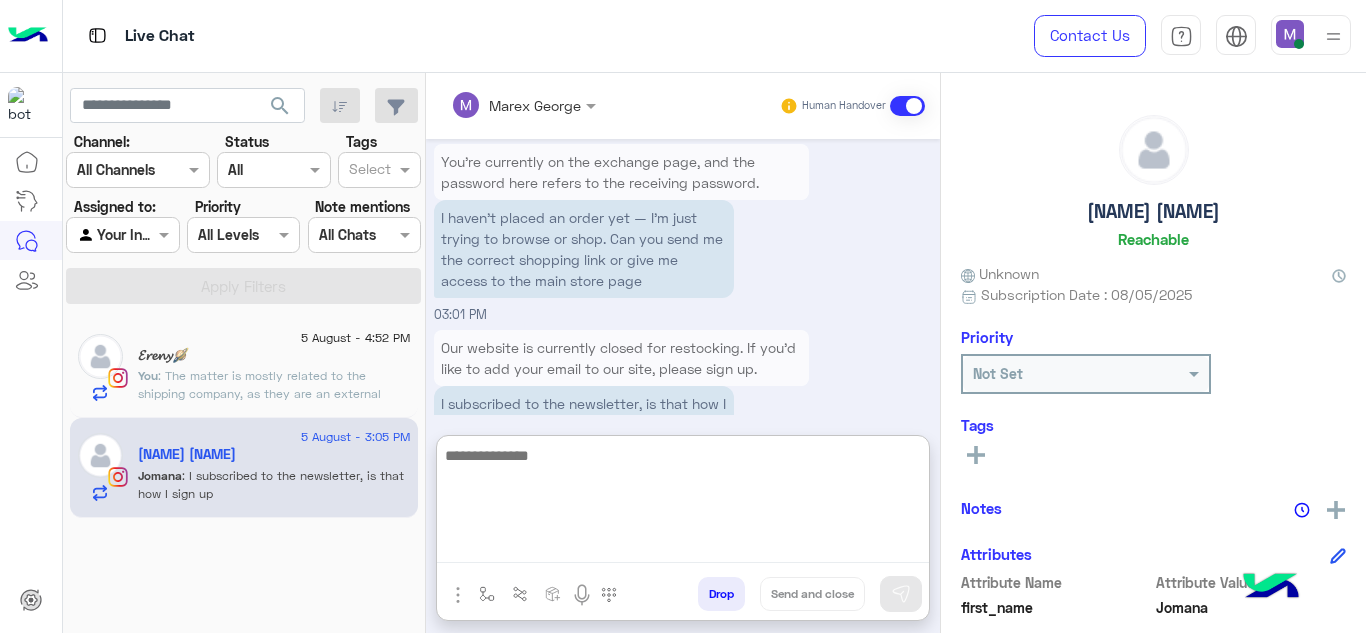 click at bounding box center (683, 503) 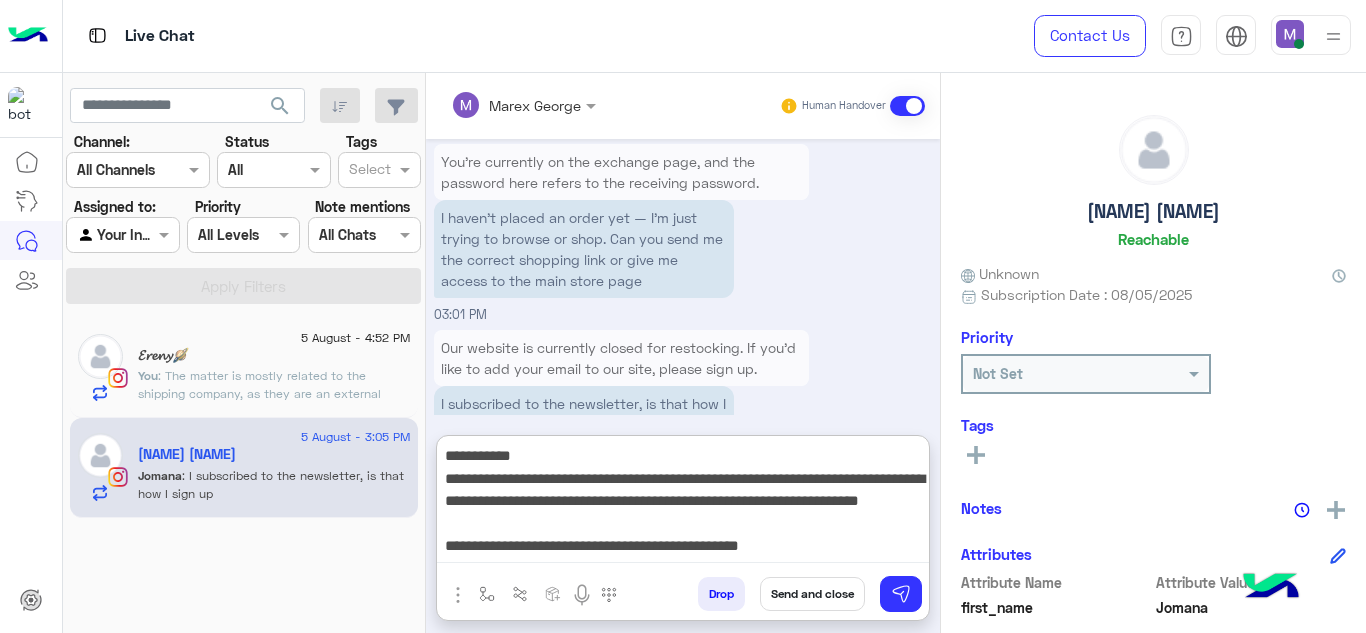 scroll, scrollTop: 16, scrollLeft: 0, axis: vertical 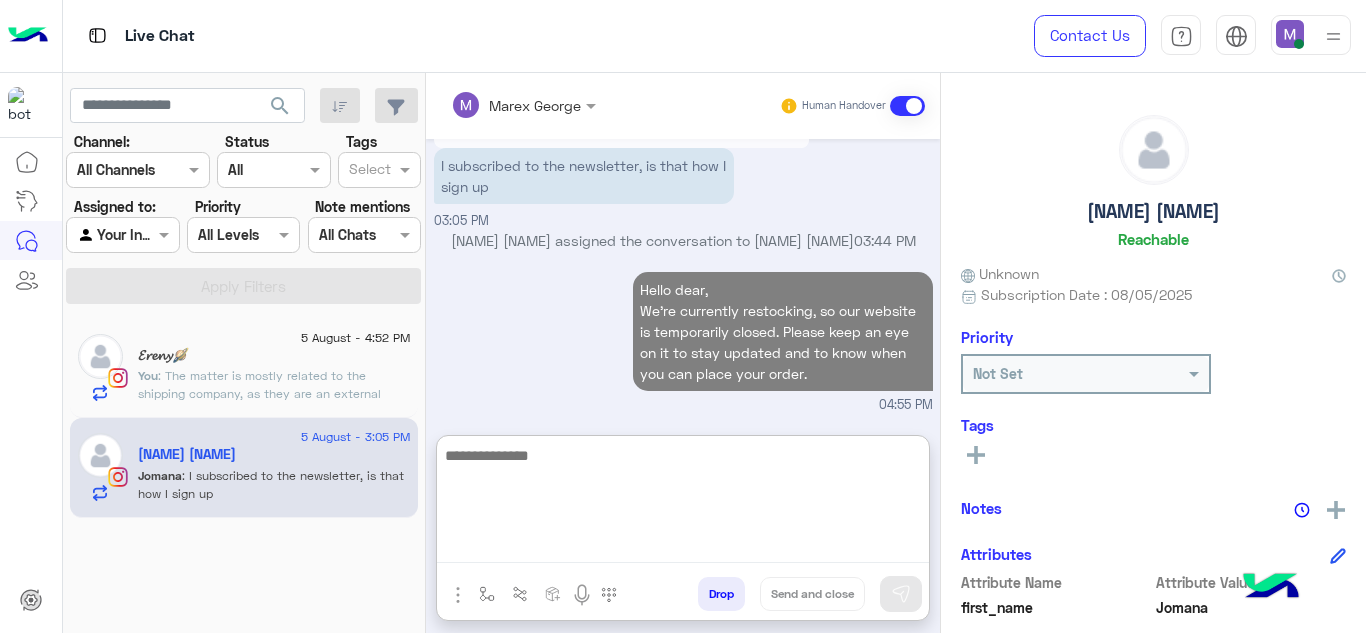 paste on "**********" 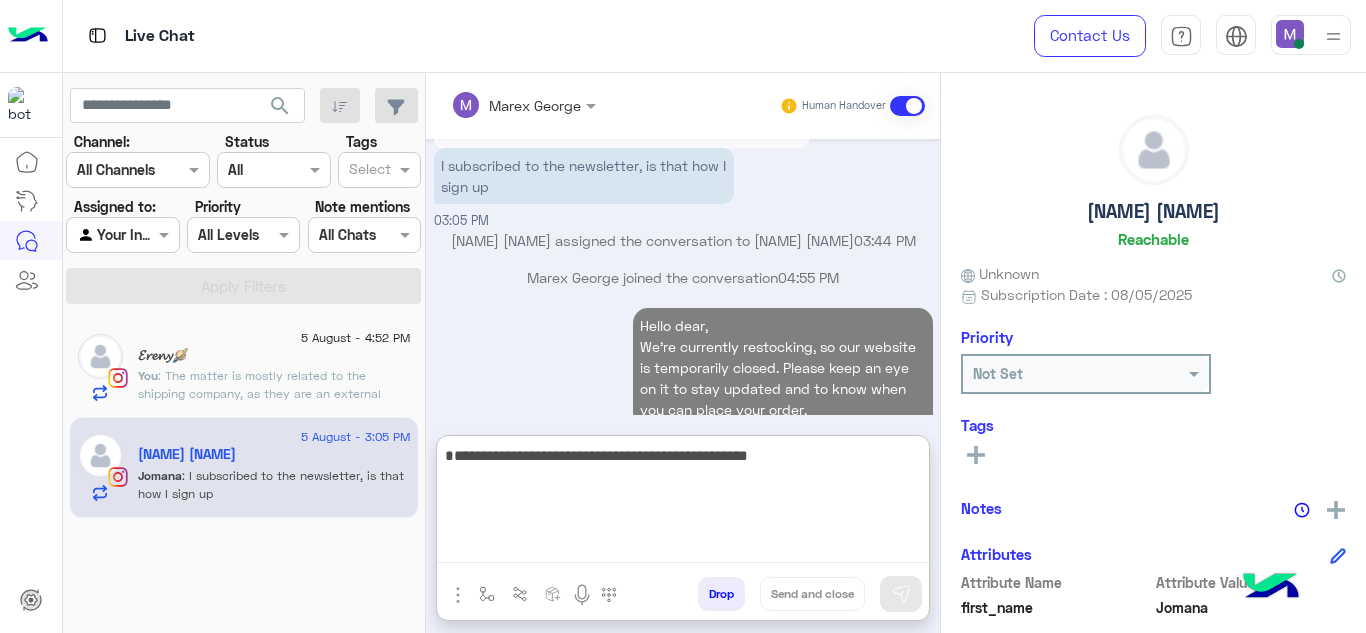 type 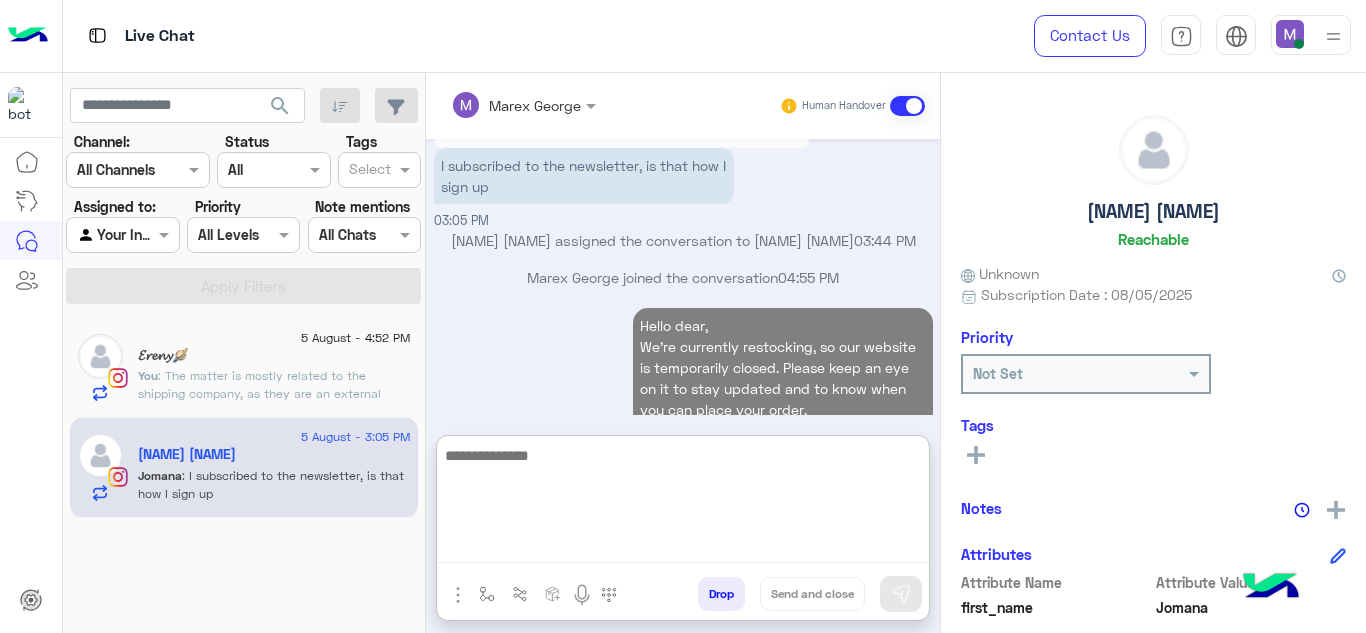 scroll, scrollTop: 1498, scrollLeft: 0, axis: vertical 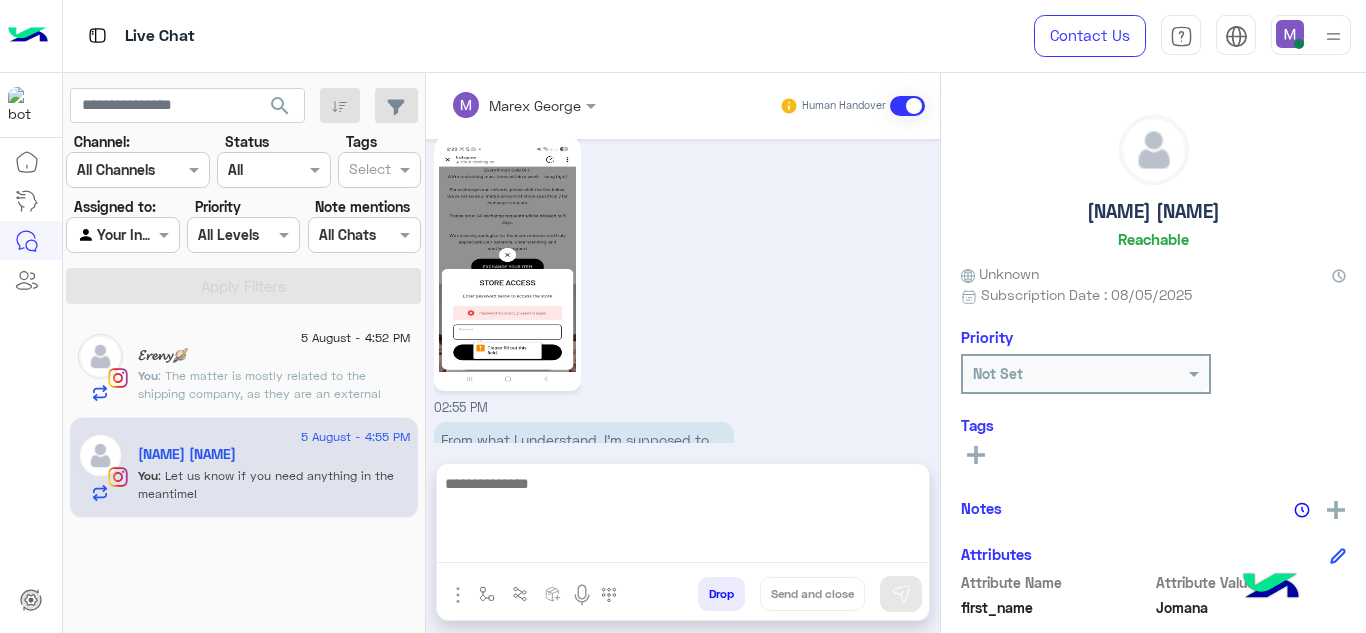 click on ": The matter is mostly related to the shipping company, as they are an external (outsourced) service and not directly managed by us." 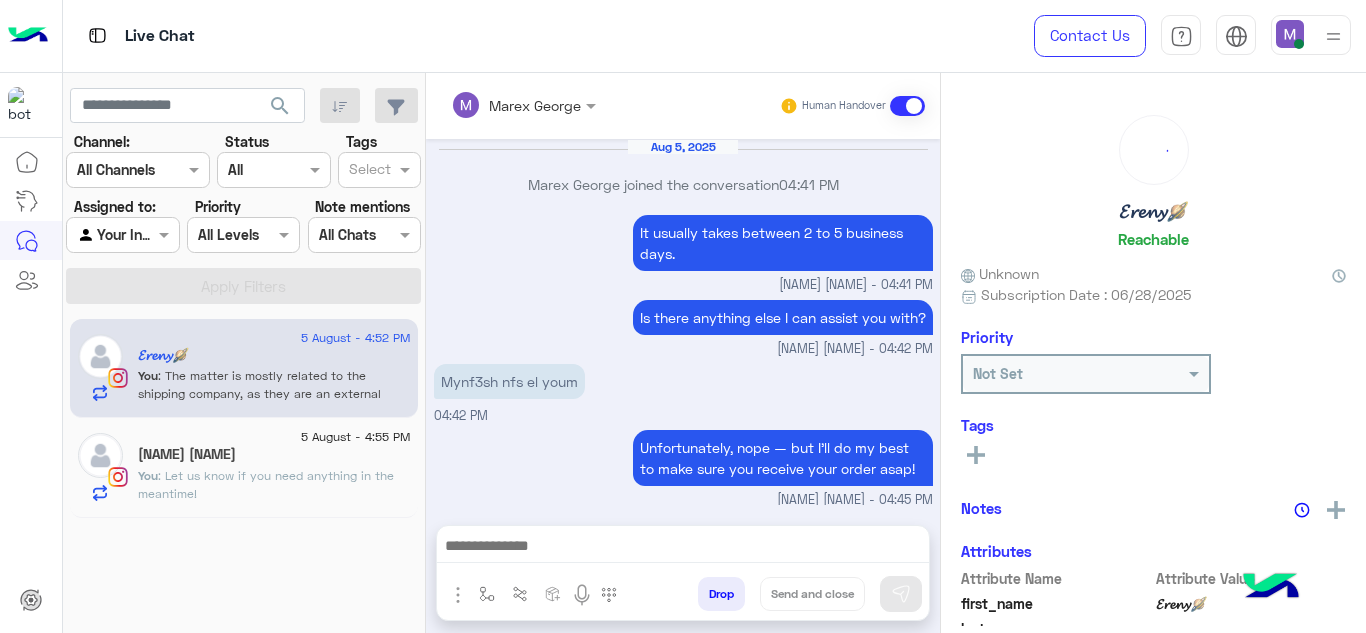scroll, scrollTop: 414, scrollLeft: 0, axis: vertical 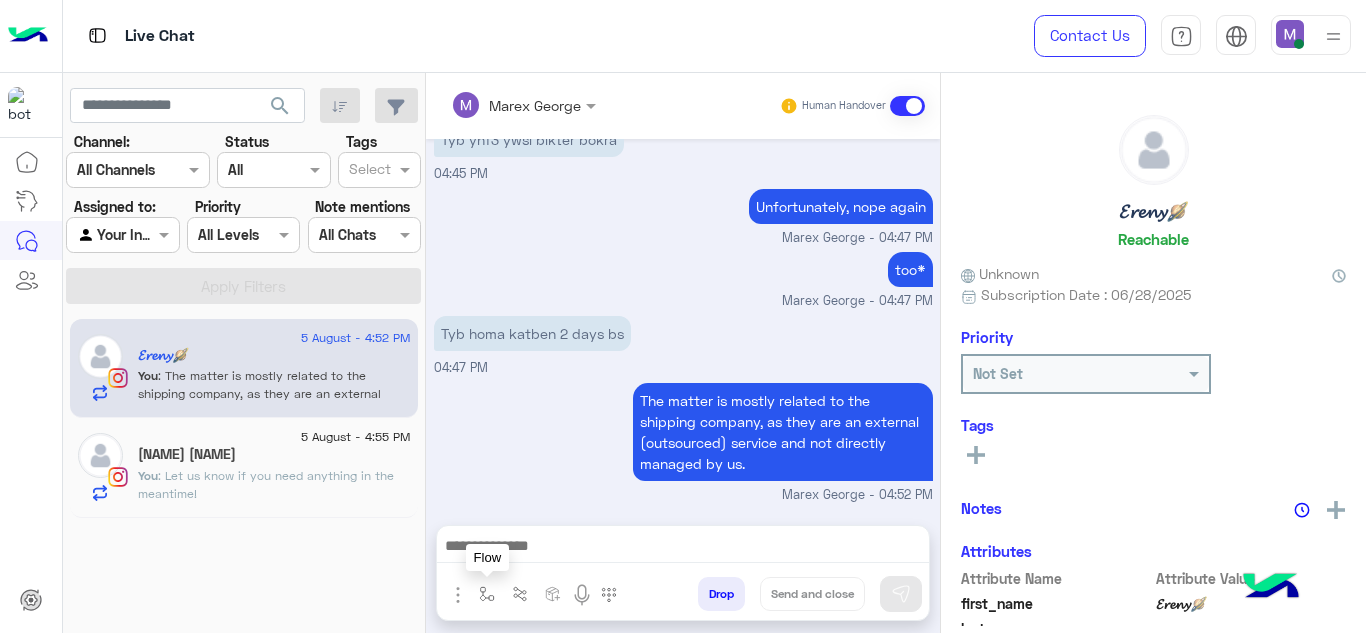 click at bounding box center [487, 594] 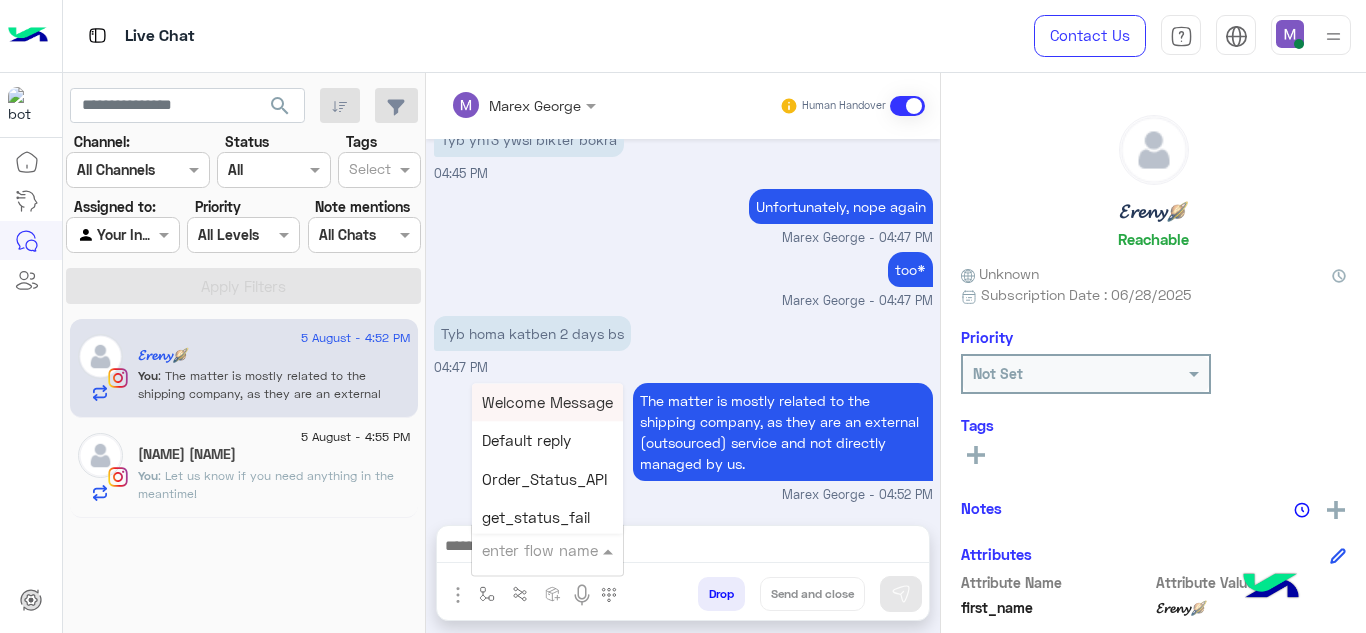 click at bounding box center [523, 550] 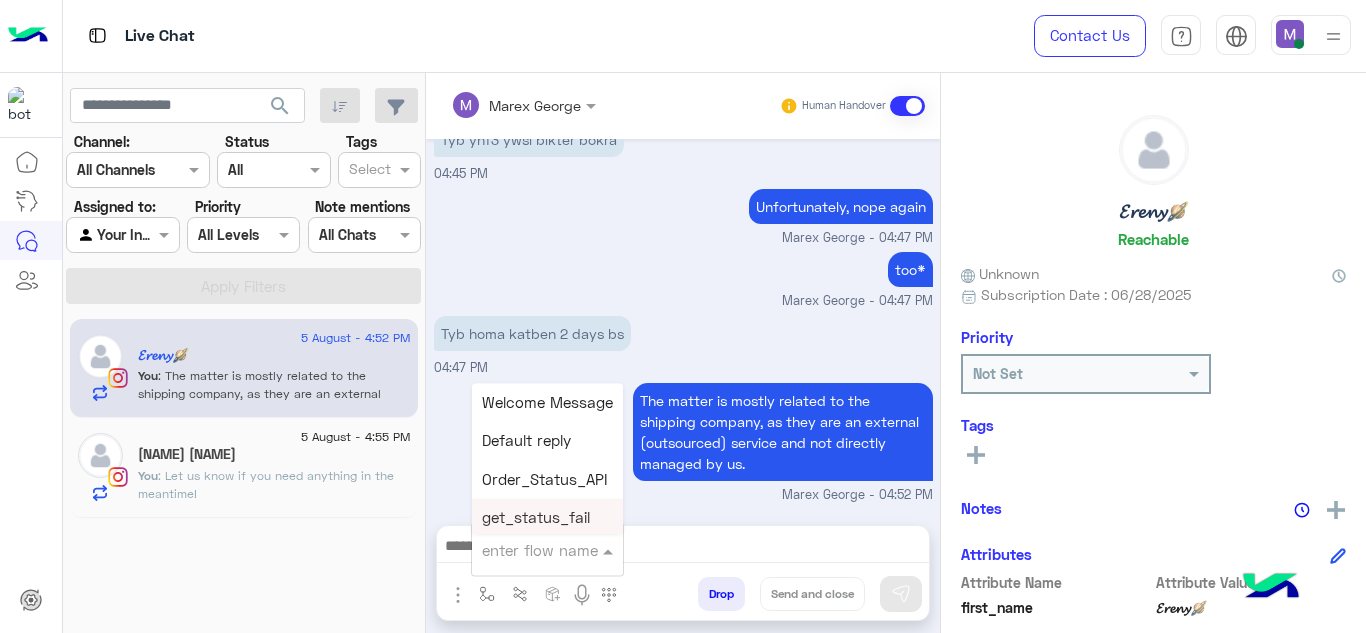 click at bounding box center [523, 550] 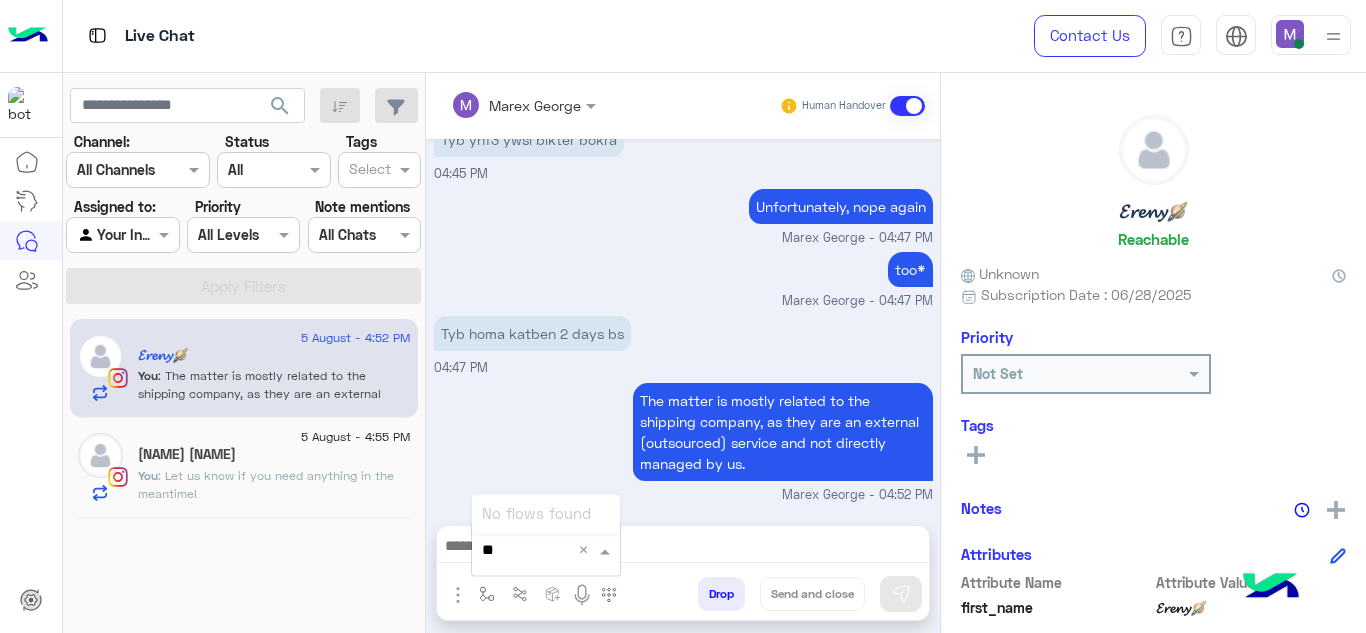 type on "*" 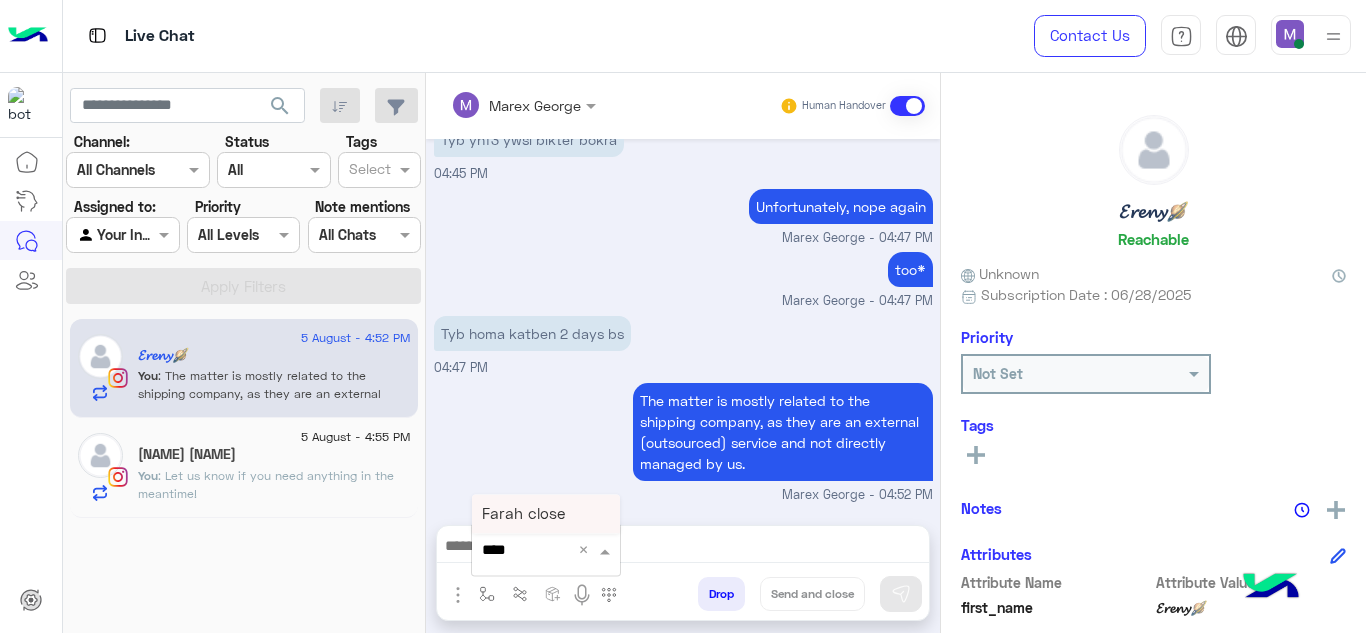 type on "*****" 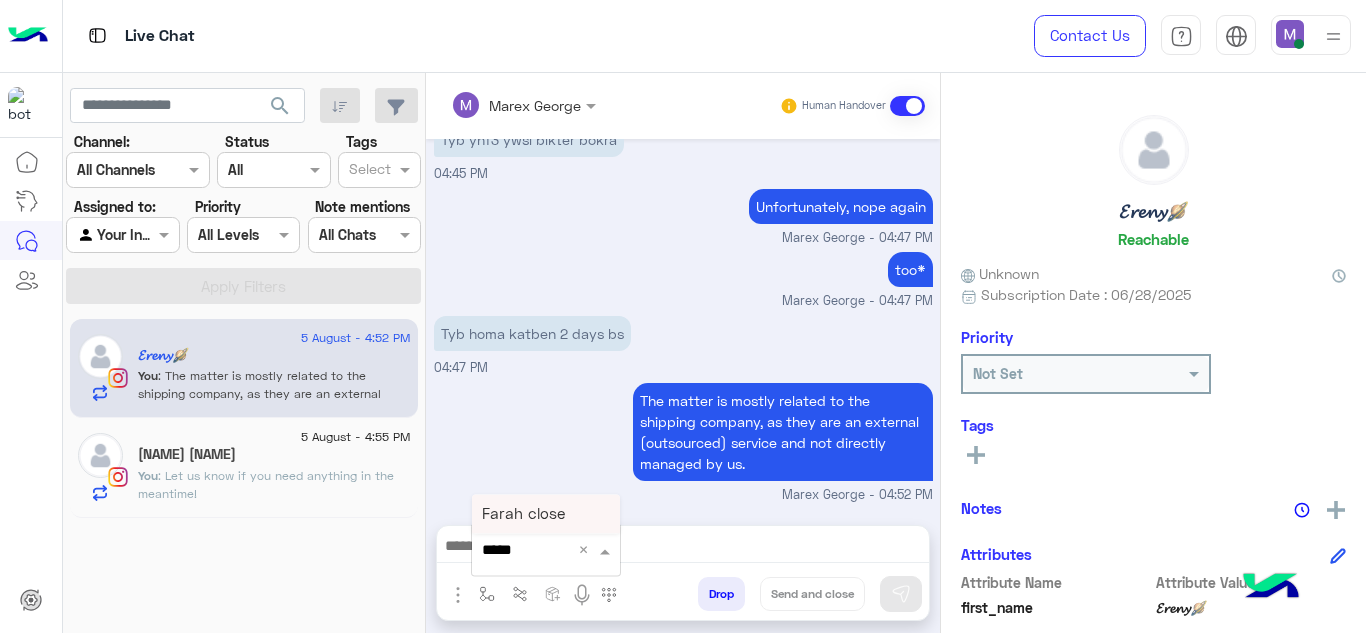 click on "Farah close" at bounding box center [523, 514] 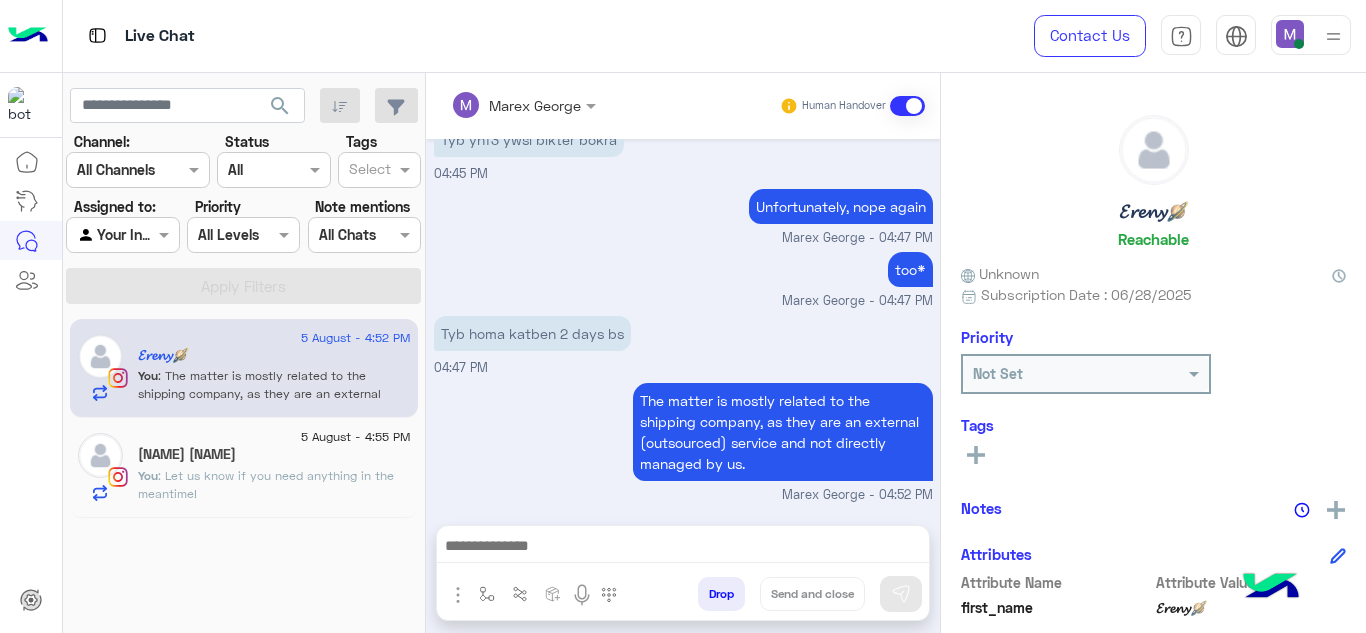 type on "**********" 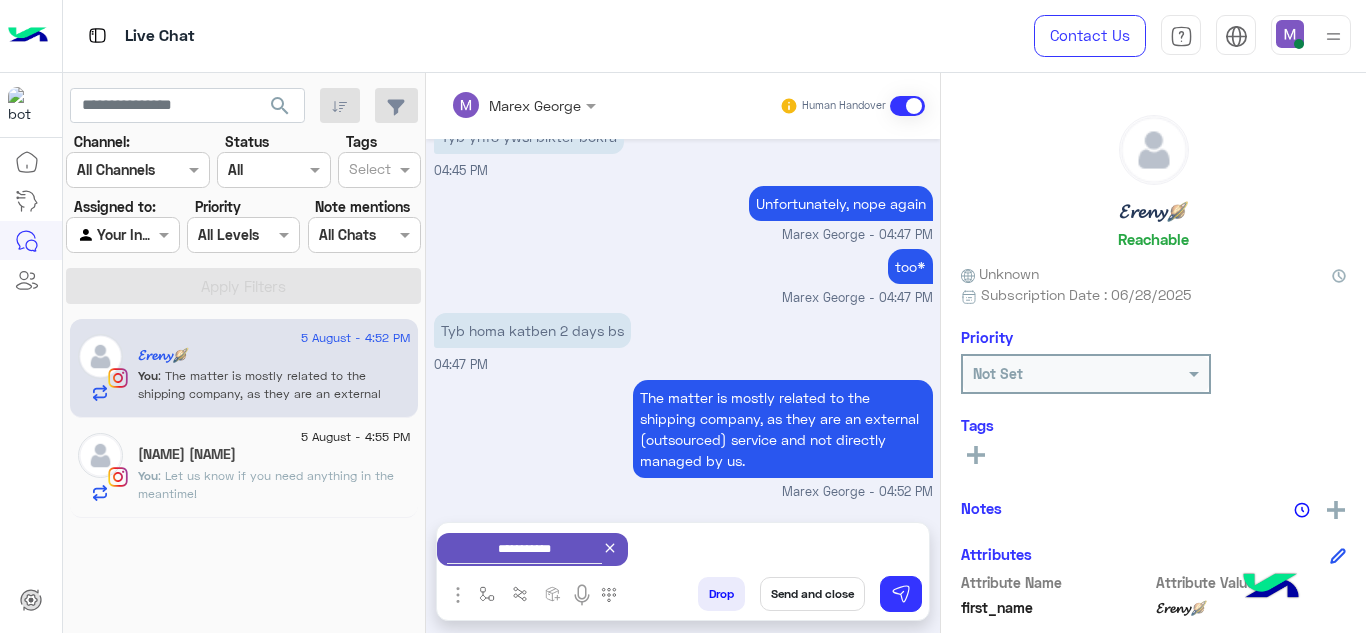 click on "Send and close" at bounding box center [812, 594] 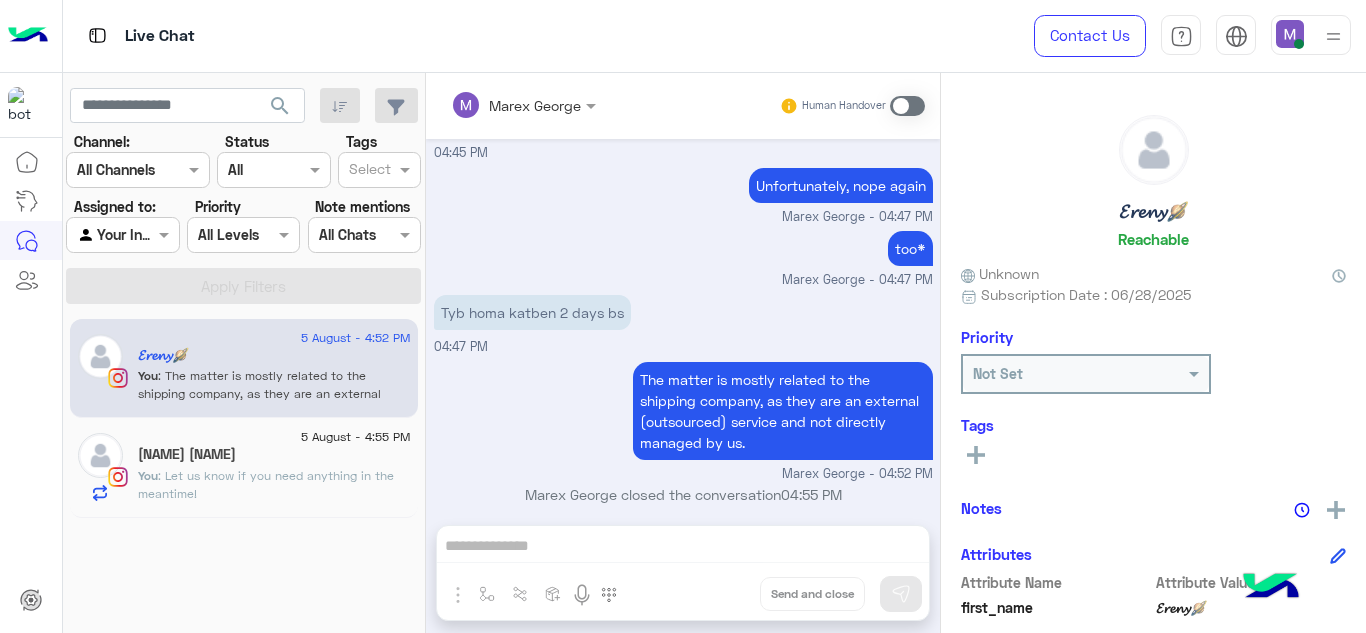 scroll, scrollTop: 450, scrollLeft: 0, axis: vertical 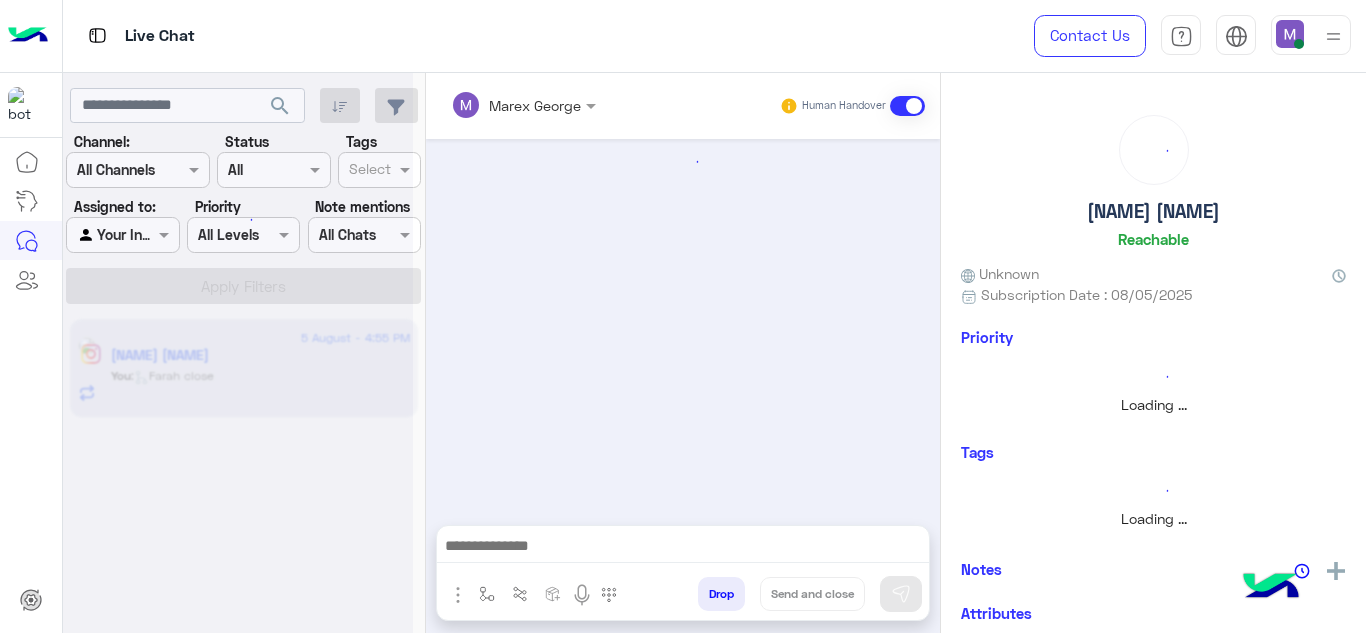 click 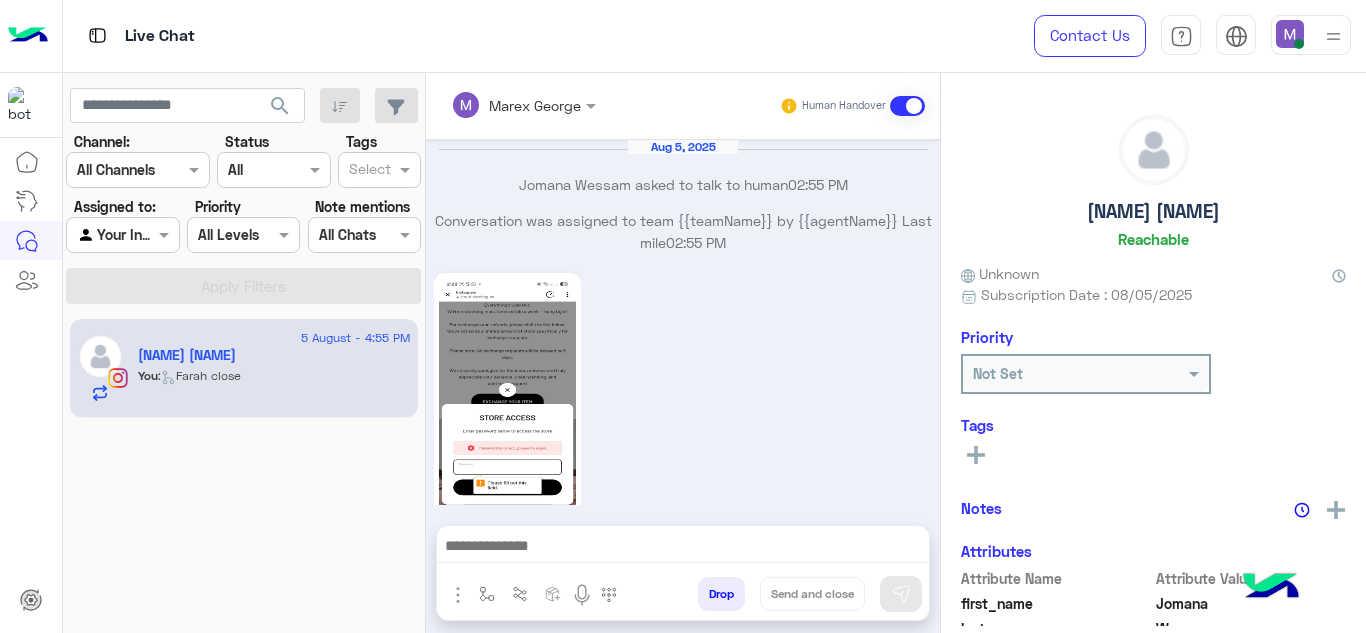 scroll, scrollTop: 791, scrollLeft: 0, axis: vertical 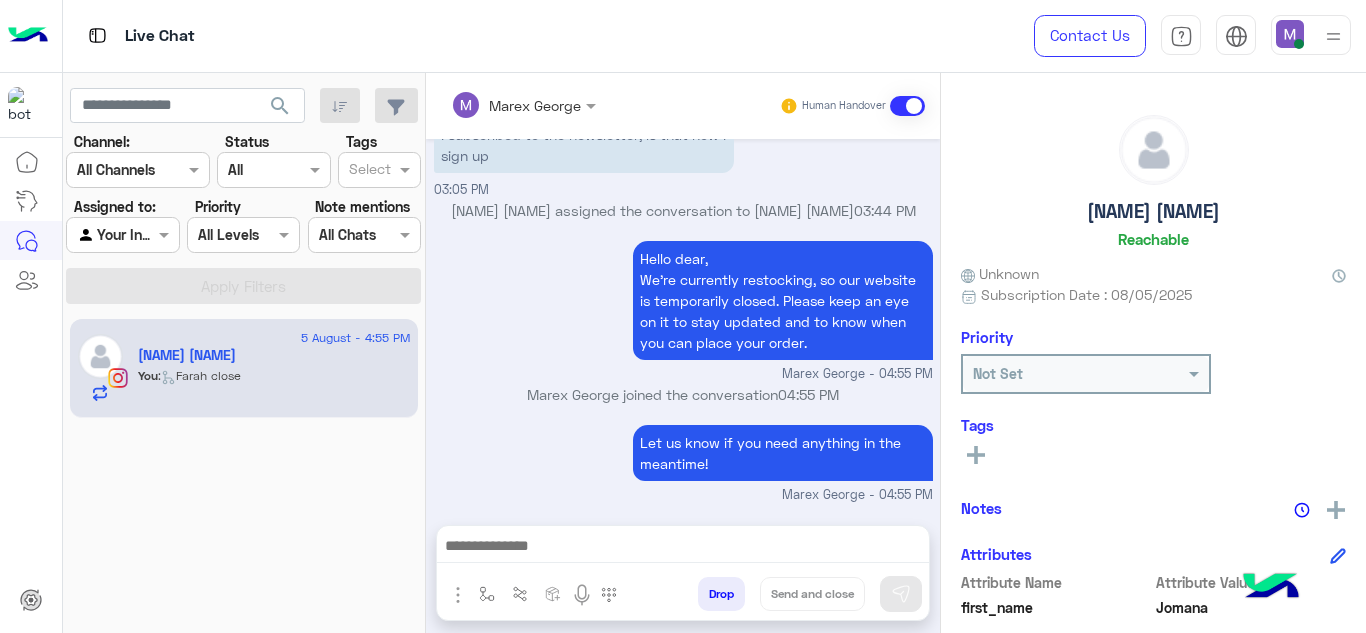 click on "Jomana Wessam" 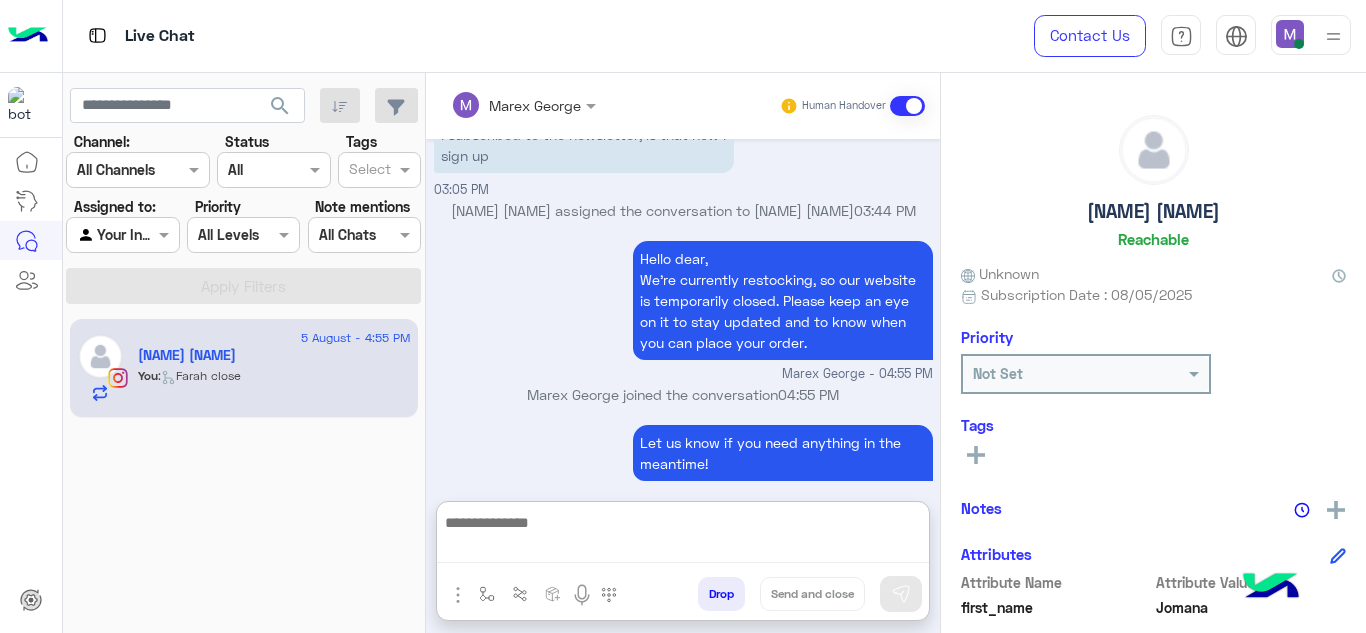 click at bounding box center [683, 536] 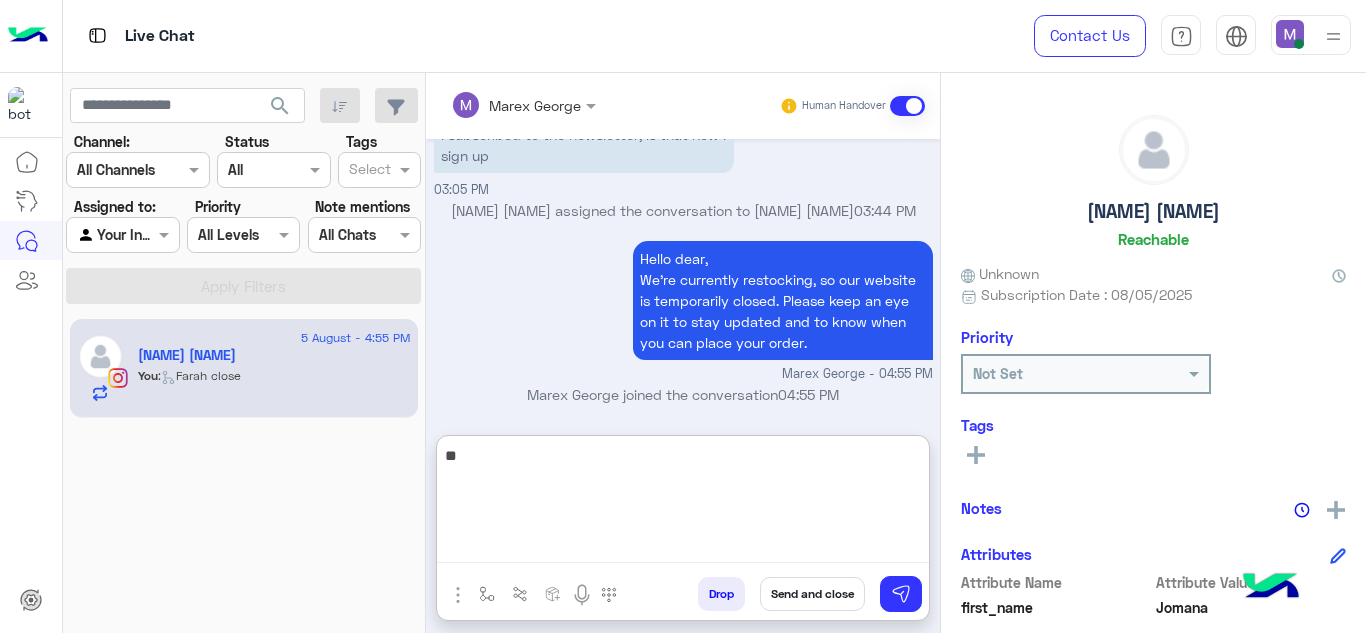 type on "*" 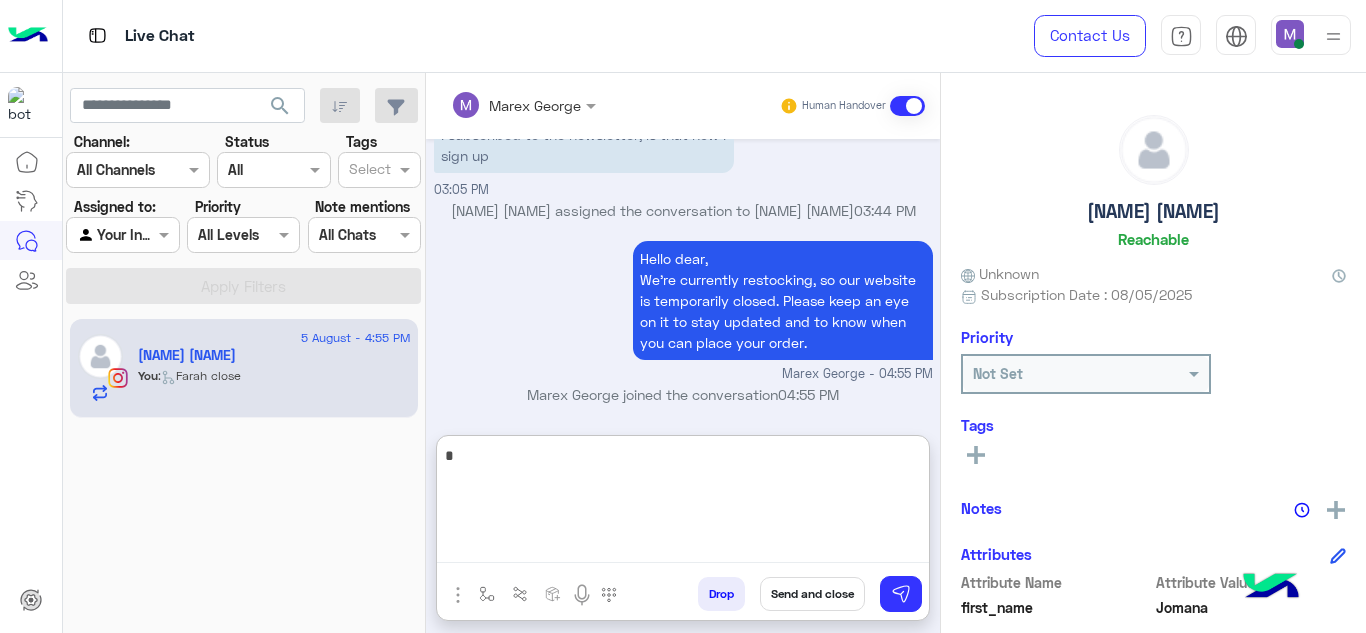 type 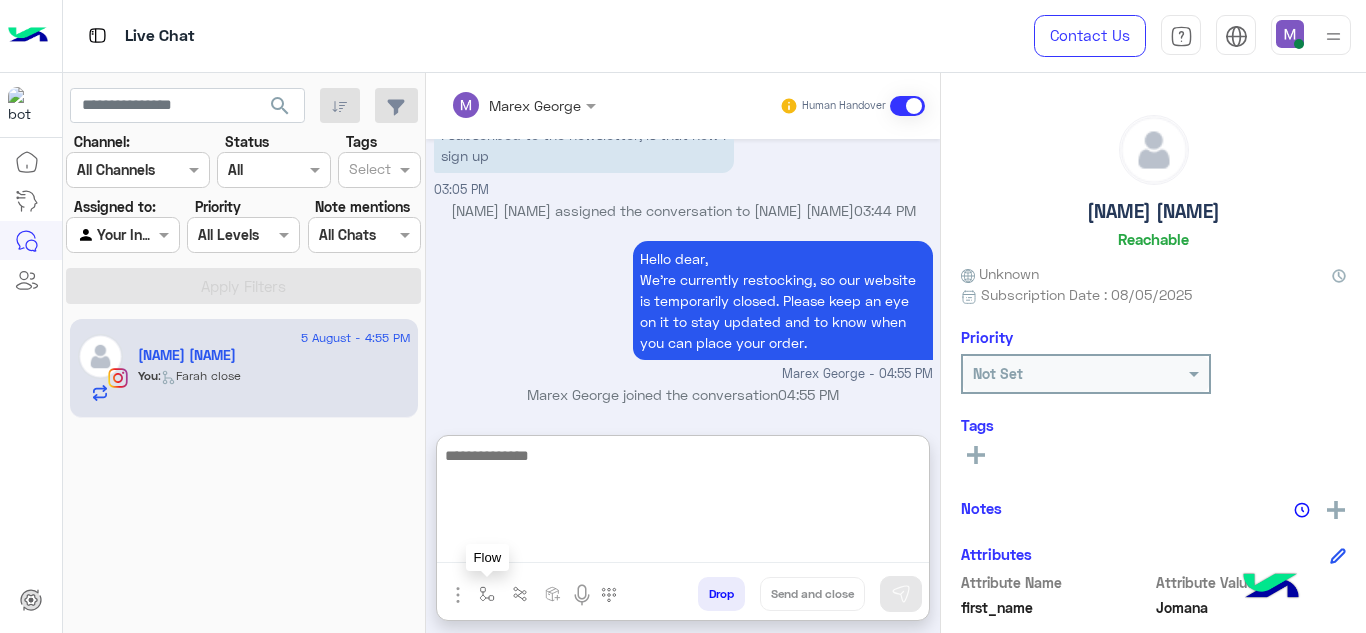 click at bounding box center (487, 593) 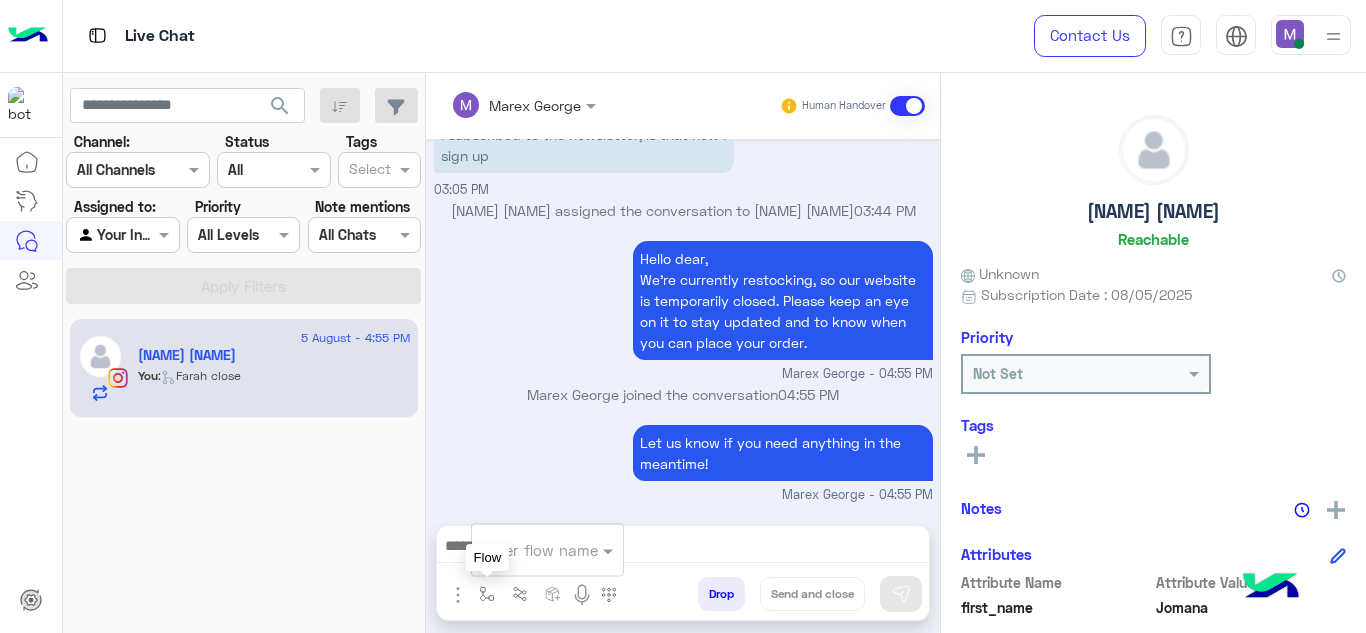 type 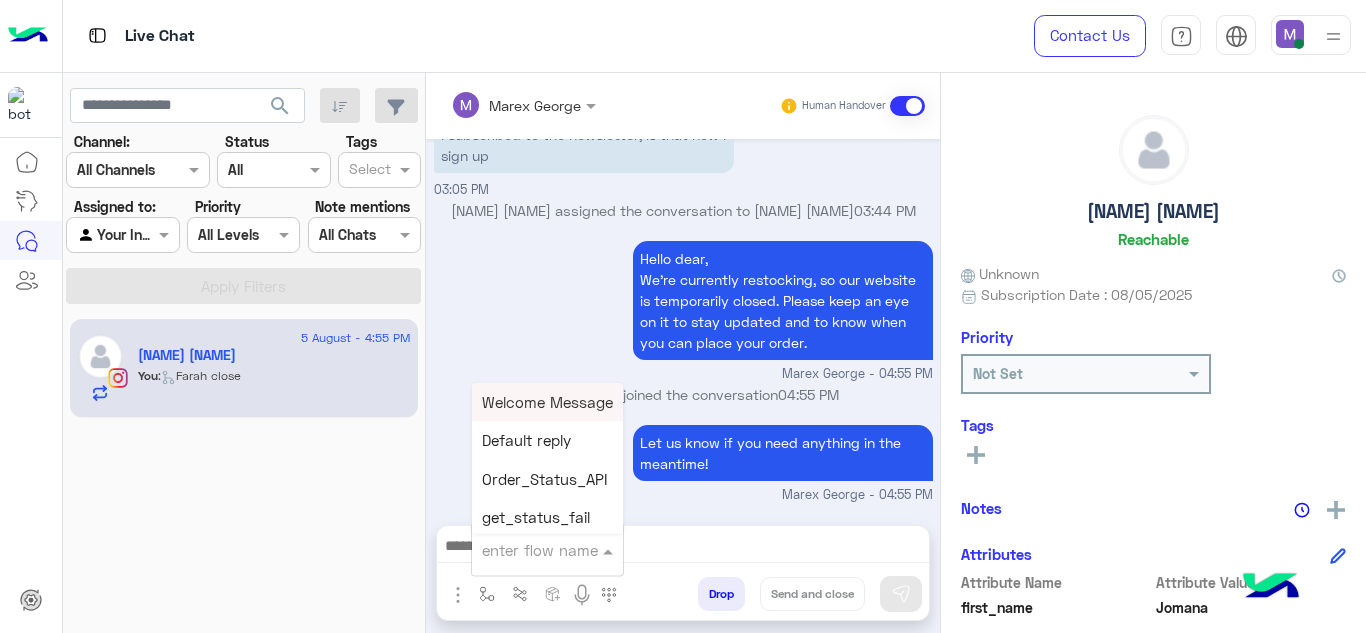 click at bounding box center (547, 549) 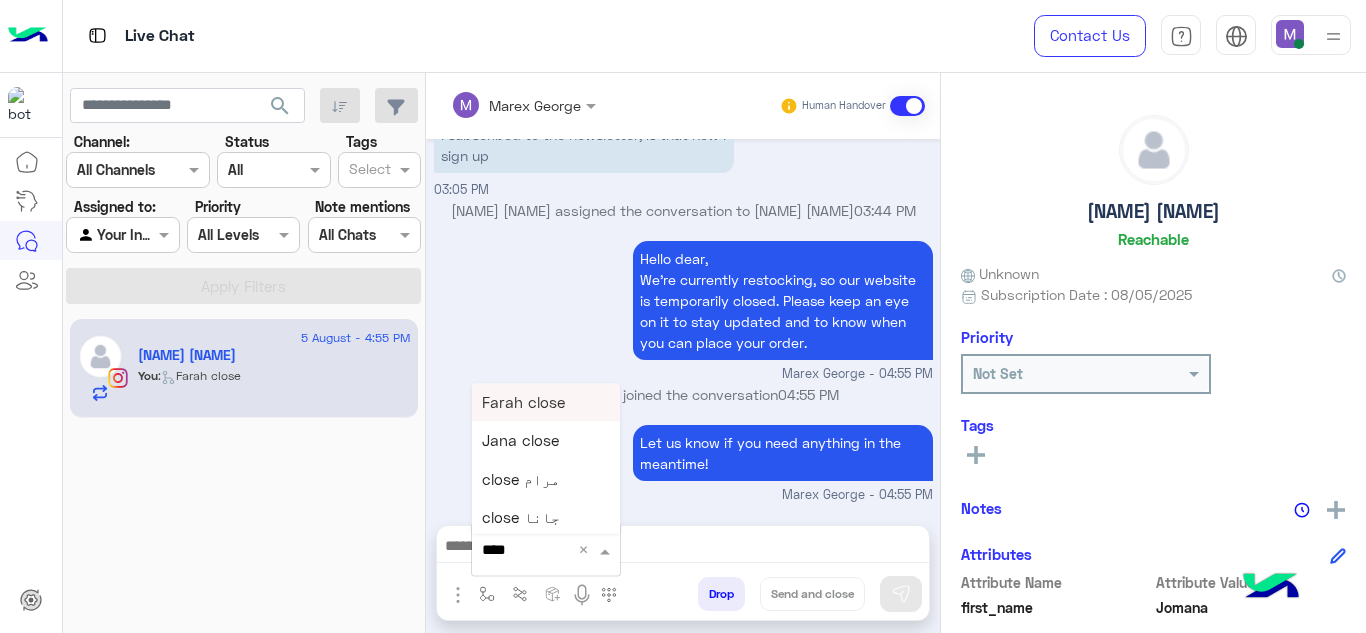type on "*****" 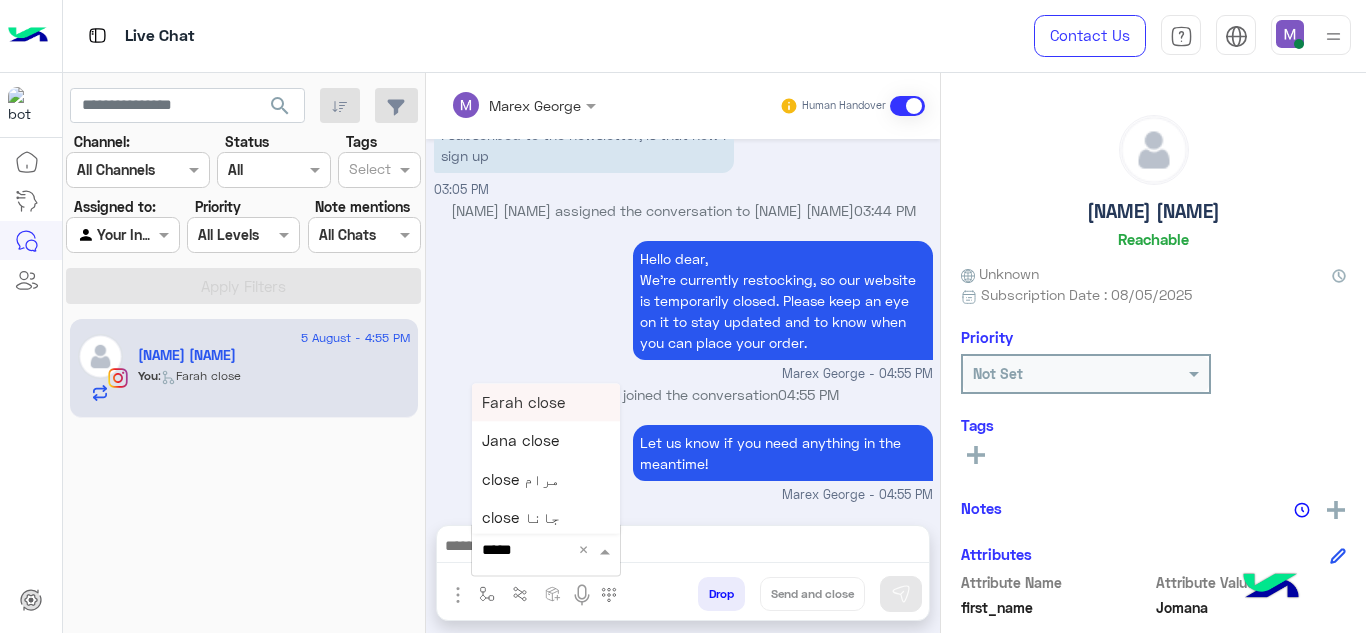 click on "Farah close" at bounding box center (523, 402) 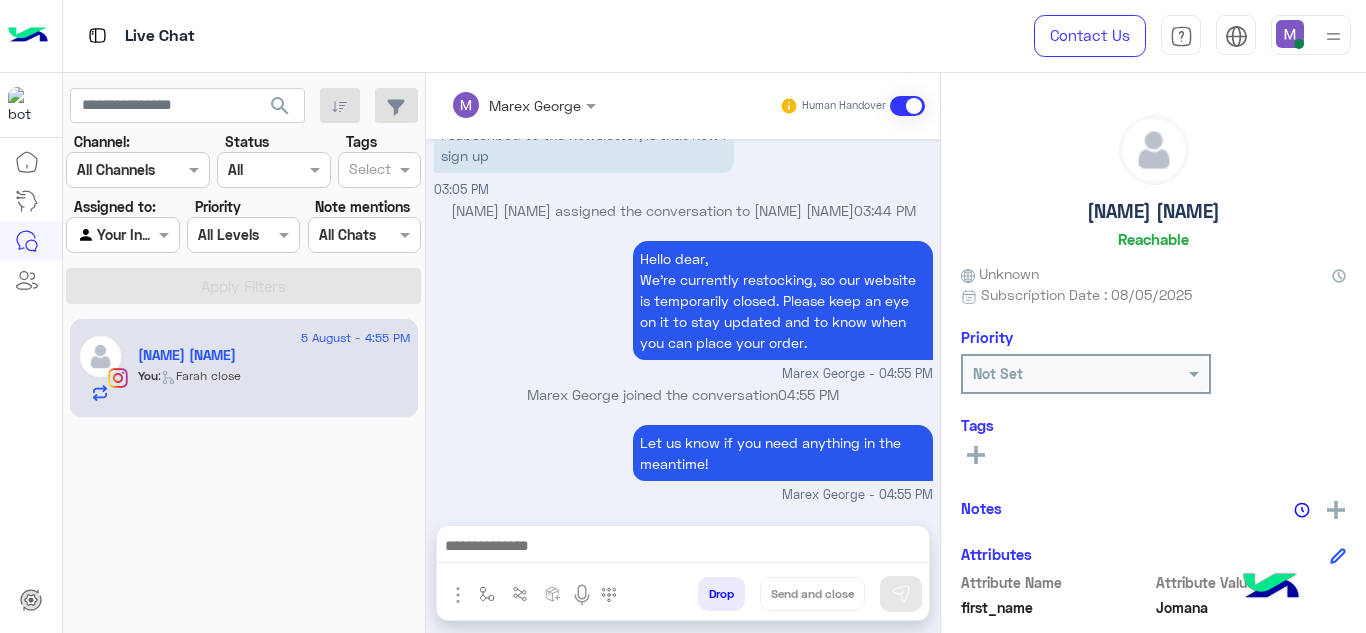 type on "**********" 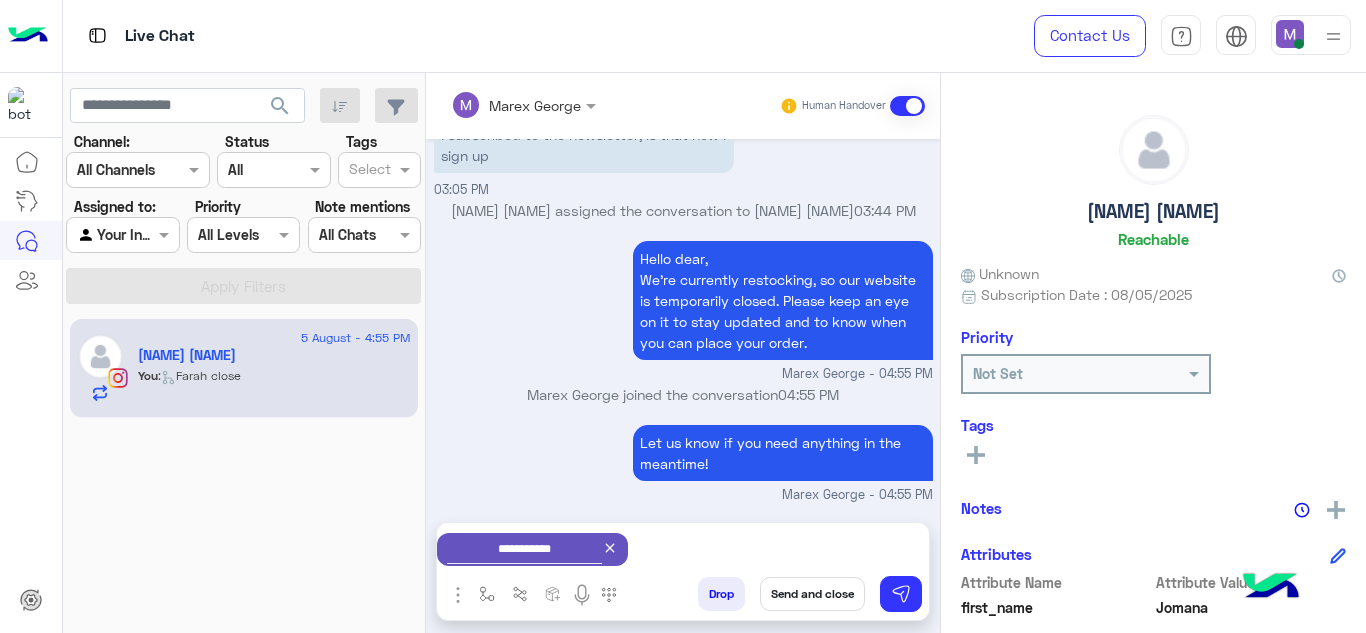 scroll, scrollTop: 794, scrollLeft: 0, axis: vertical 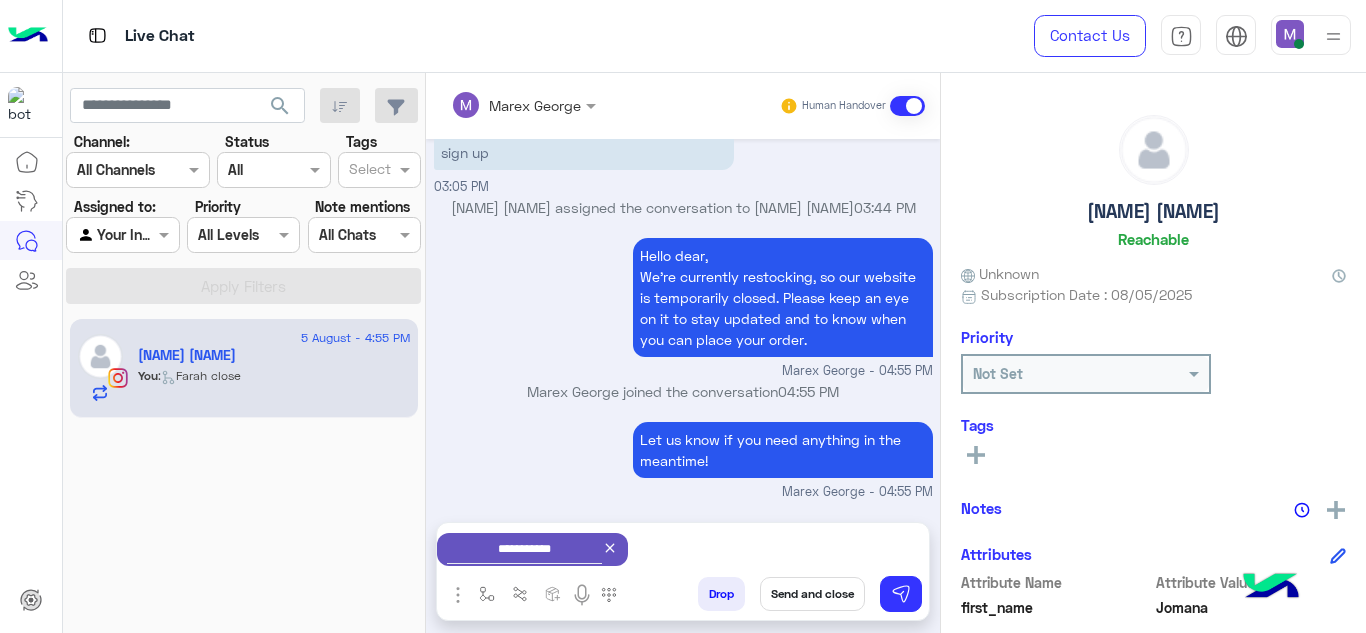 click on "Send and close" at bounding box center (812, 594) 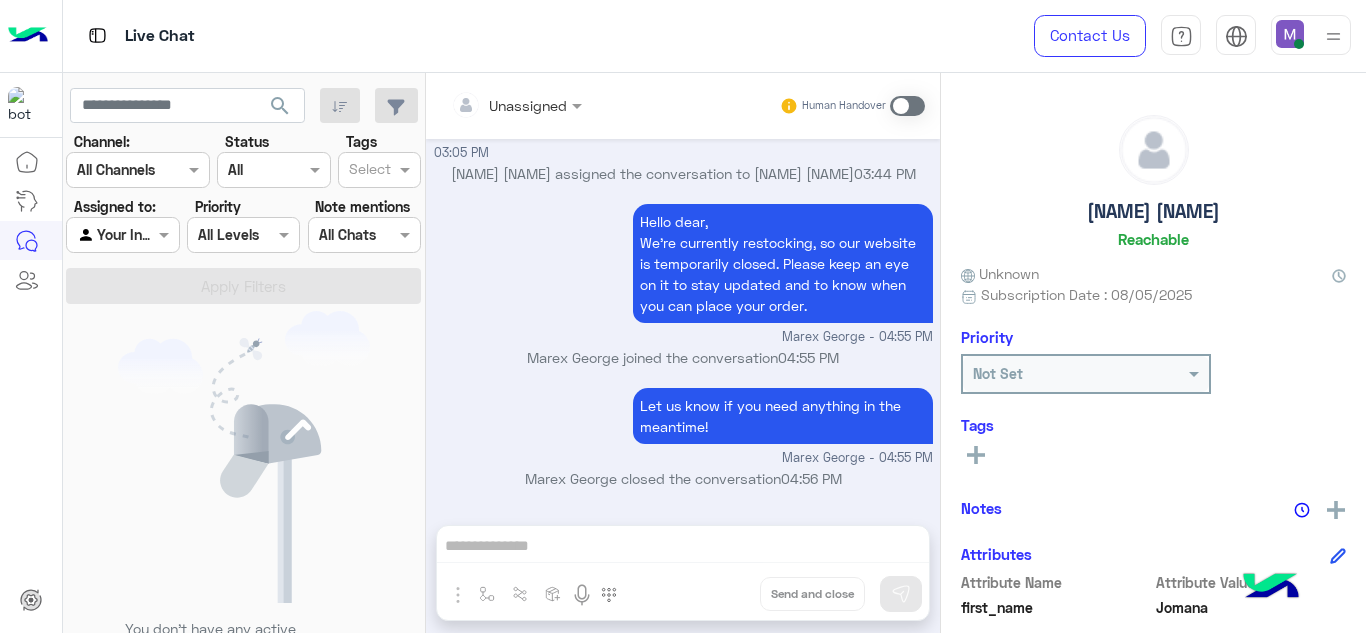 scroll, scrollTop: 1075, scrollLeft: 0, axis: vertical 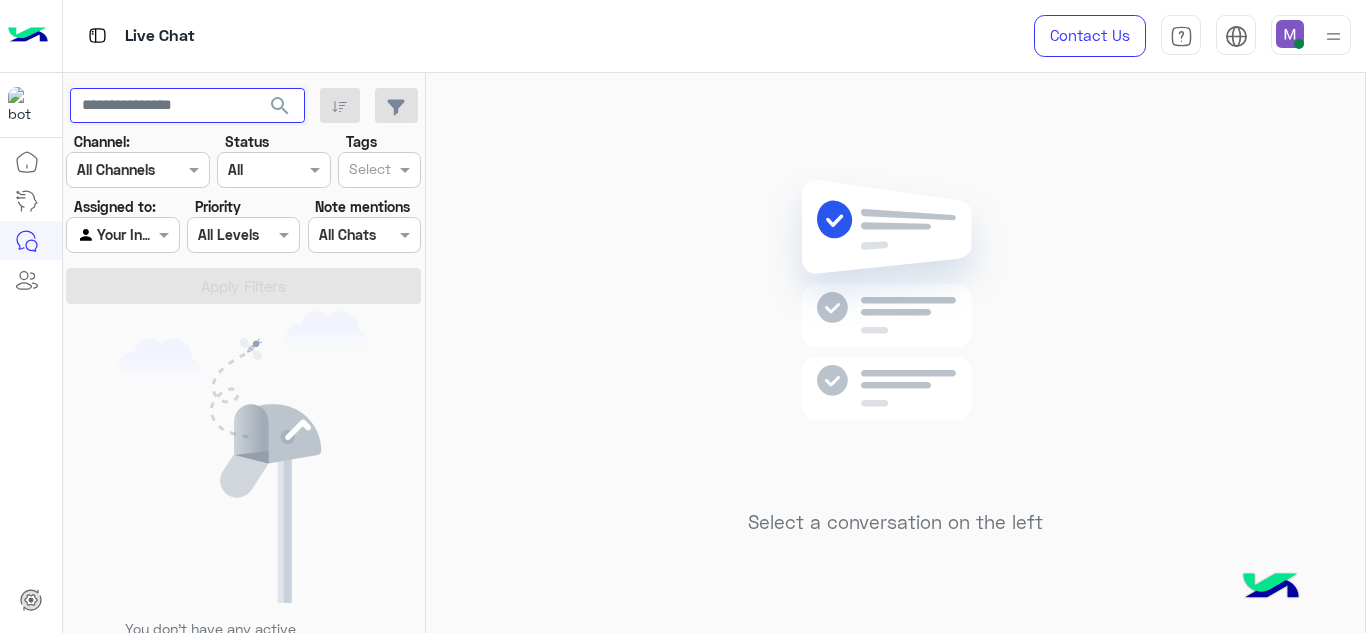 click at bounding box center [187, 106] 